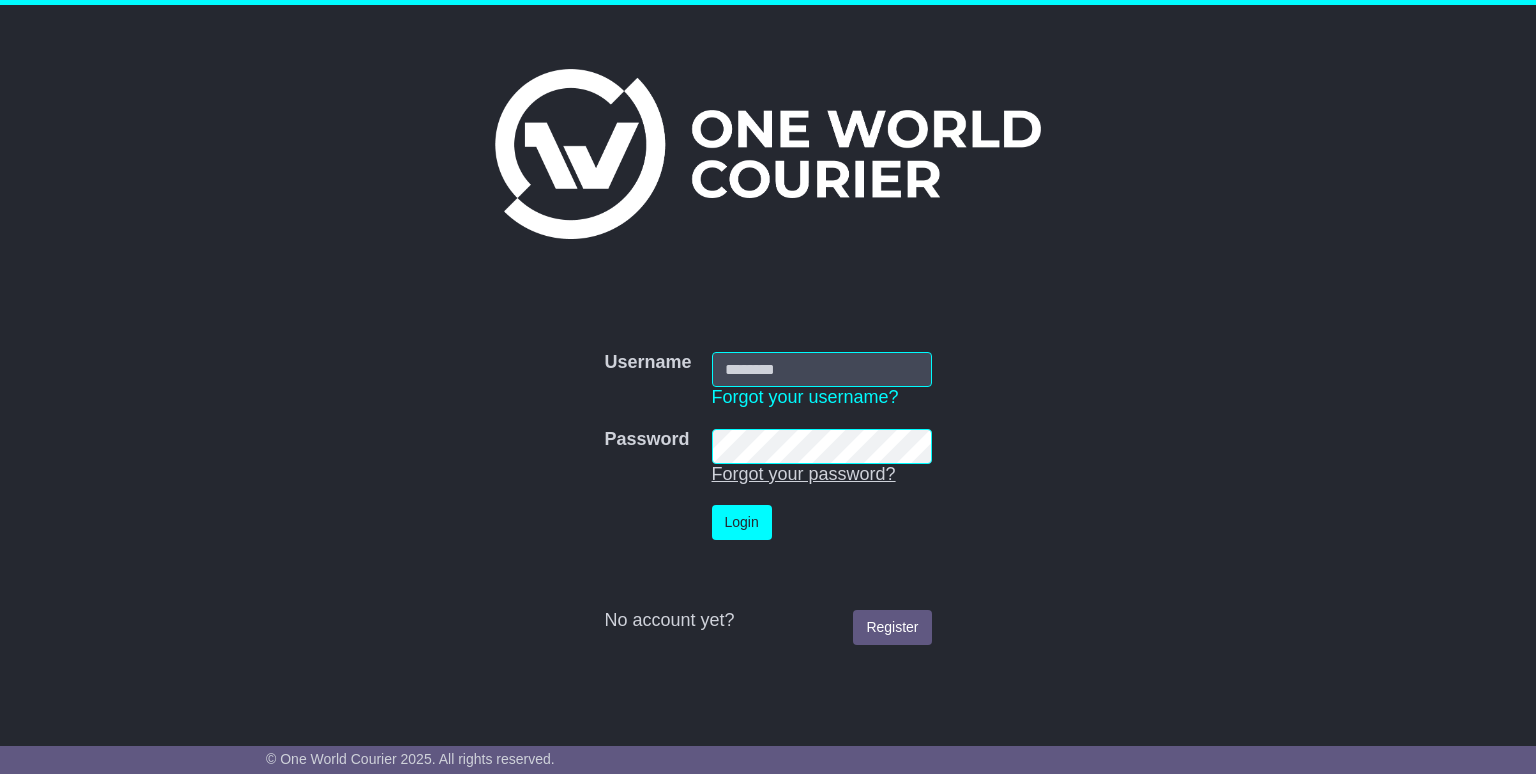 scroll, scrollTop: 0, scrollLeft: 0, axis: both 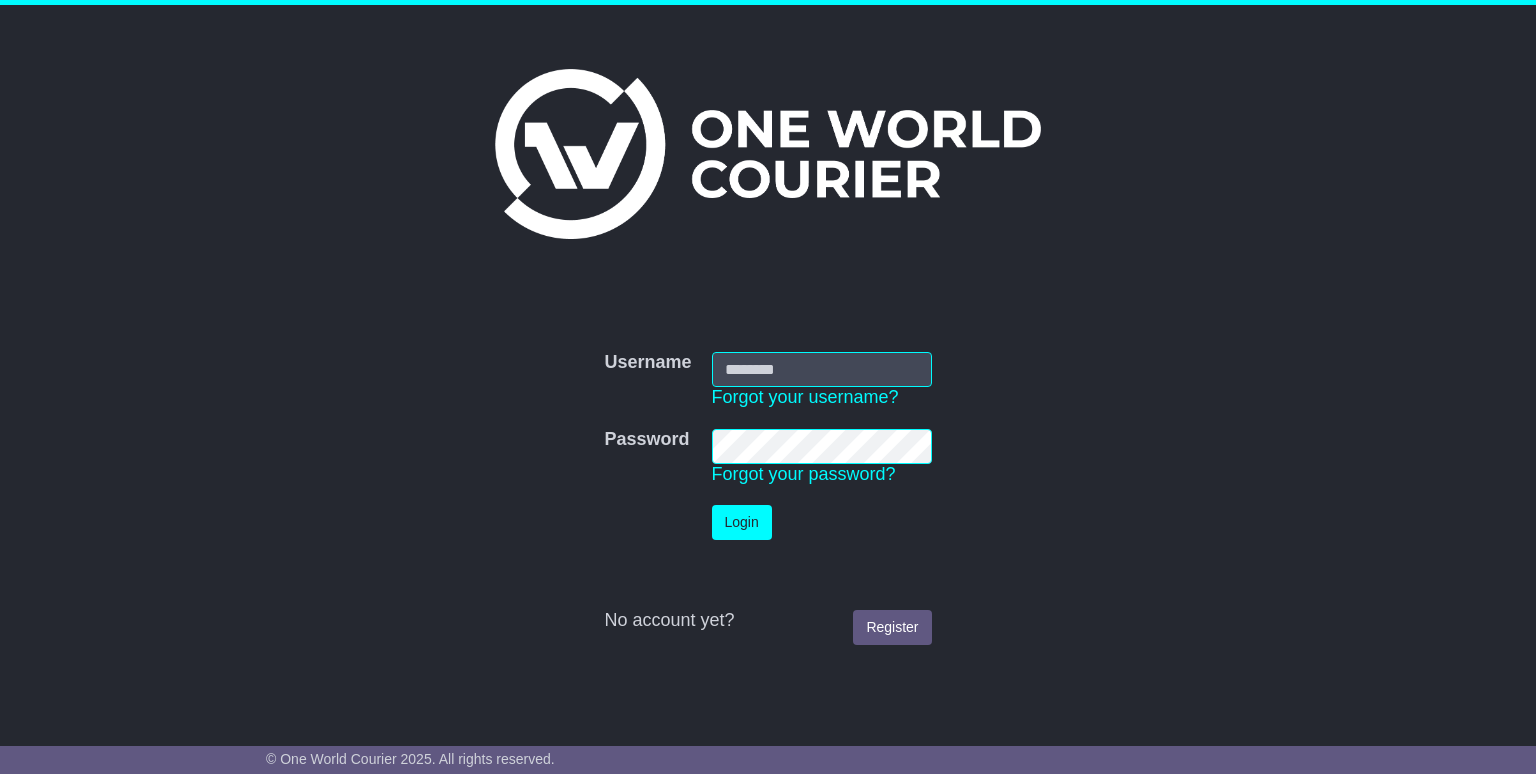 type on "**********" 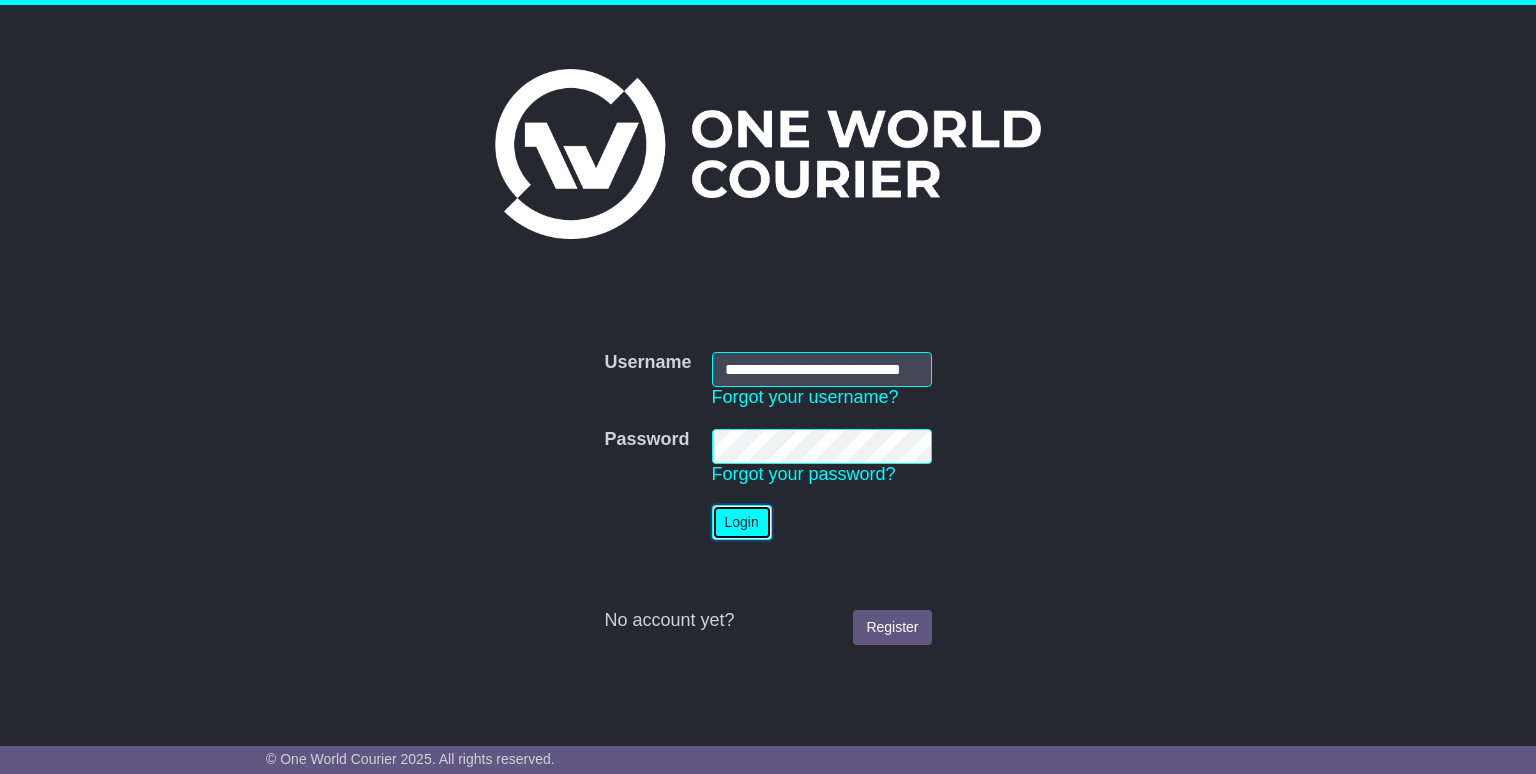 click on "Login" at bounding box center [742, 522] 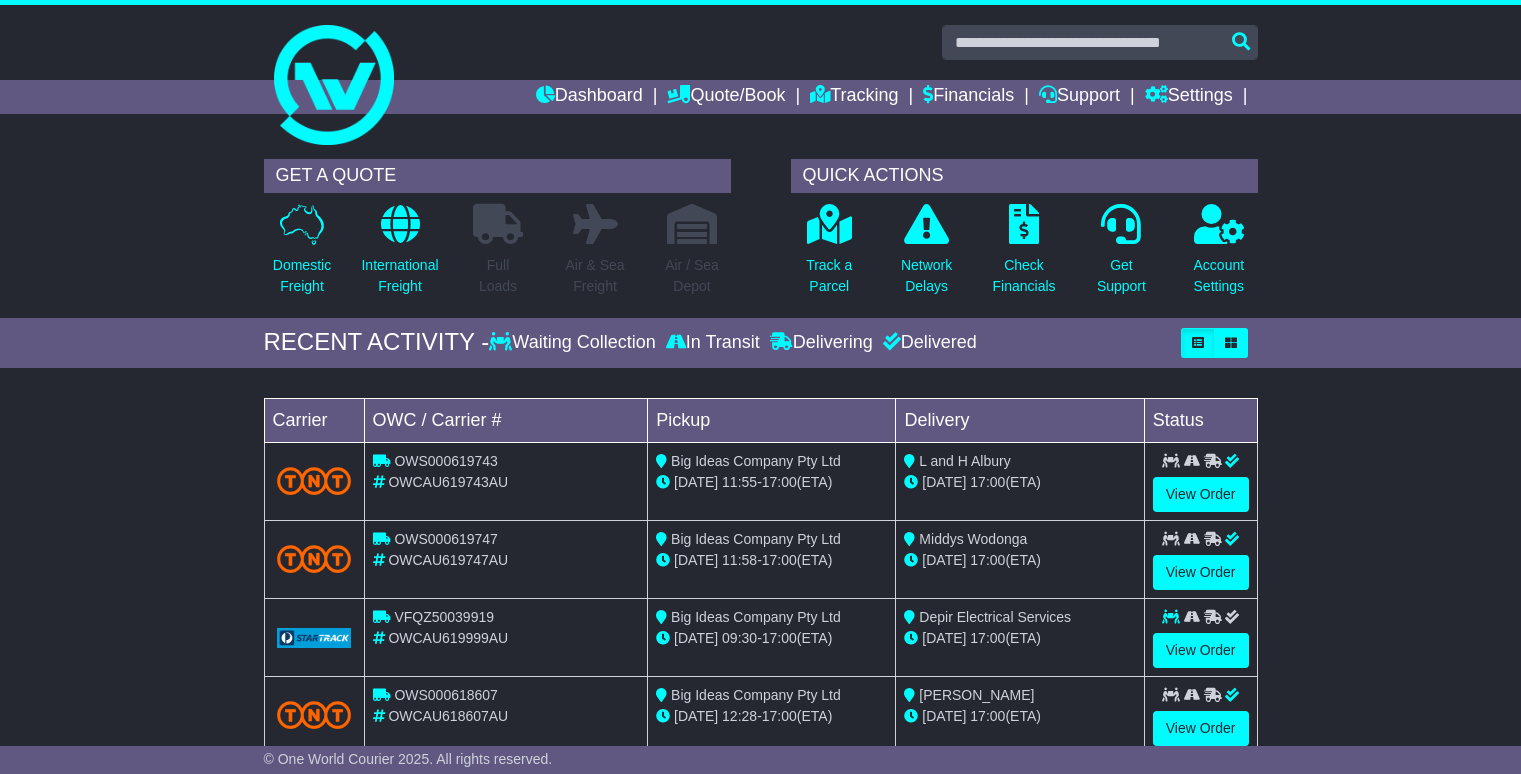 scroll, scrollTop: 0, scrollLeft: 0, axis: both 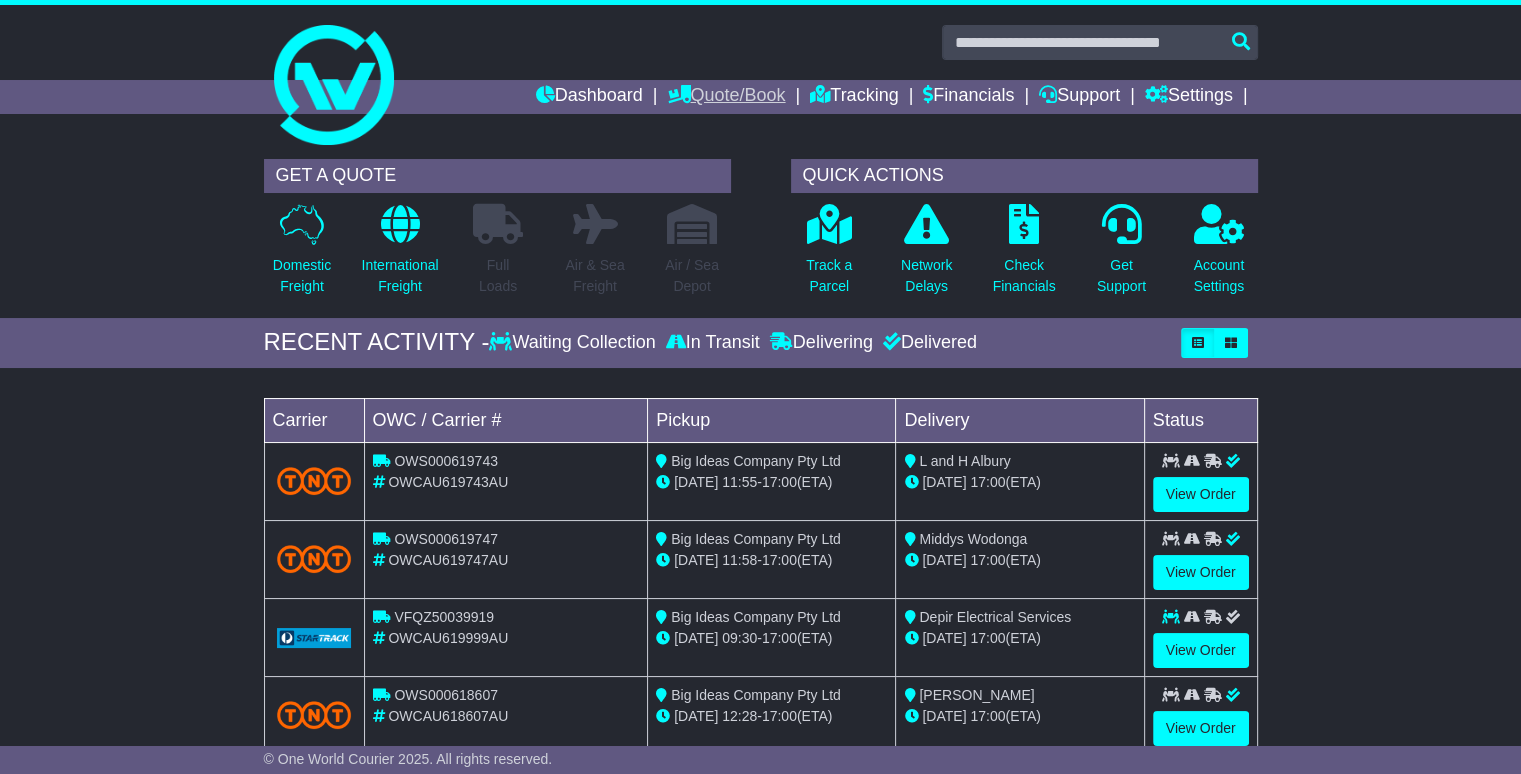 click on "Quote/Book" at bounding box center [726, 97] 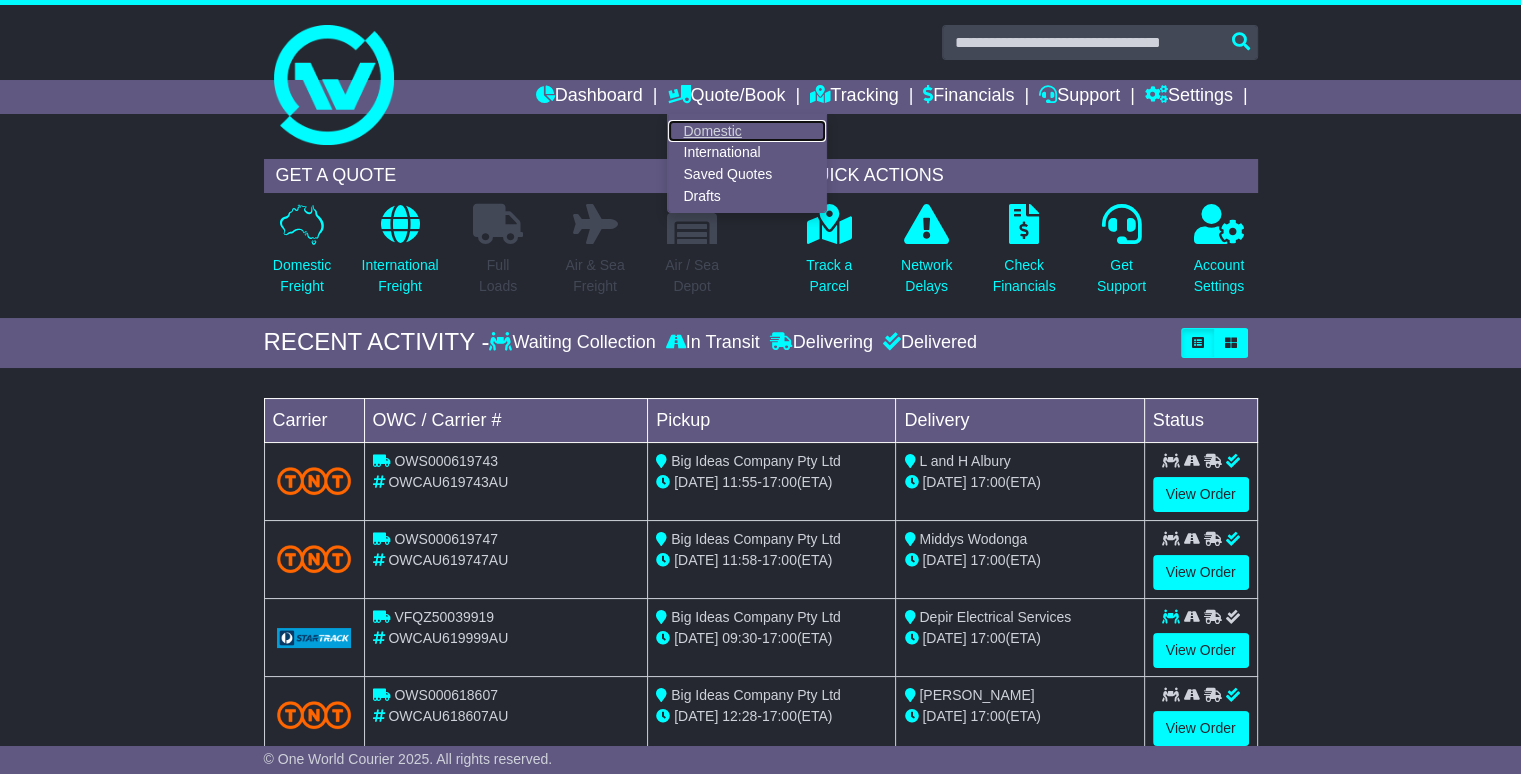 click on "Domestic" at bounding box center [747, 131] 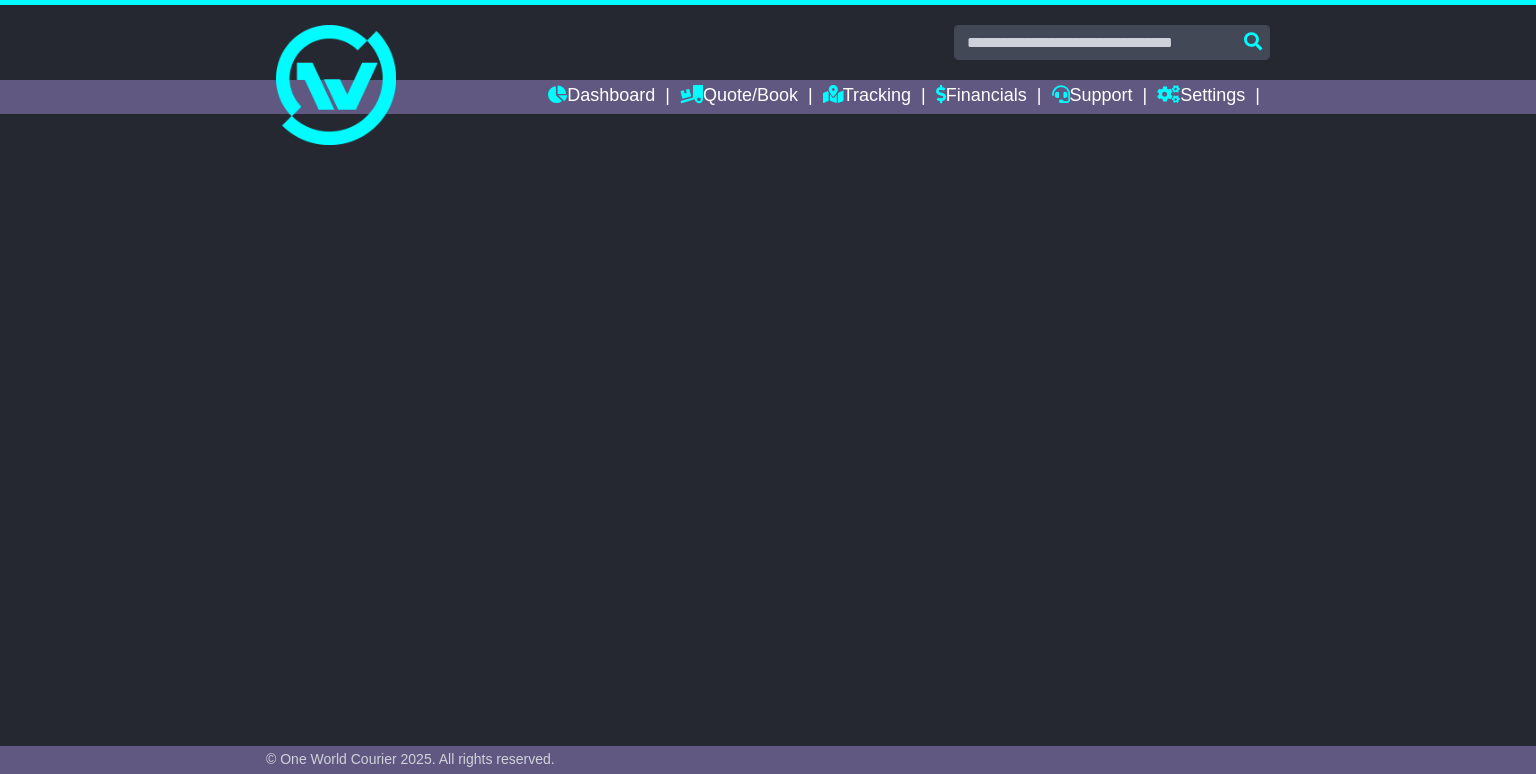 scroll, scrollTop: 0, scrollLeft: 0, axis: both 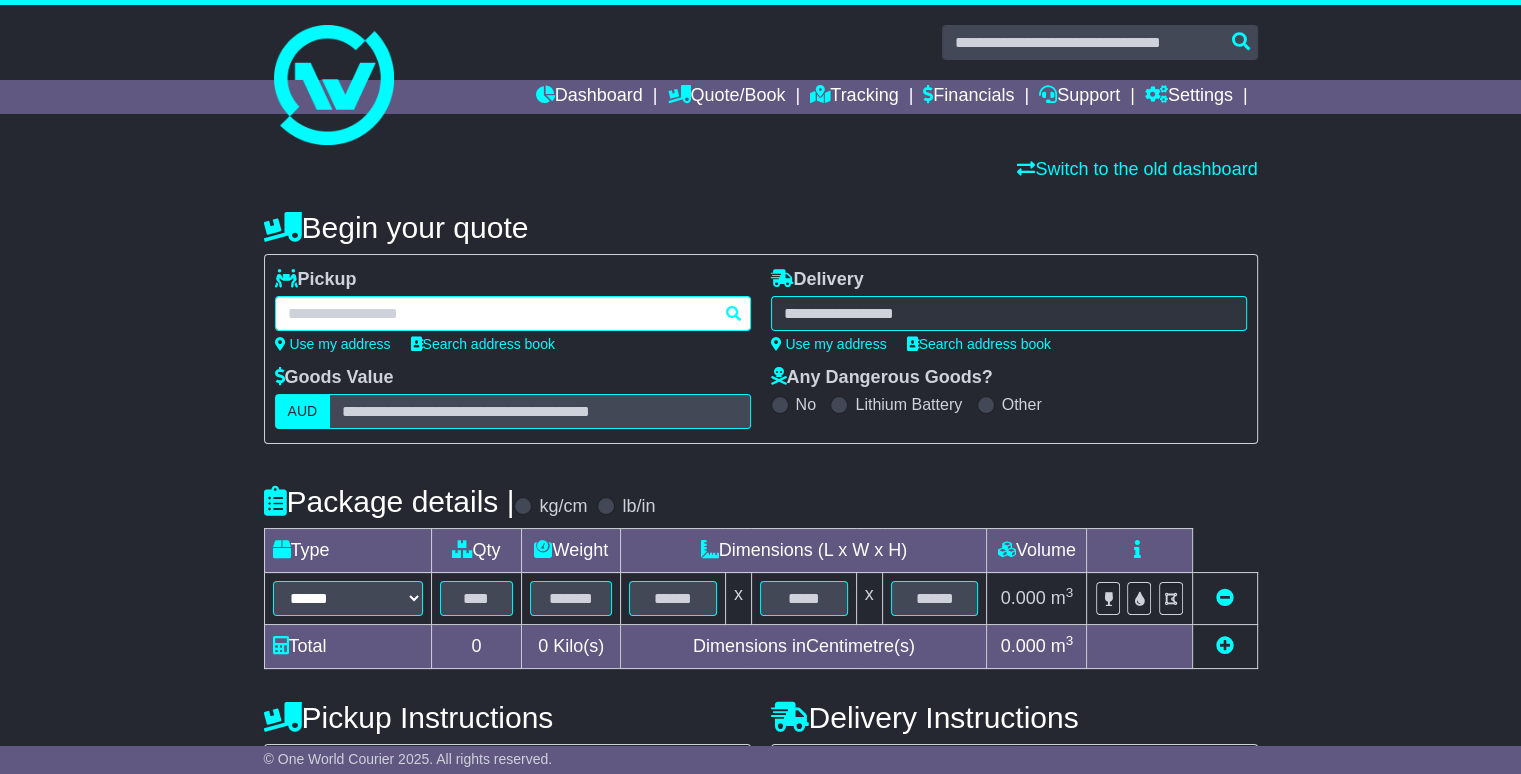 click at bounding box center [513, 313] 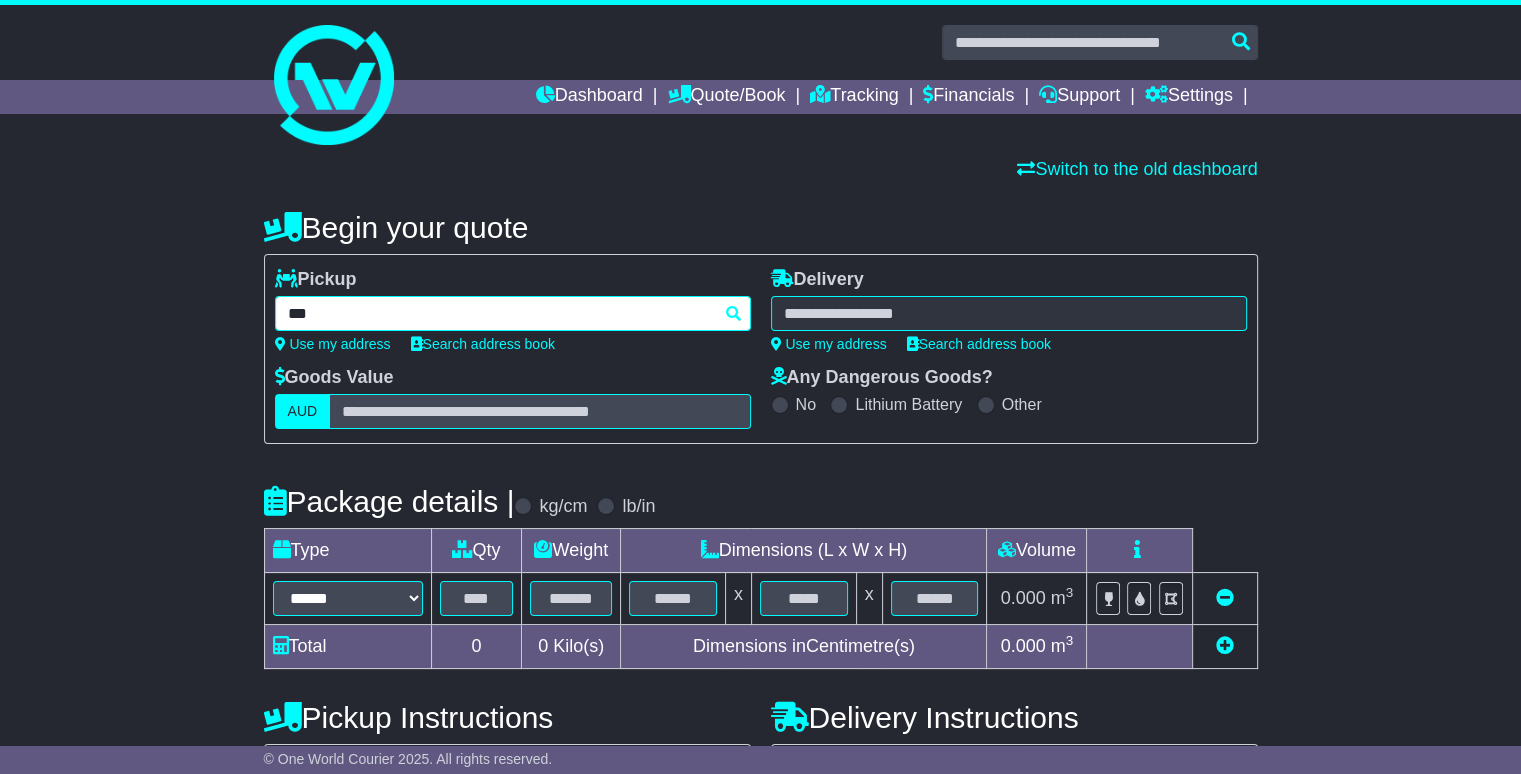 type on "****" 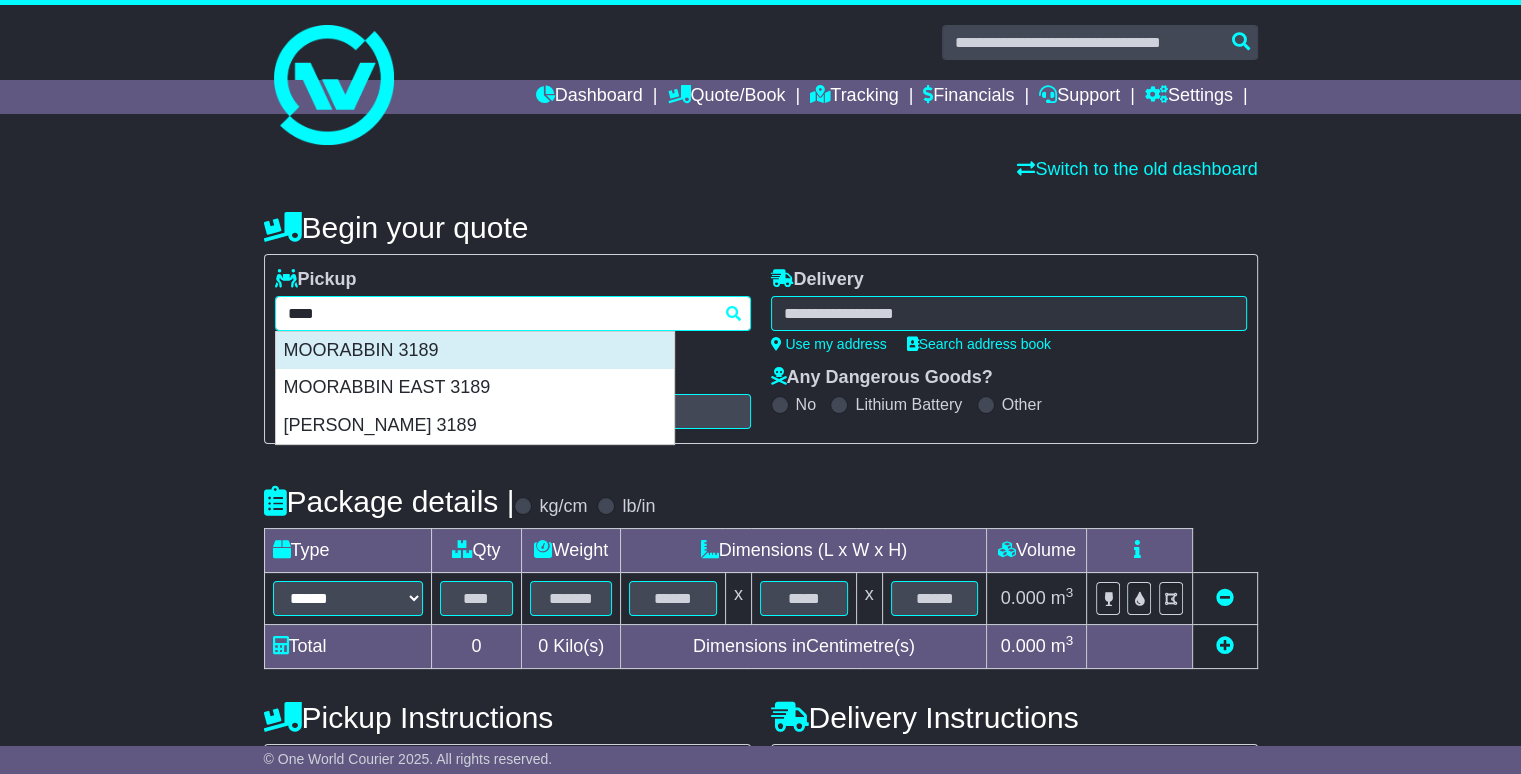 click on "MOORABBIN 3189" at bounding box center [475, 351] 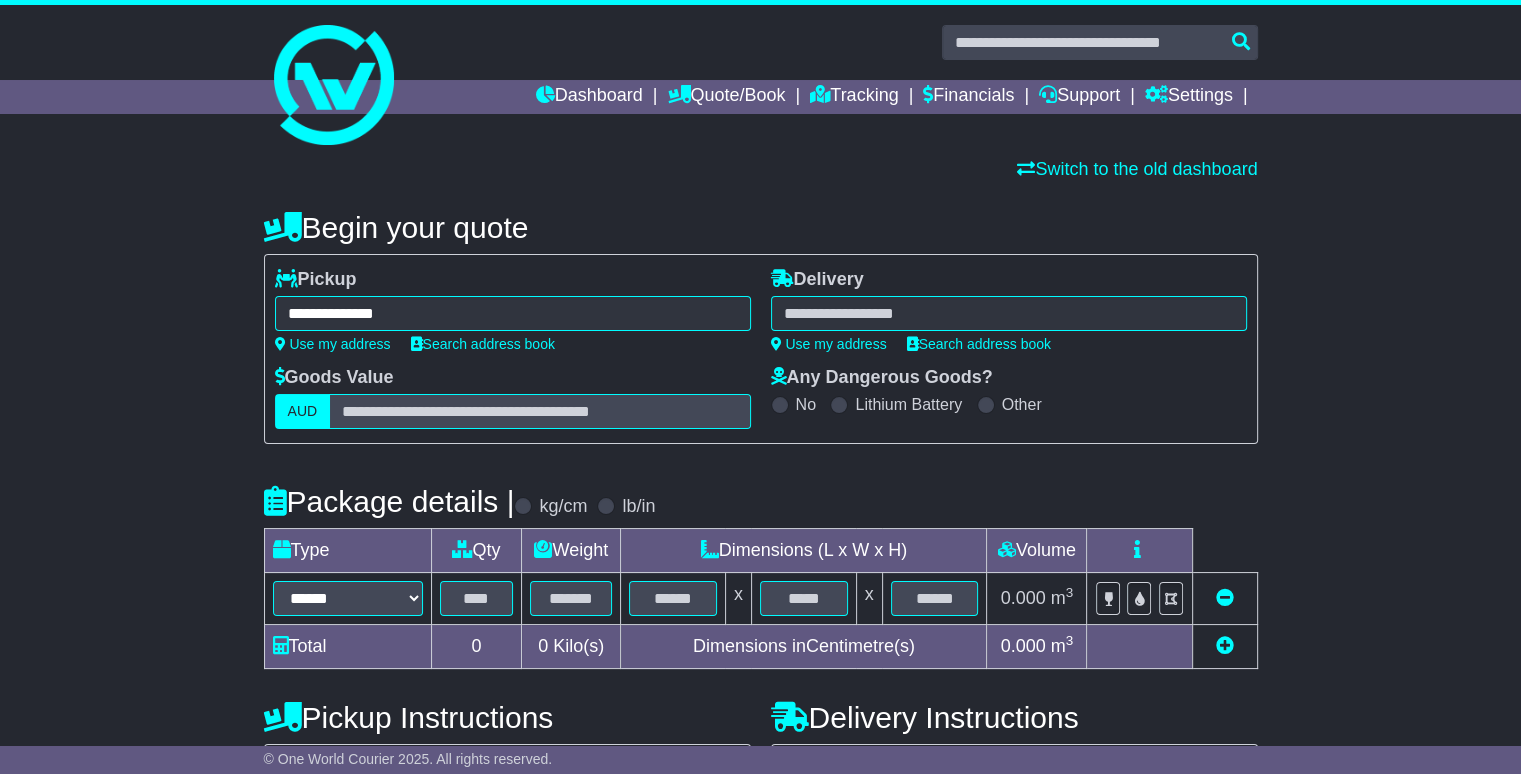 type on "**********" 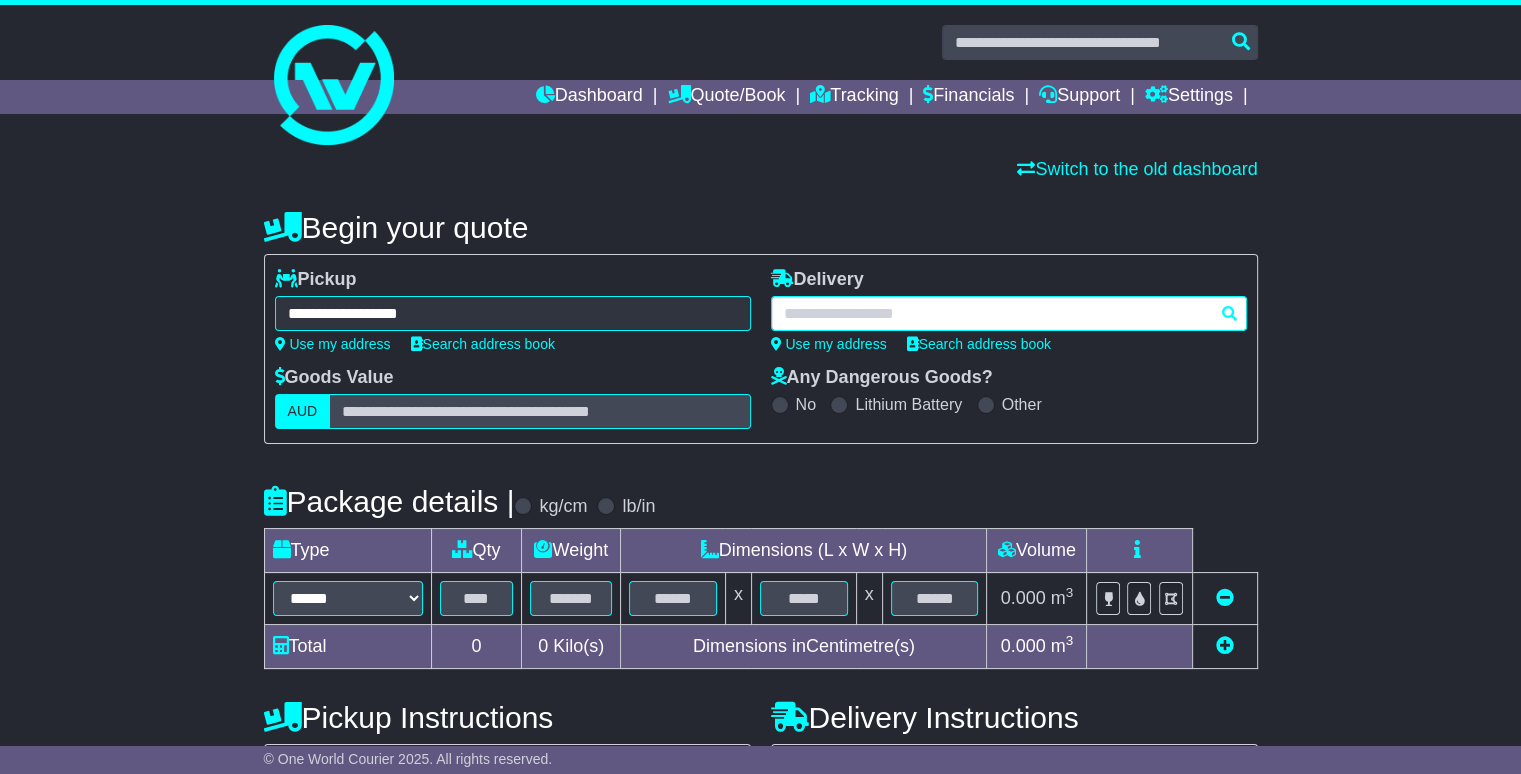 click at bounding box center [1009, 313] 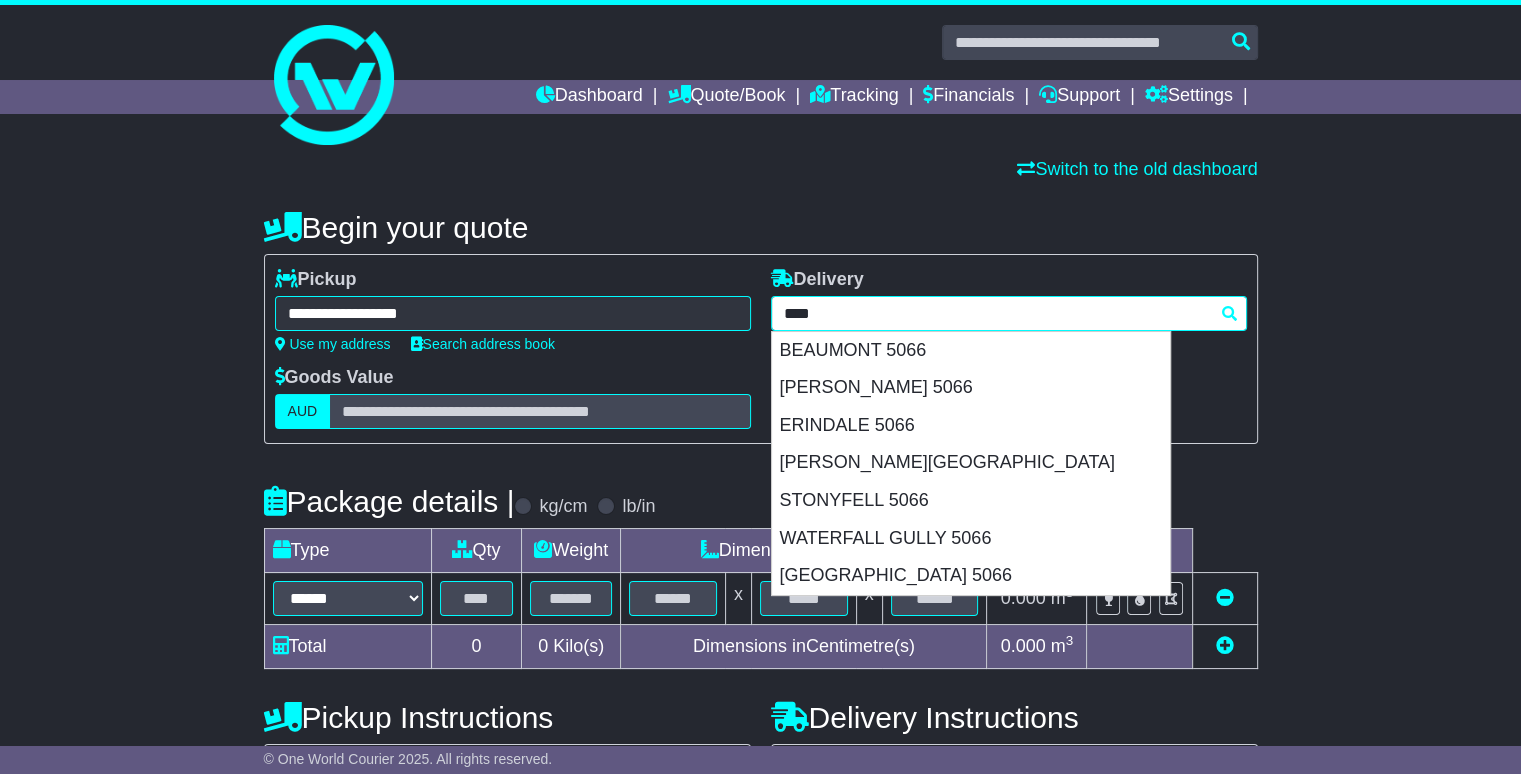 drag, startPoint x: 844, startPoint y: 316, endPoint x: 783, endPoint y: 314, distance: 61.03278 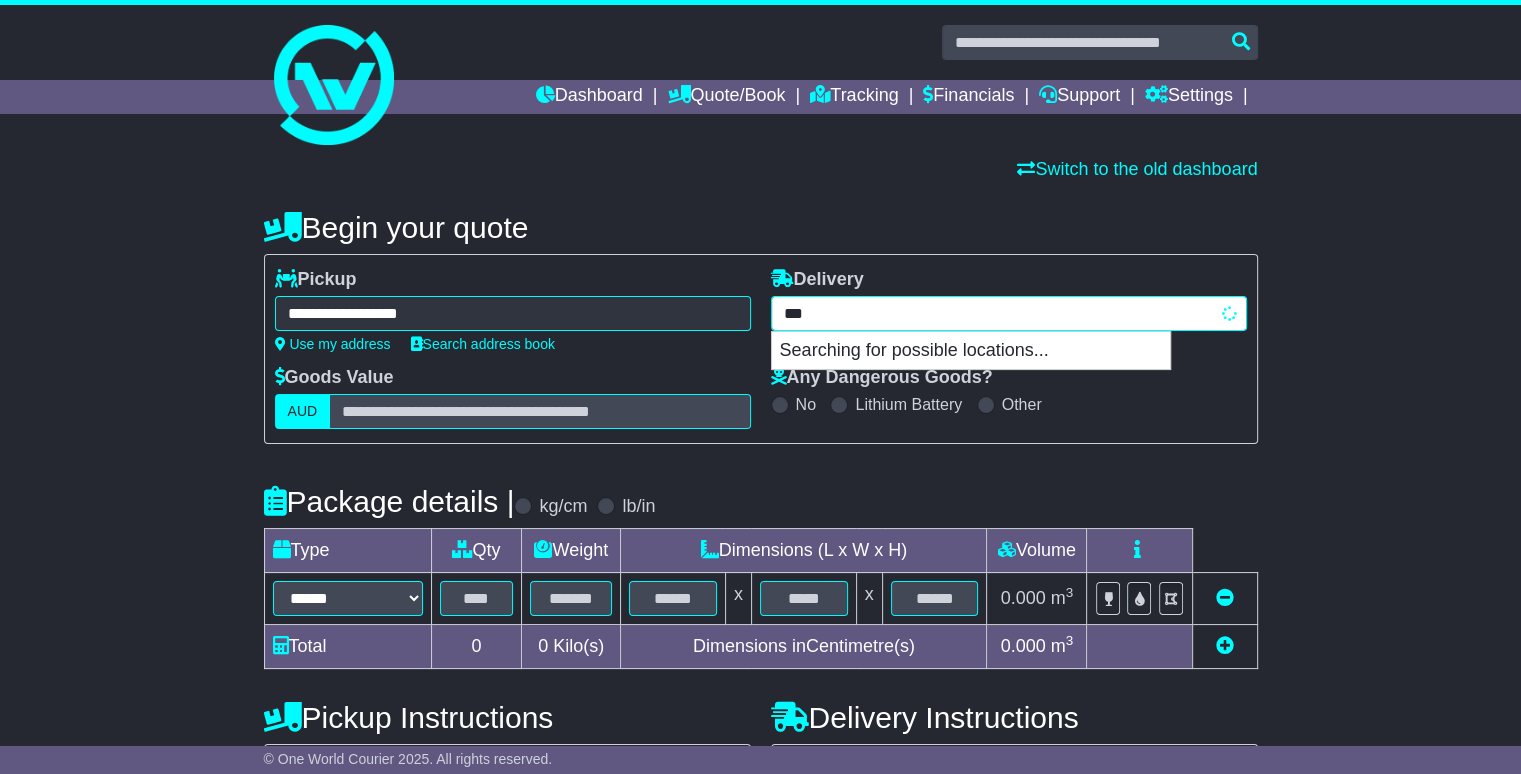type on "****" 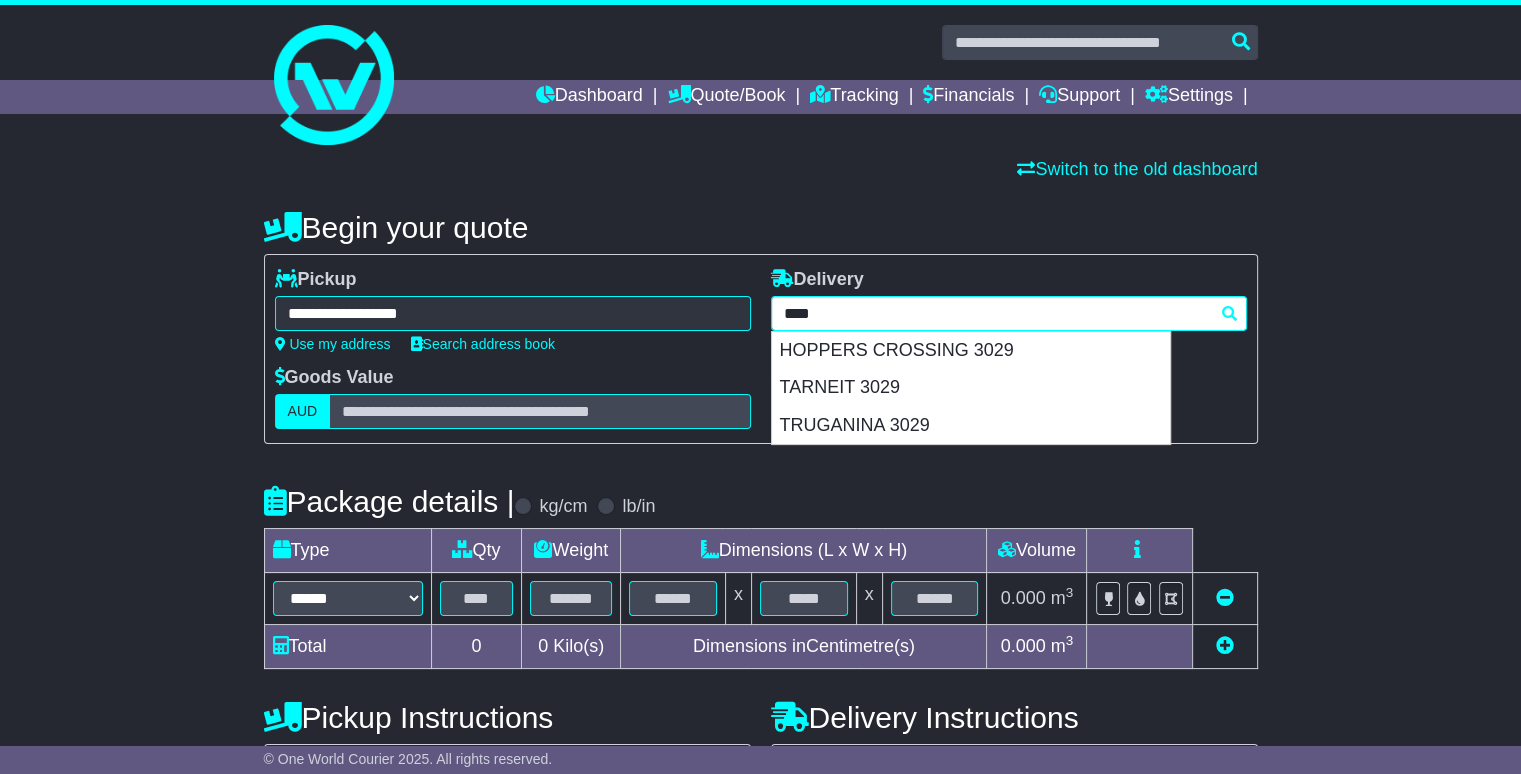 click on "HOPPERS CROSSING 3029" at bounding box center [971, 351] 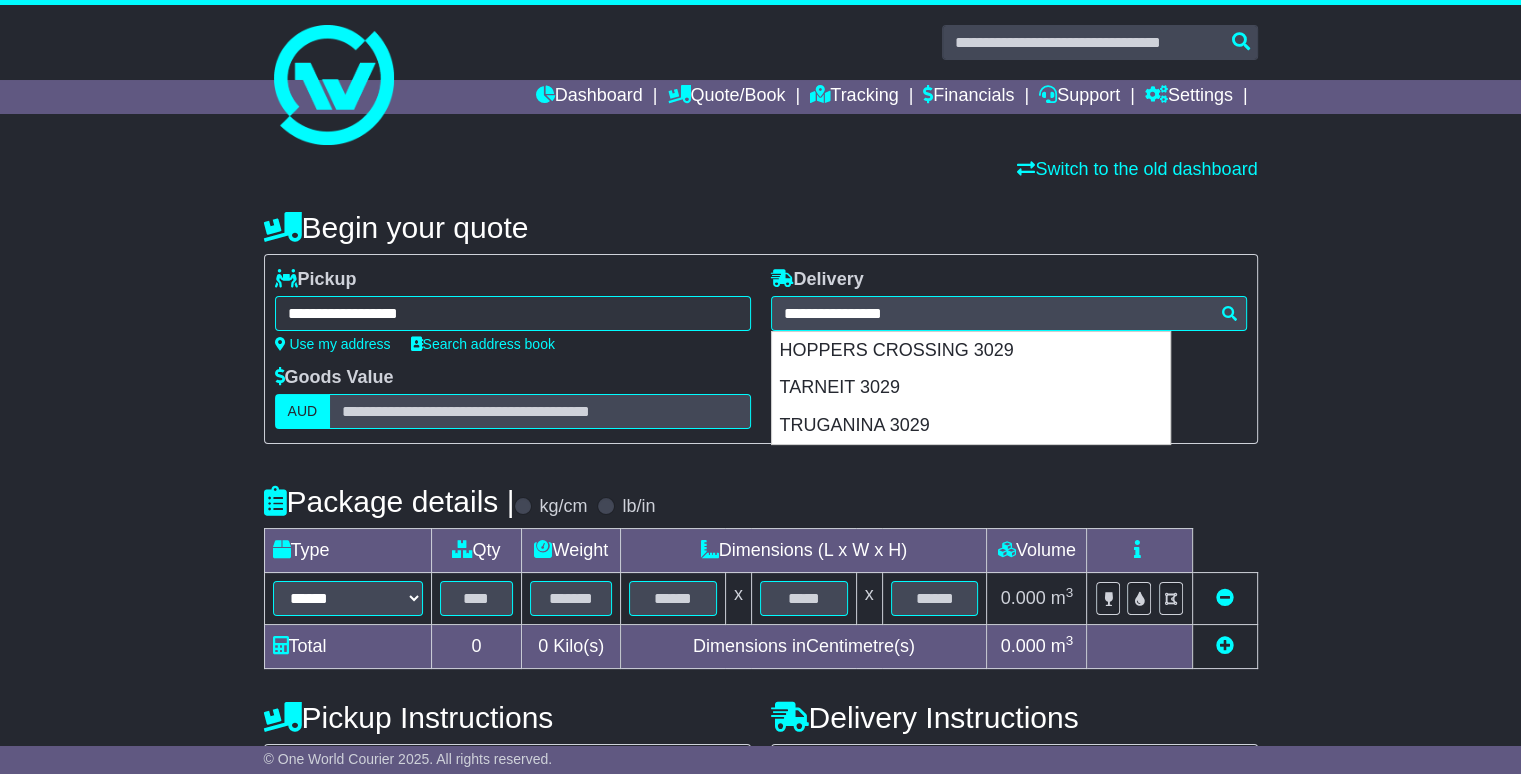 type on "**********" 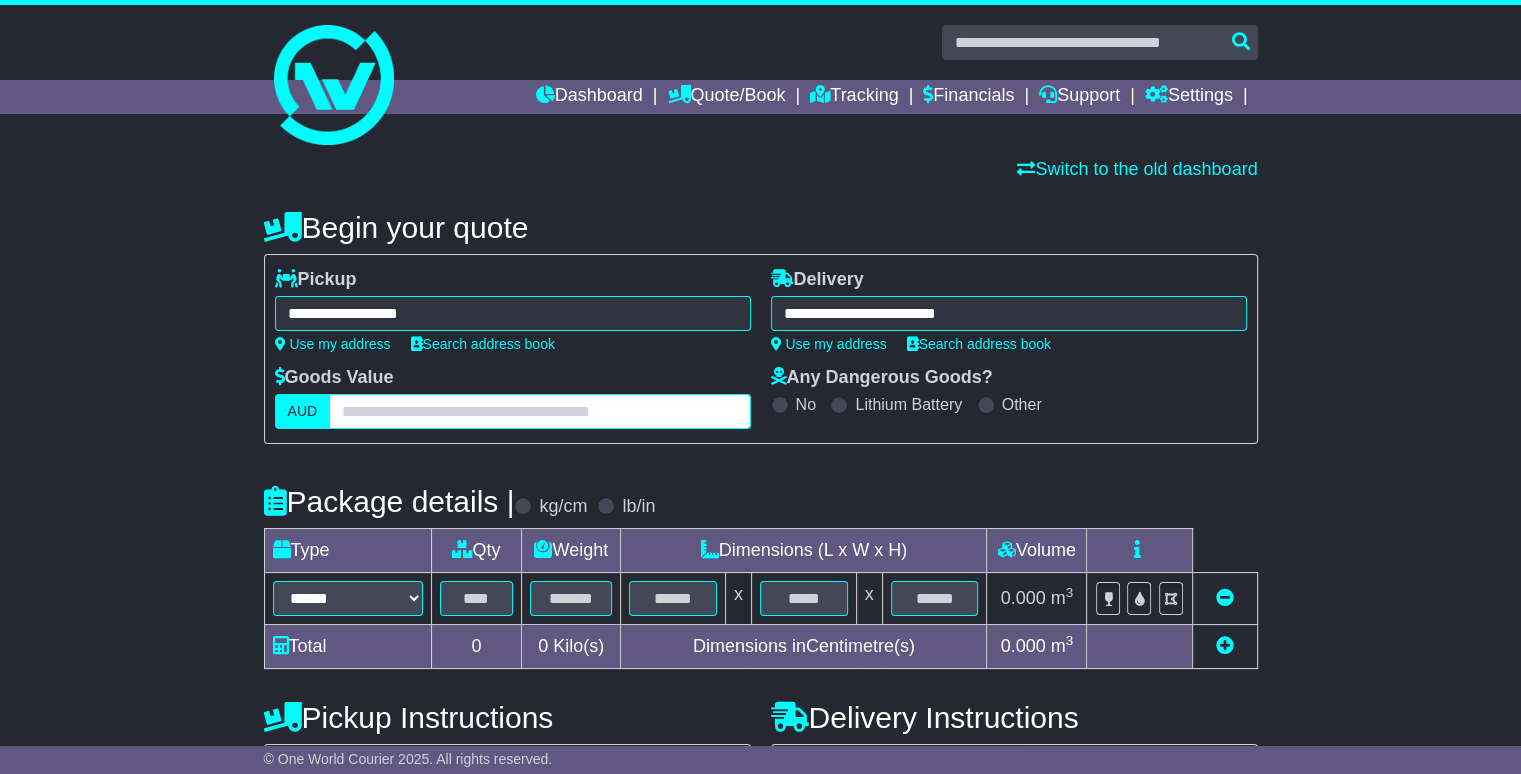 click at bounding box center (539, 411) 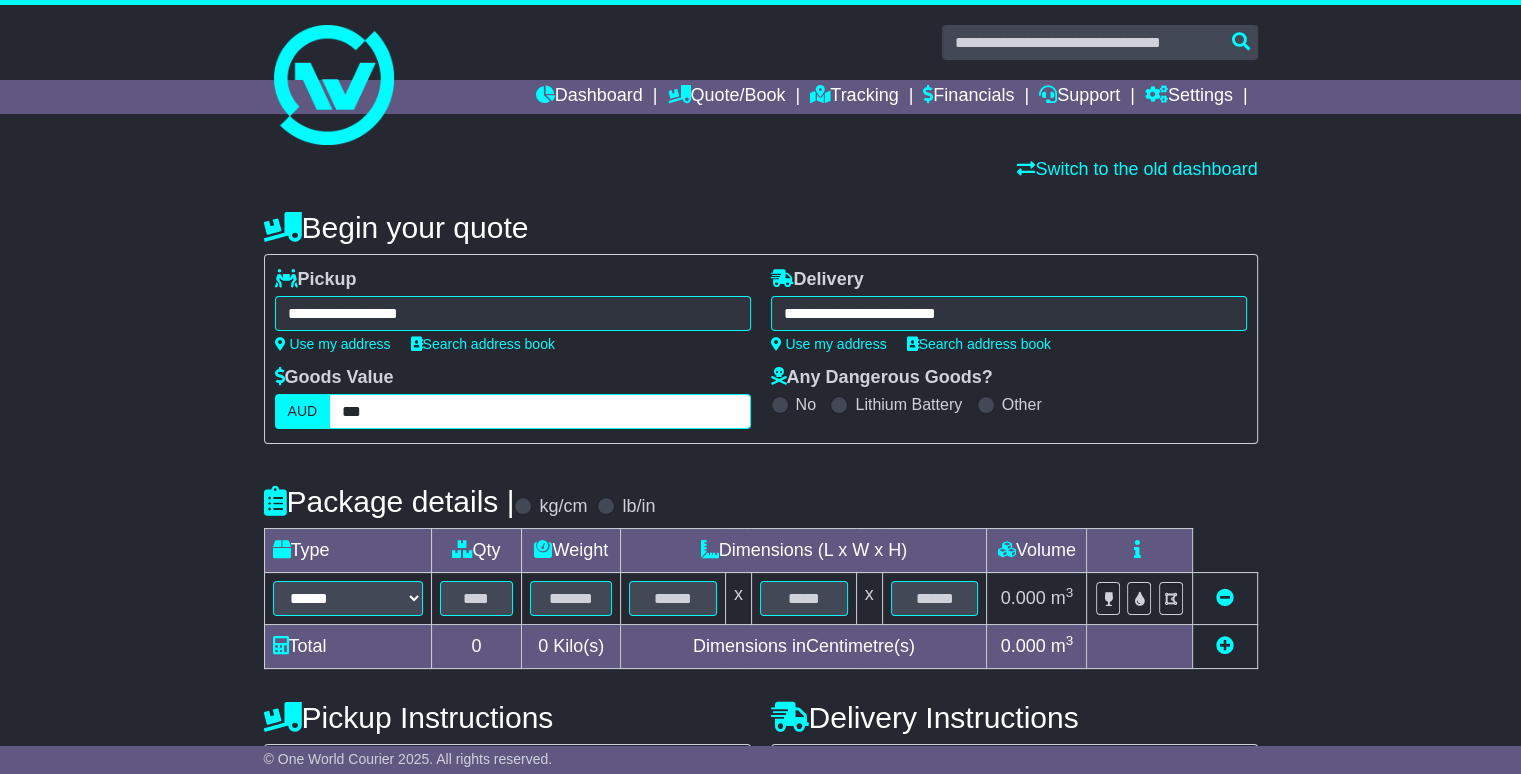 type on "***" 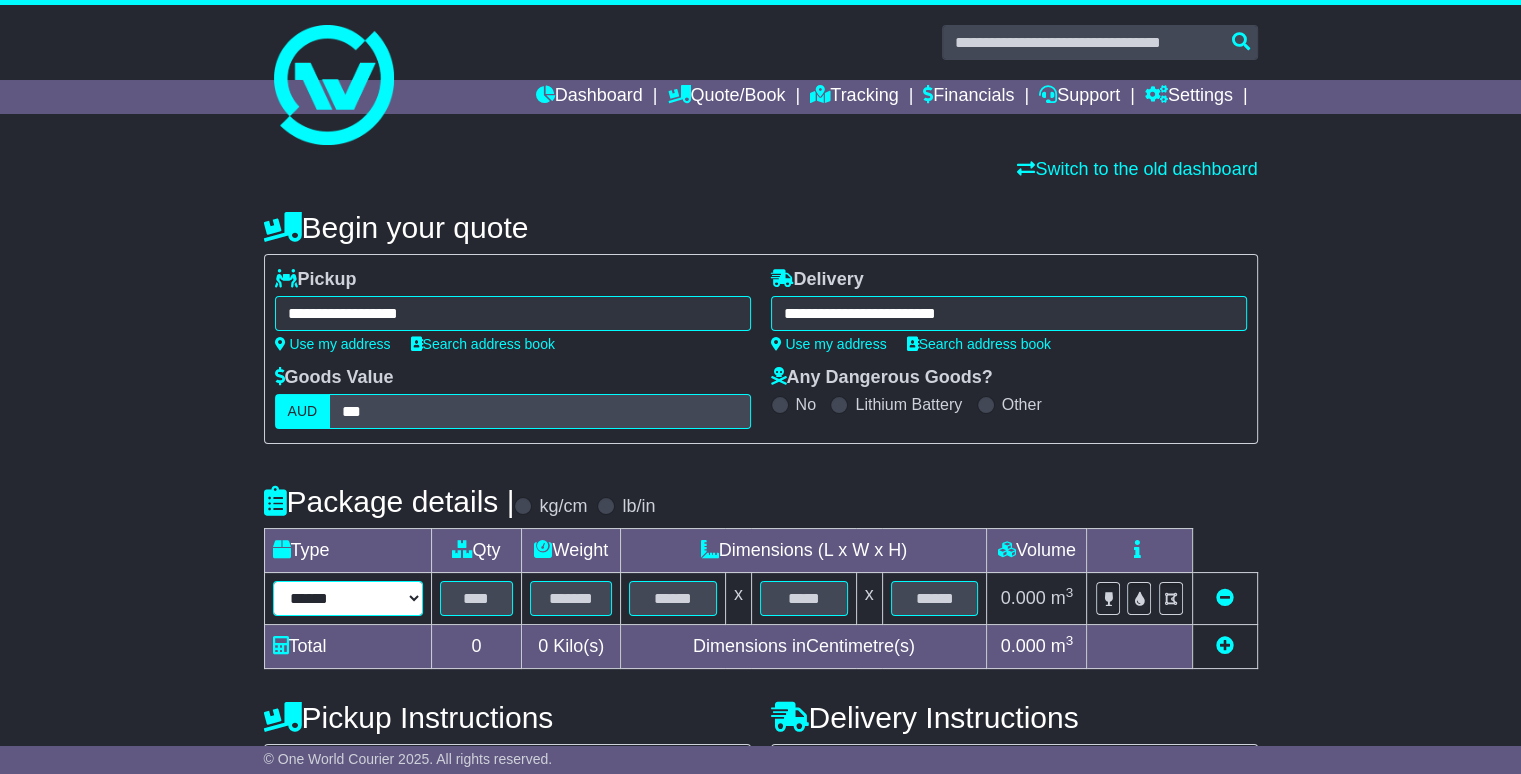 click on "****** ****** *** ******** ***** **** **** ****** *** *******" at bounding box center (348, 598) 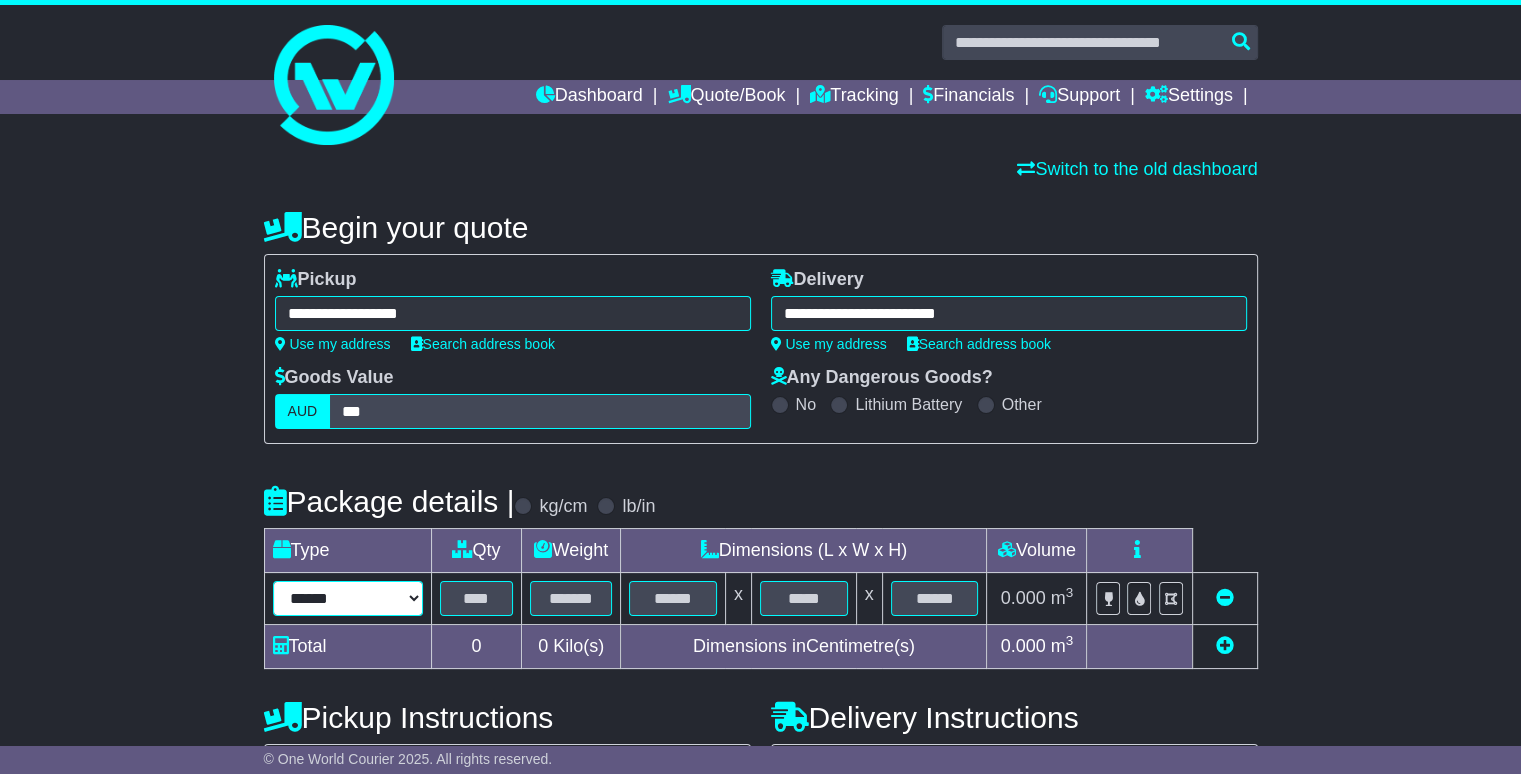 select on "****" 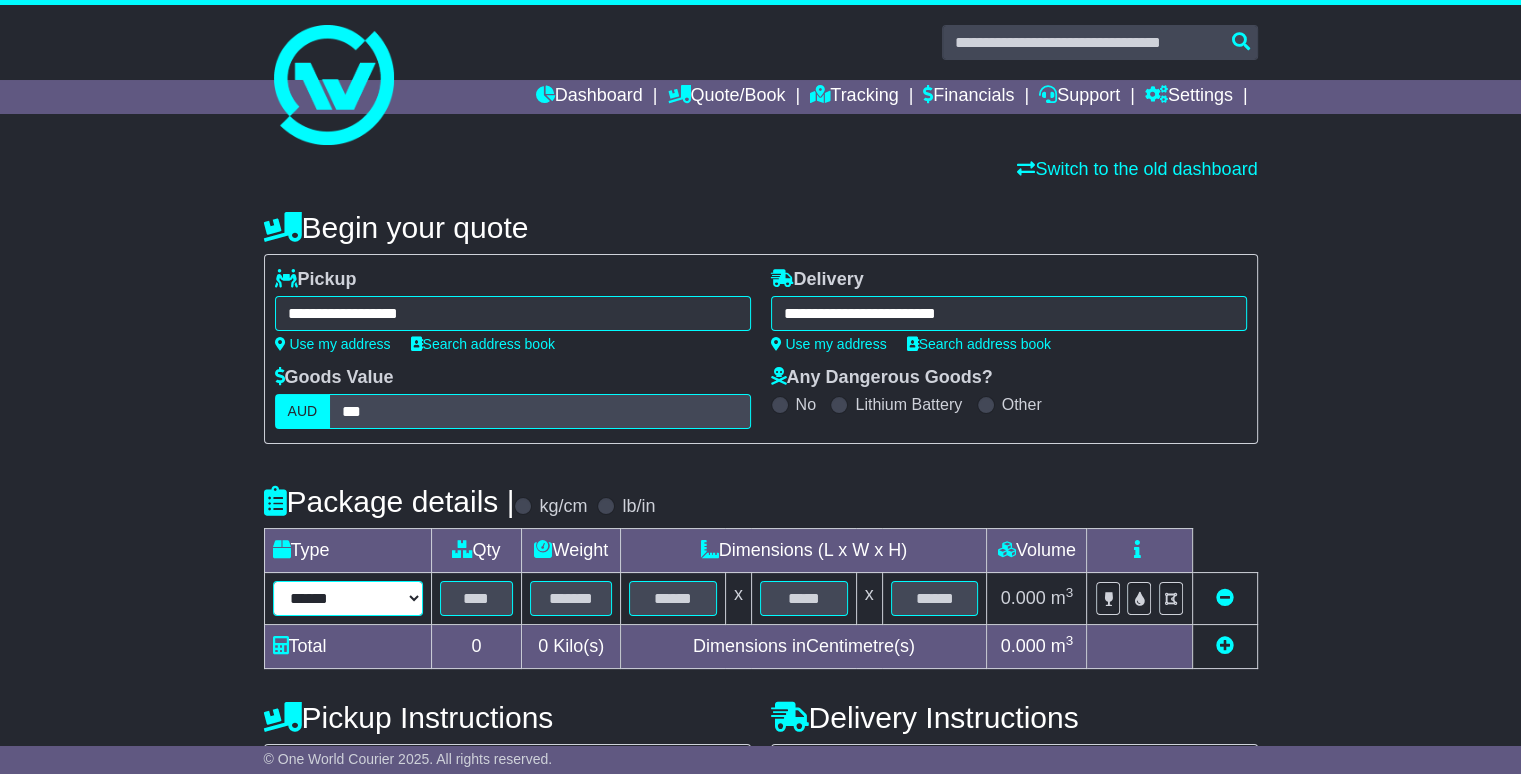 click on "****** ****** *** ******** ***** **** **** ****** *** *******" at bounding box center (348, 598) 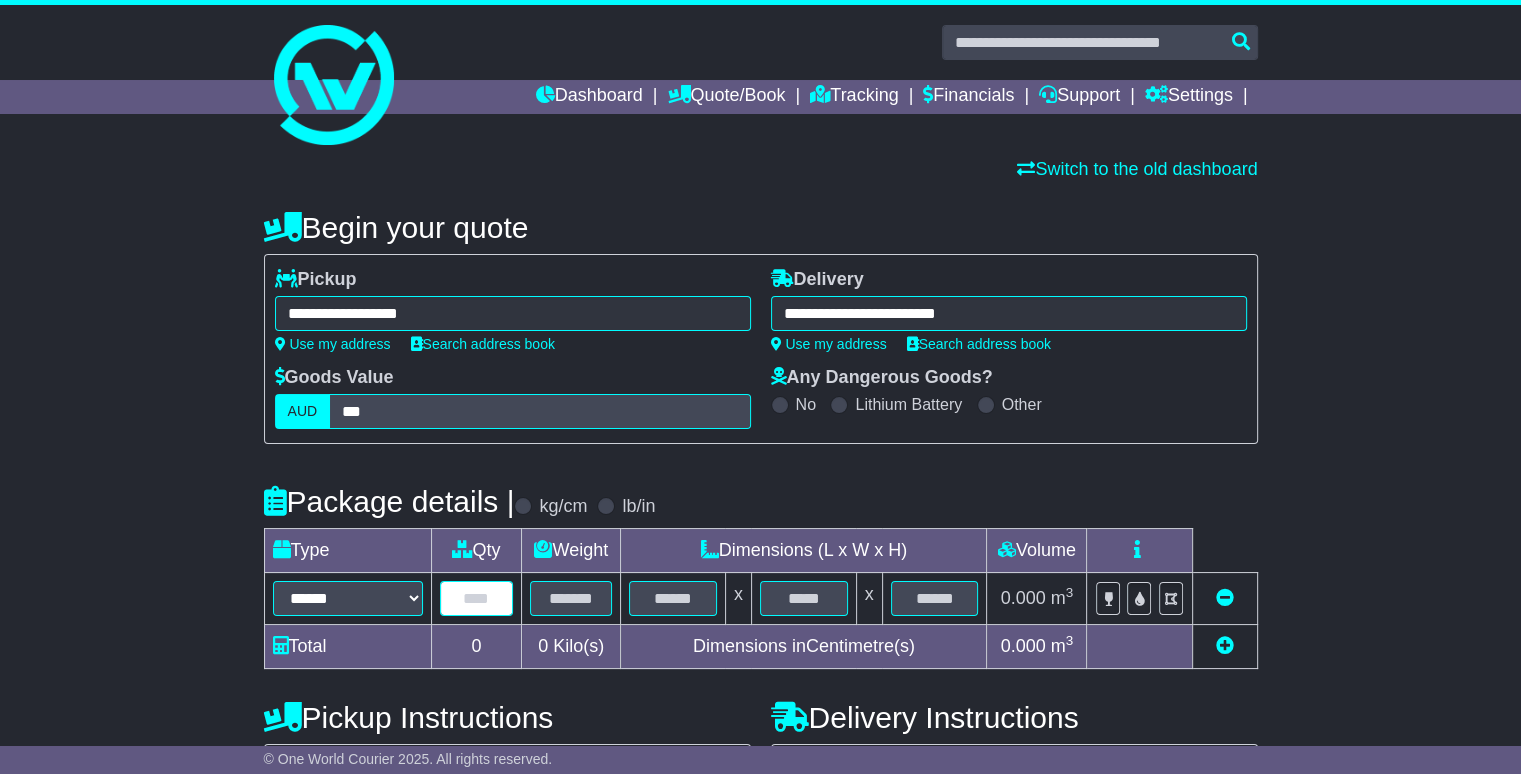 click at bounding box center (477, 598) 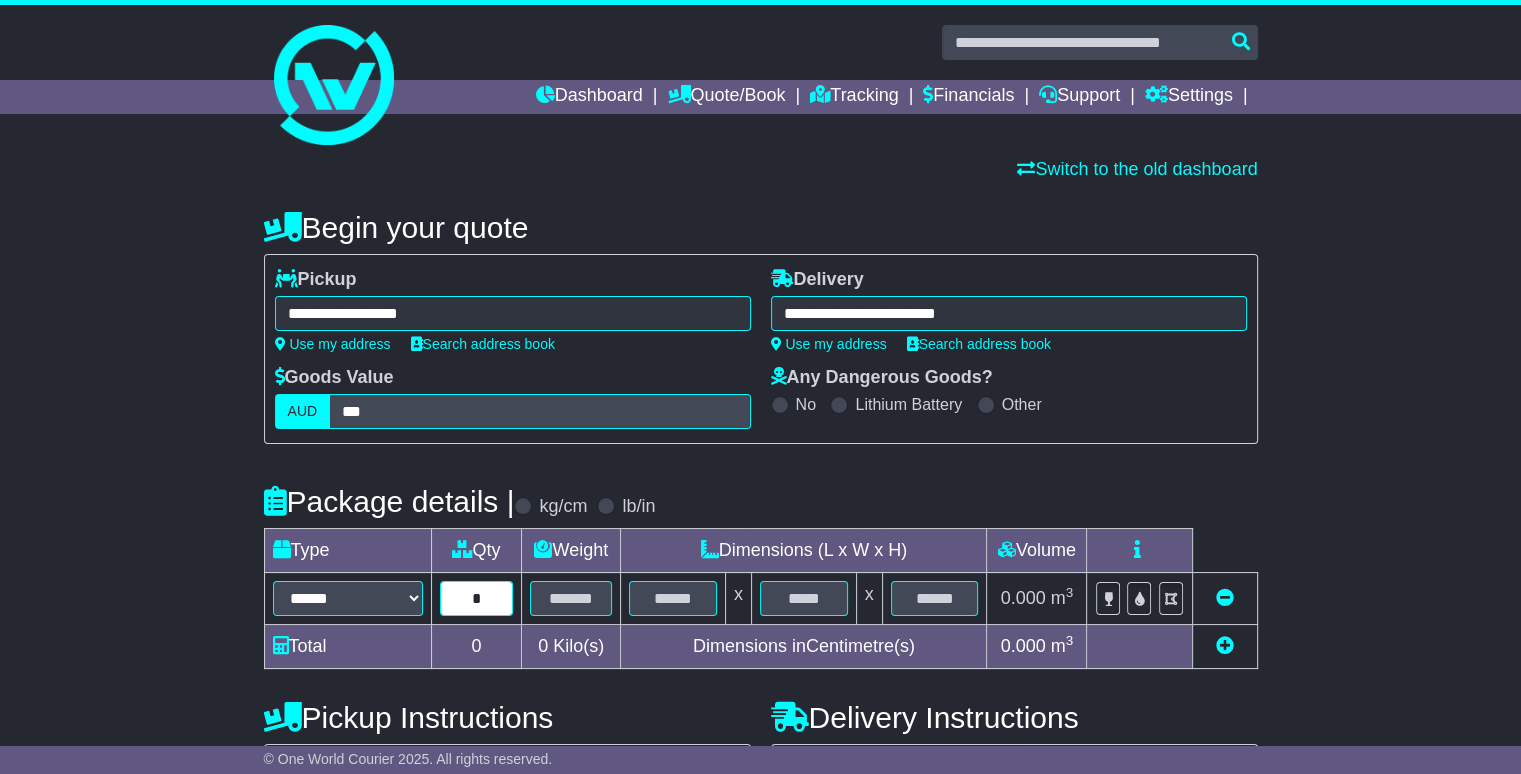 type on "*" 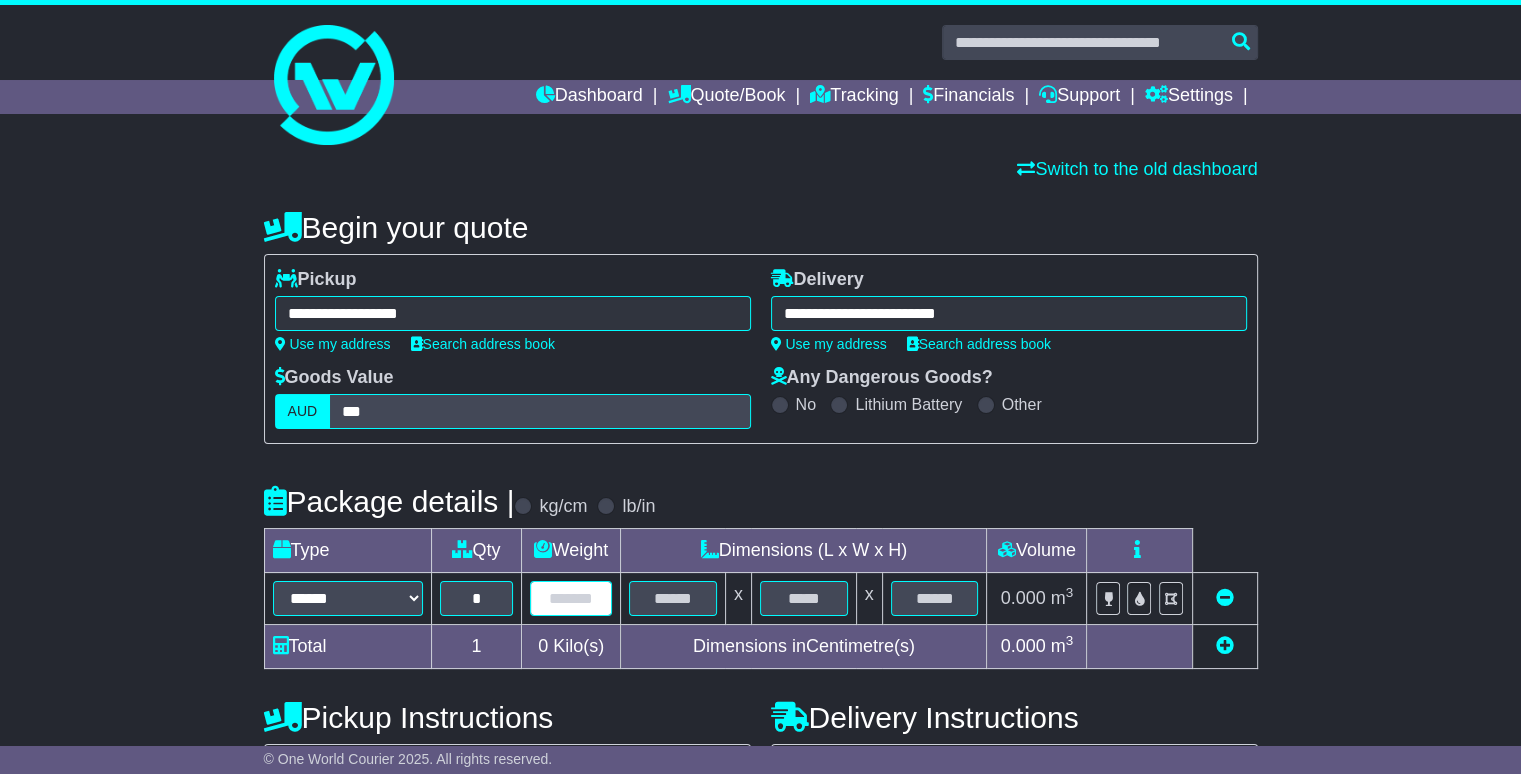 click at bounding box center [571, 598] 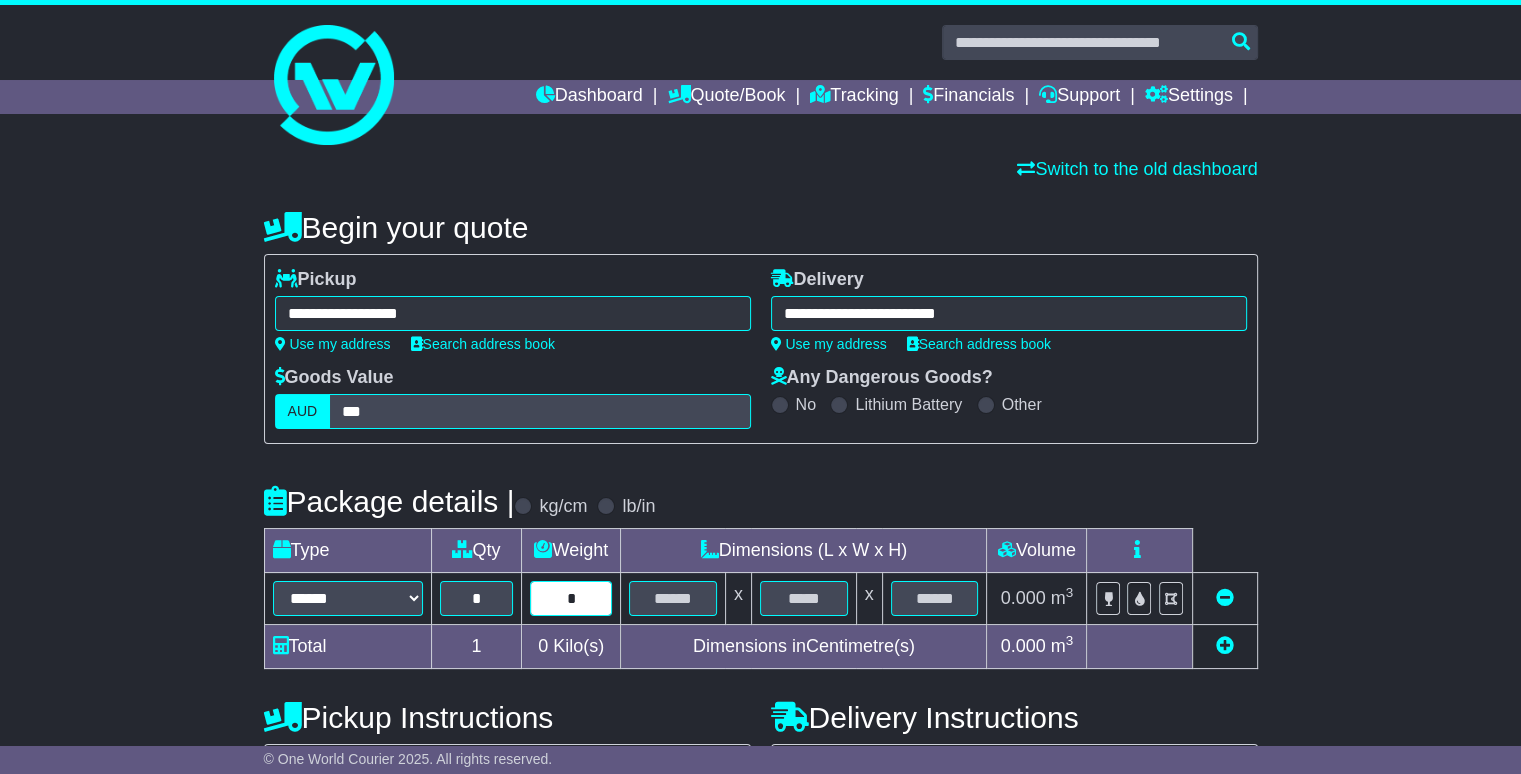type on "*" 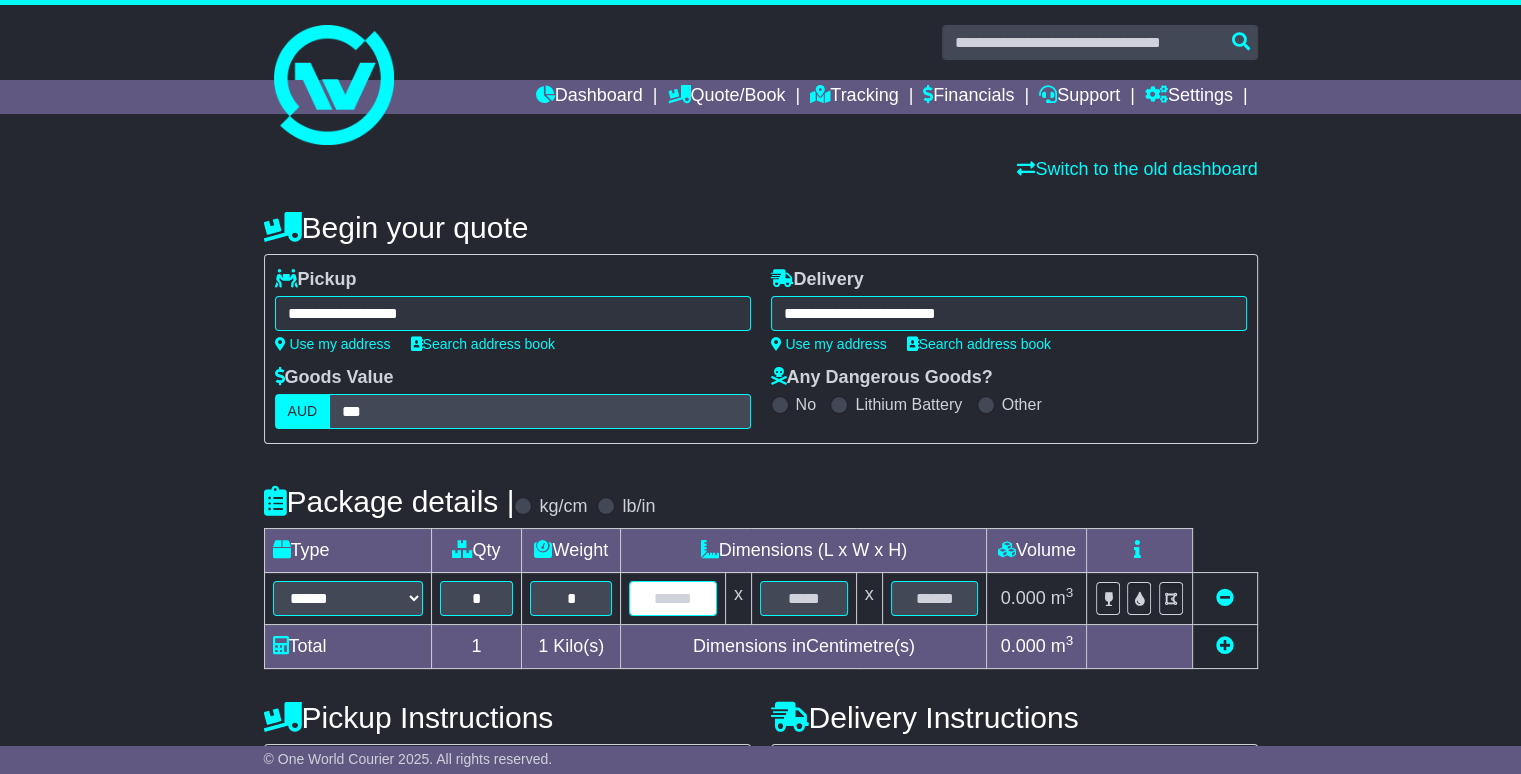 click at bounding box center [673, 598] 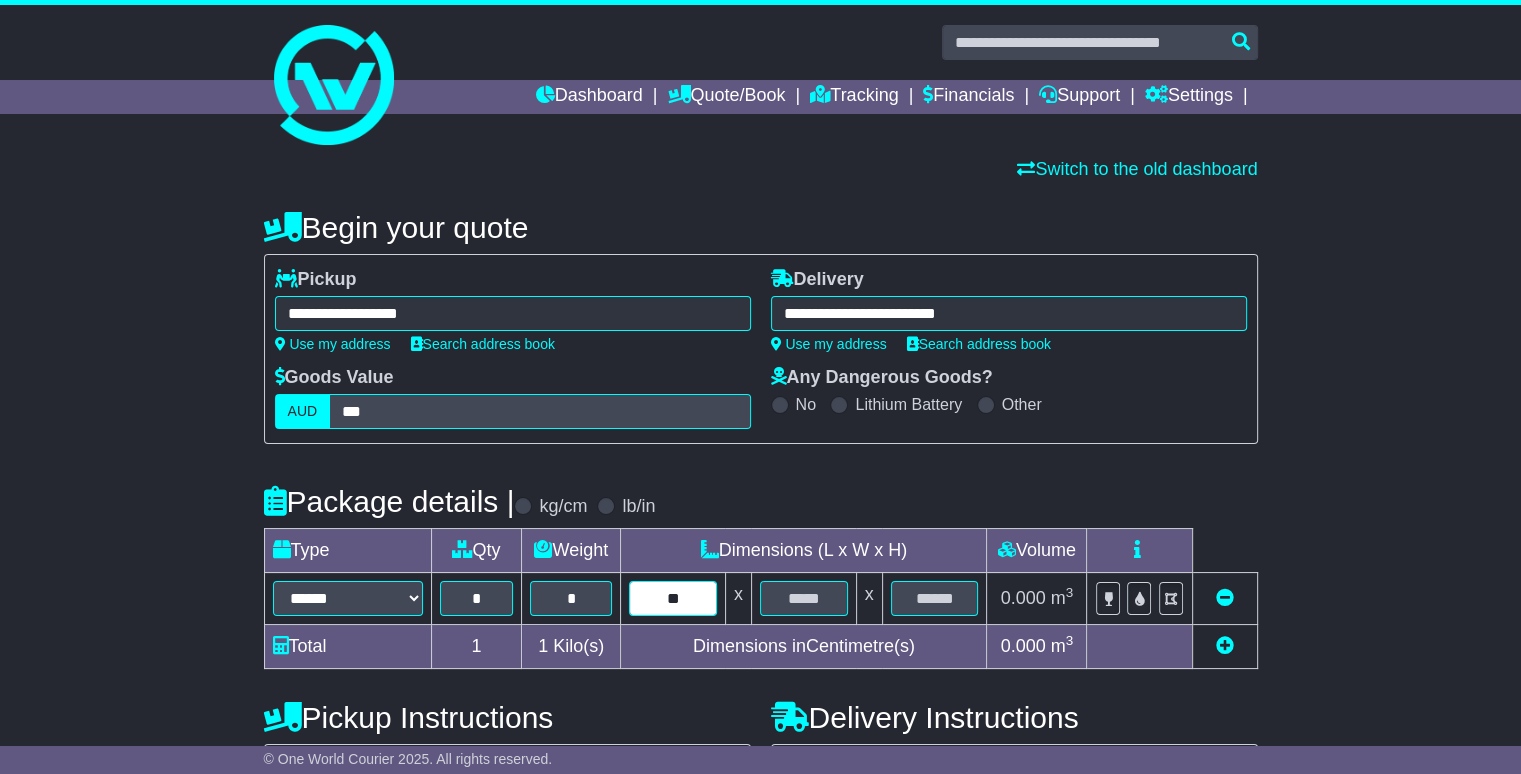 type on "**" 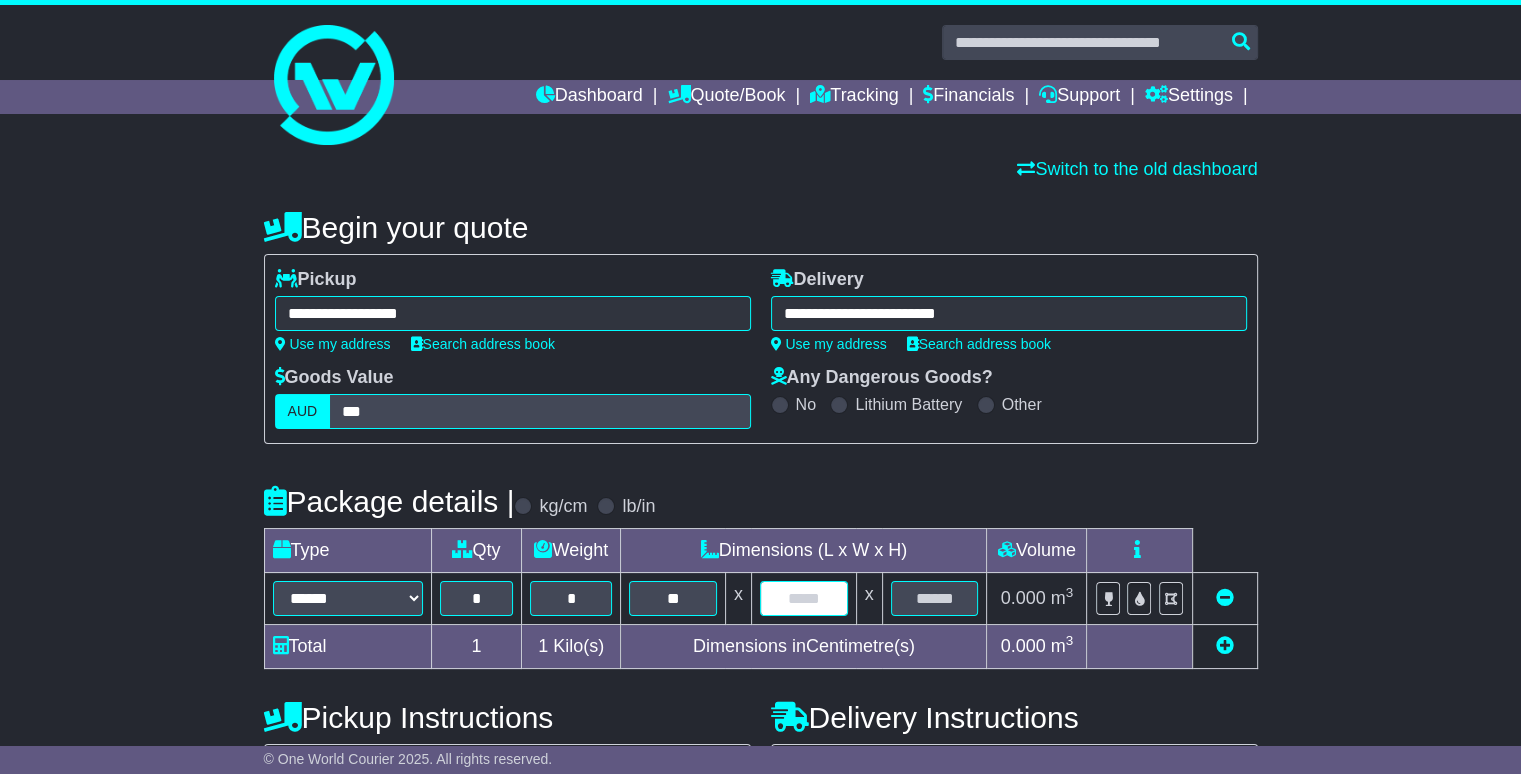 click at bounding box center (804, 598) 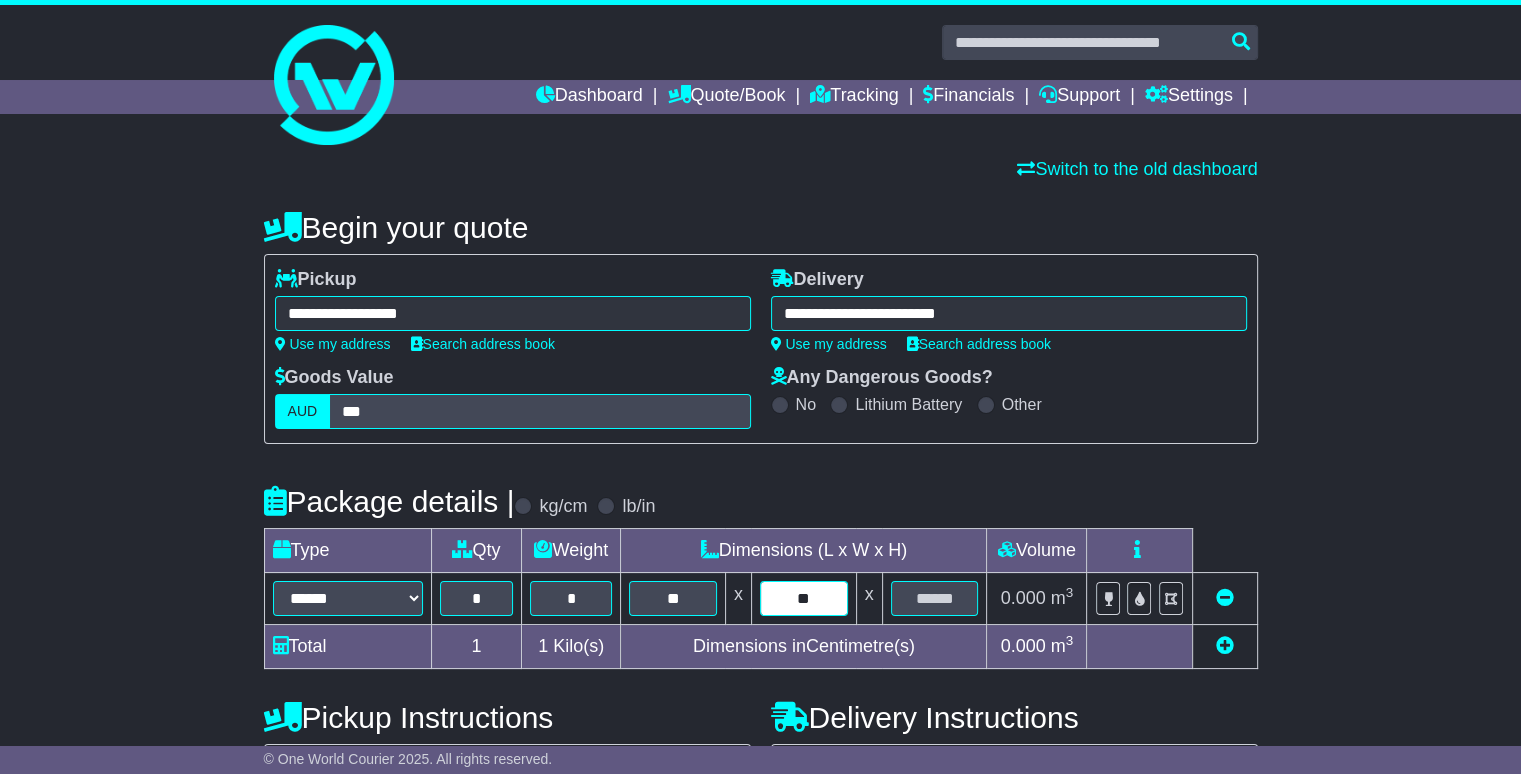 type on "**" 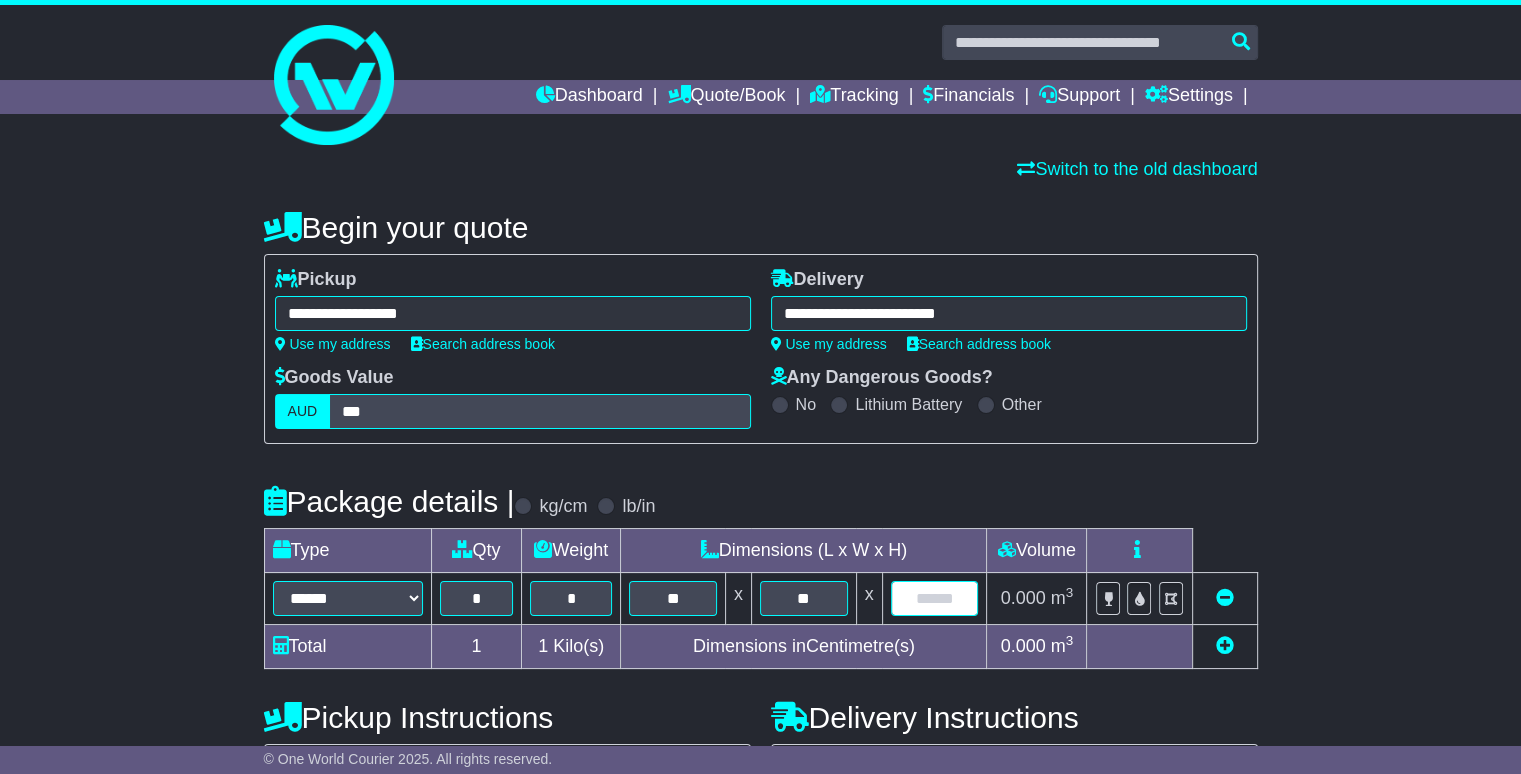 click at bounding box center (935, 598) 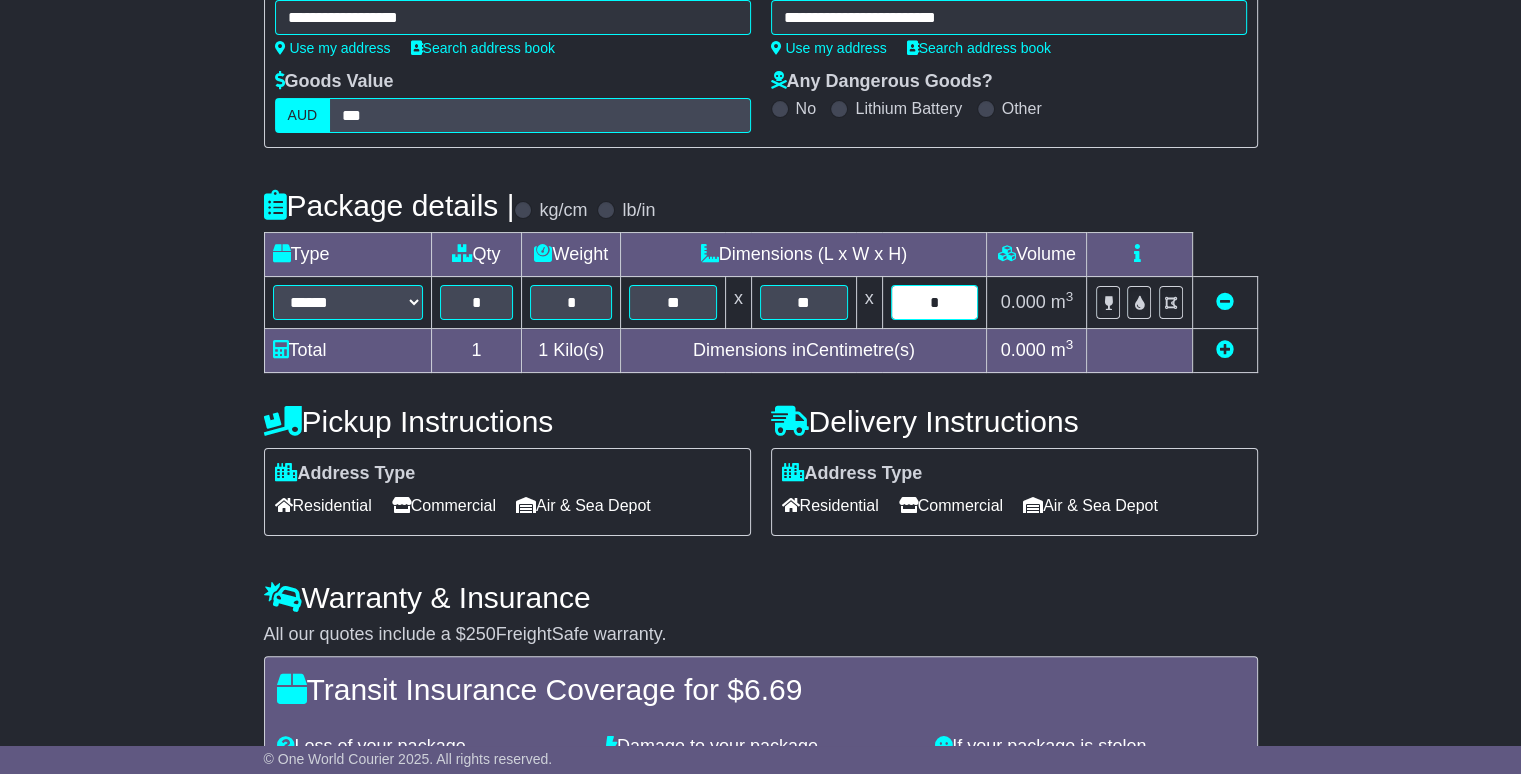 scroll, scrollTop: 300, scrollLeft: 0, axis: vertical 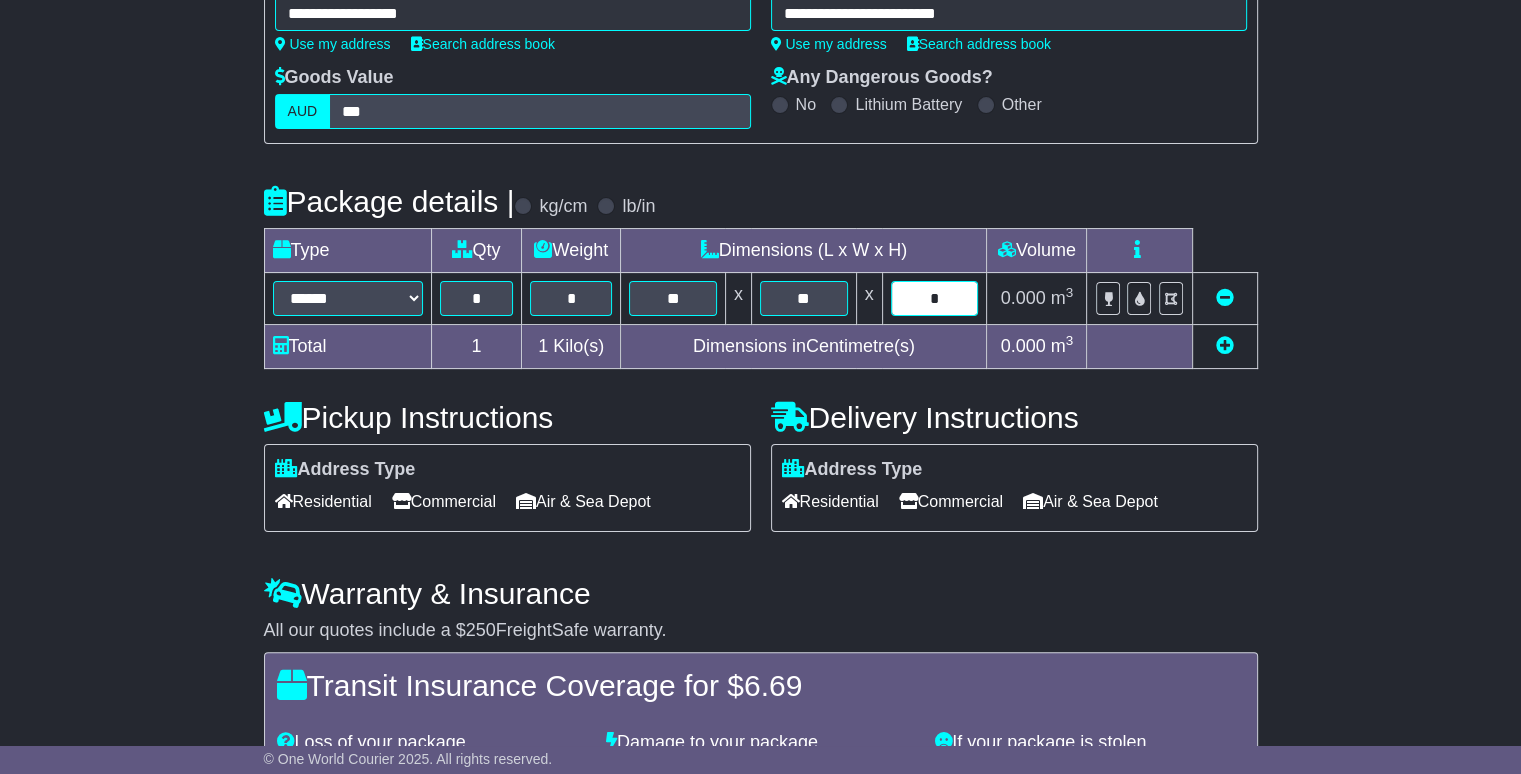 type on "*" 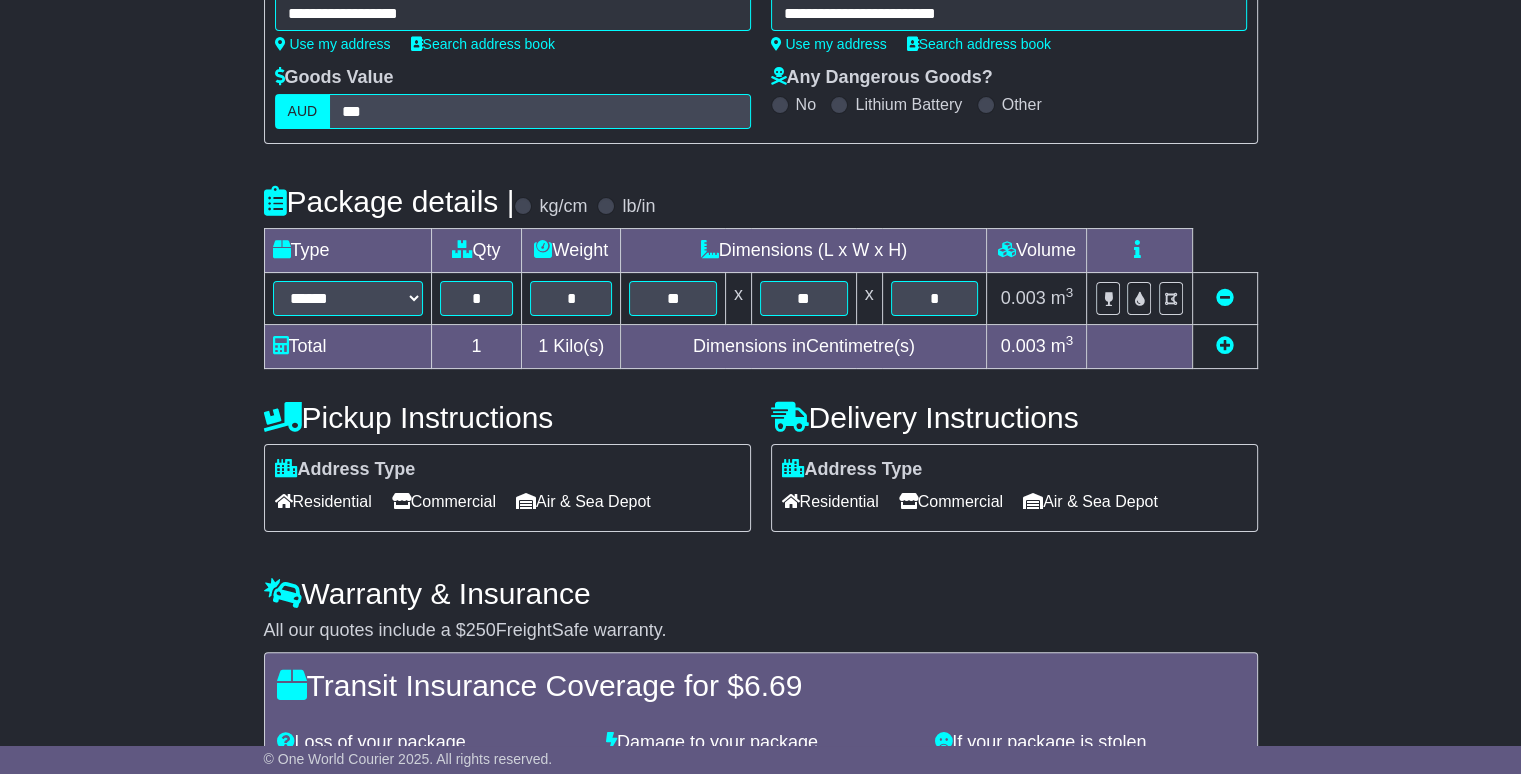 drag, startPoint x: 470, startPoint y: 501, endPoint x: 808, endPoint y: 534, distance: 339.60712 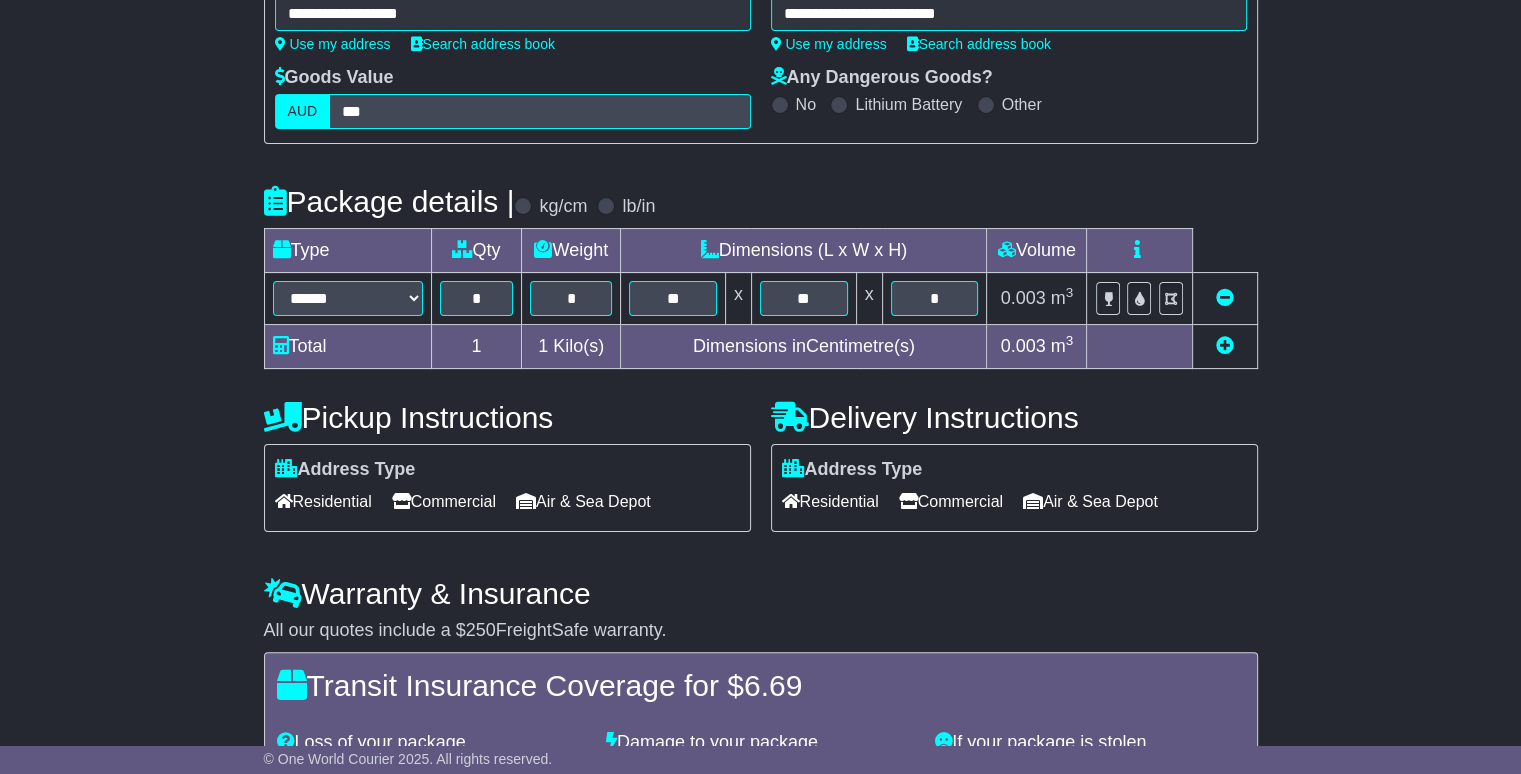 click on "Commercial" at bounding box center [444, 501] 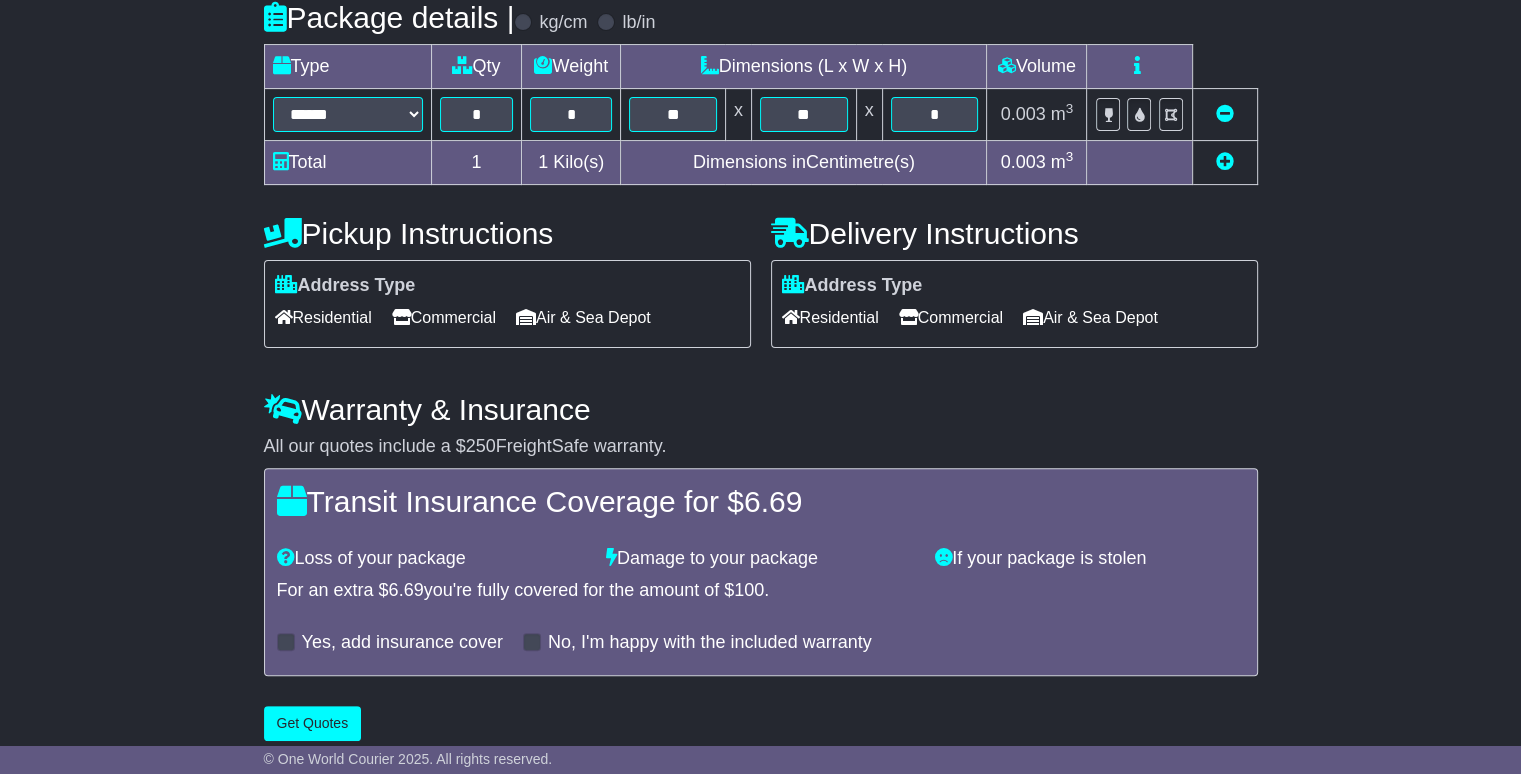 scroll, scrollTop: 500, scrollLeft: 0, axis: vertical 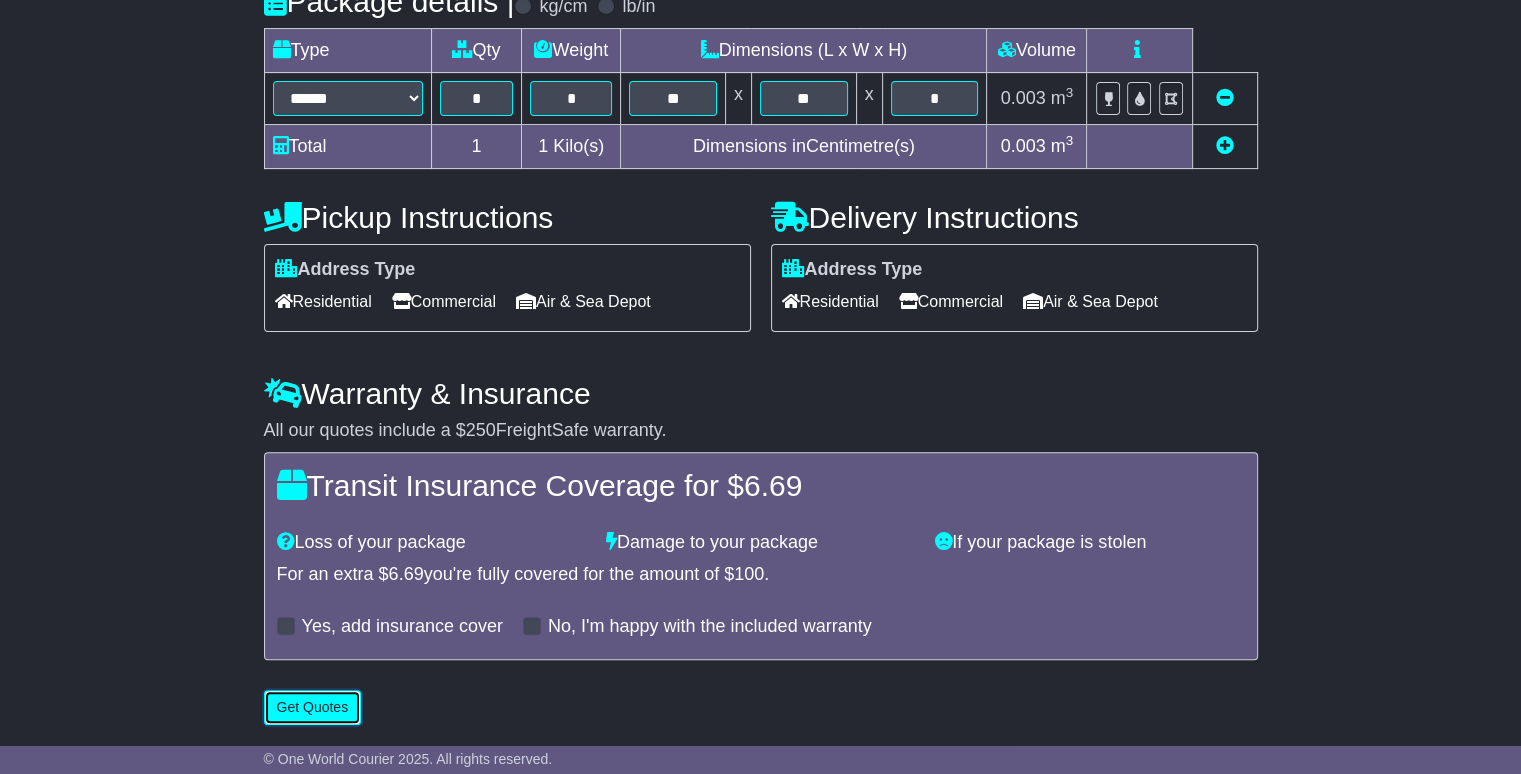 click on "Get Quotes" at bounding box center (313, 707) 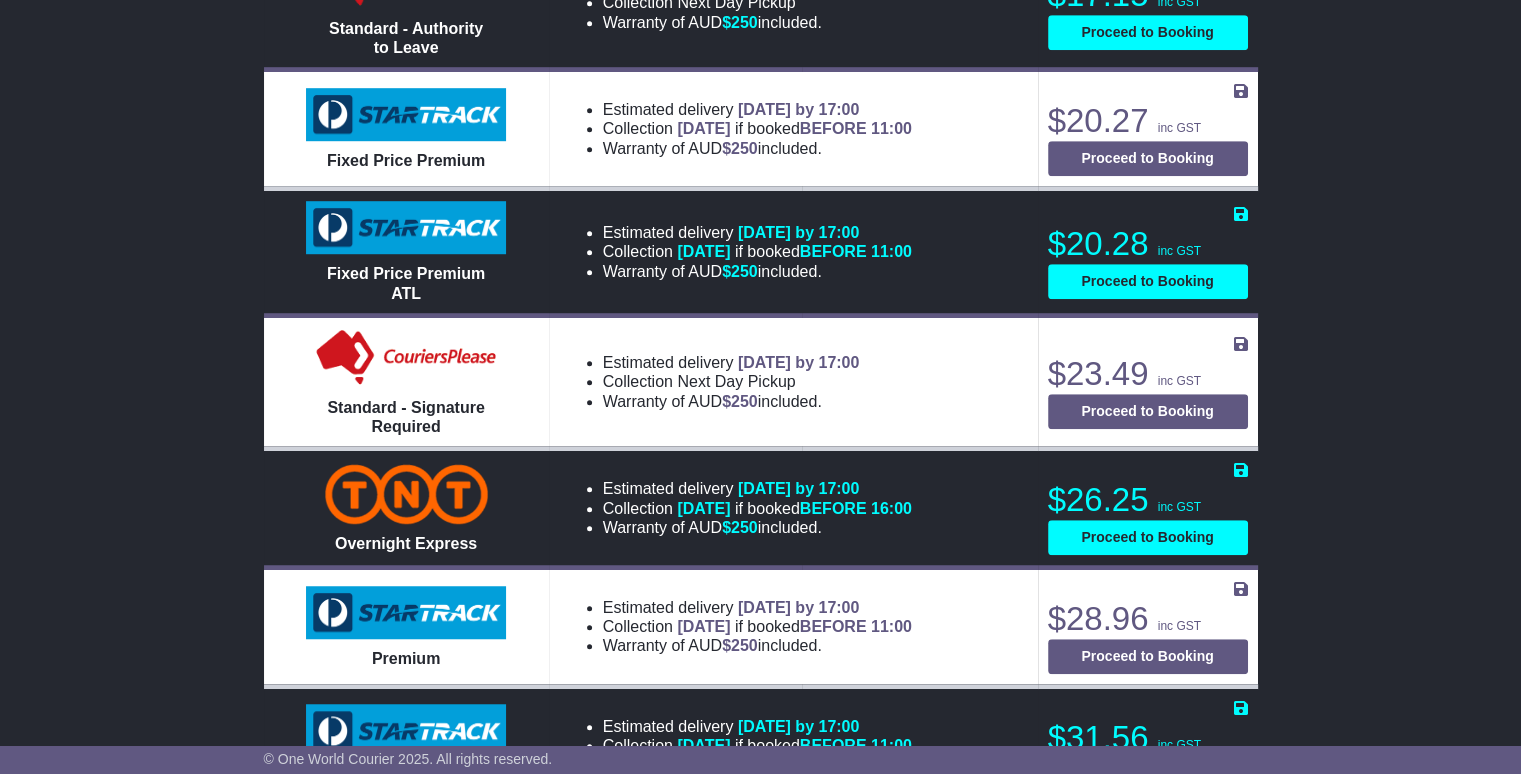 scroll, scrollTop: 1400, scrollLeft: 0, axis: vertical 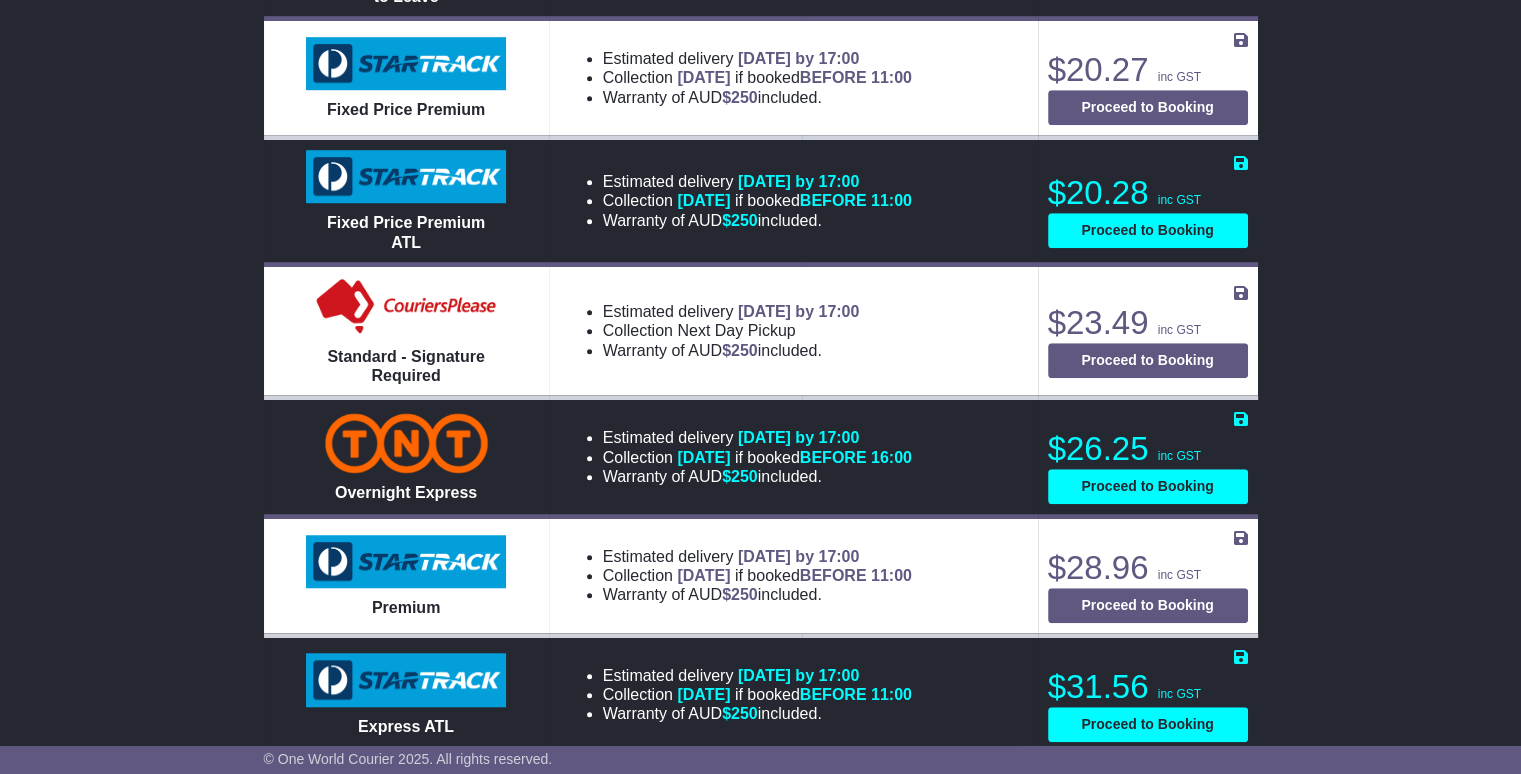 click on "Estimated delivery
14th Jul 2025 by 17:00
Collection
TOMORROW
if booked  BEFORE
11:00
Warranty of AUD
$ 250
included." at bounding box center (793, 694) 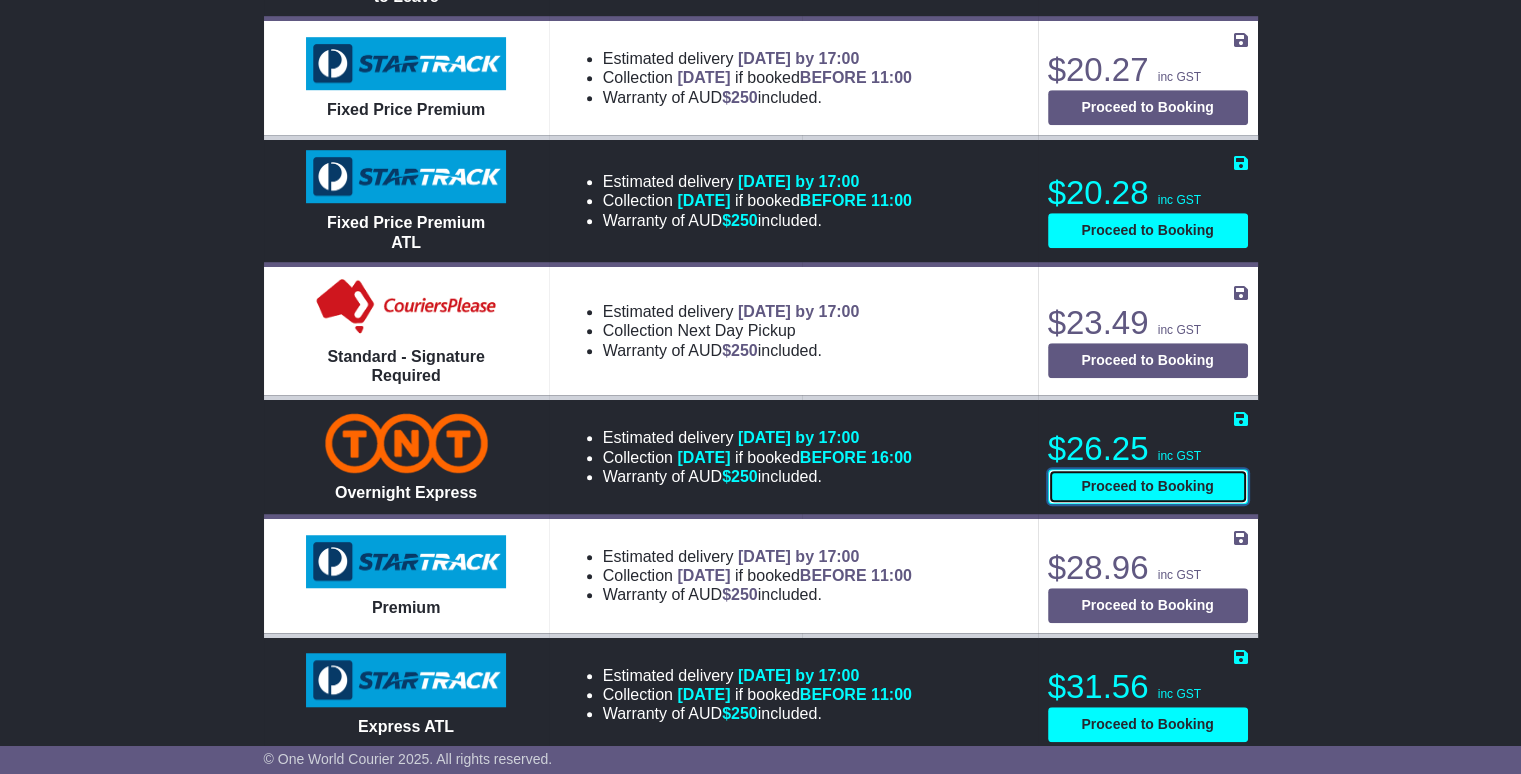 click on "Proceed to Booking" at bounding box center (1148, 486) 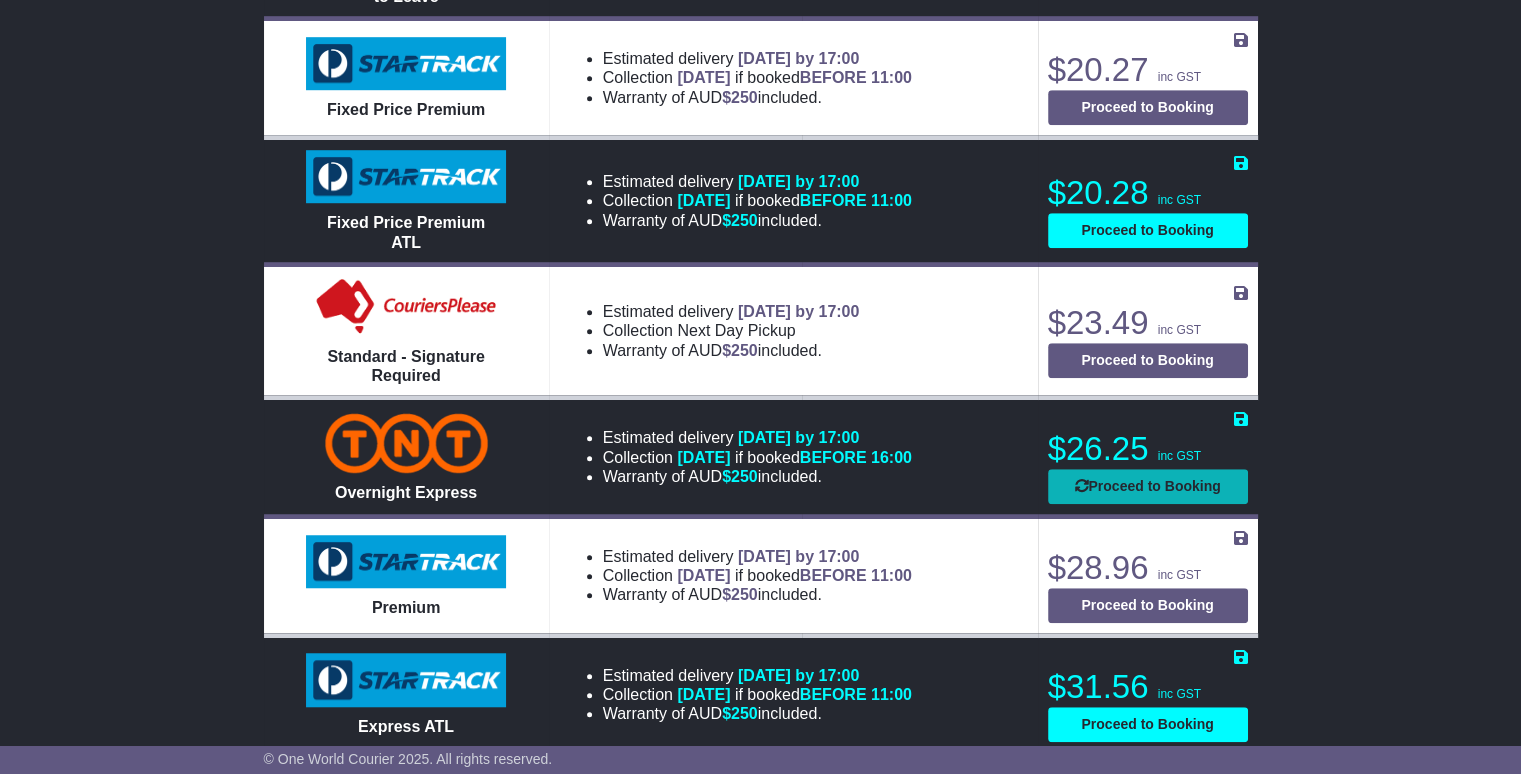 select on "****" 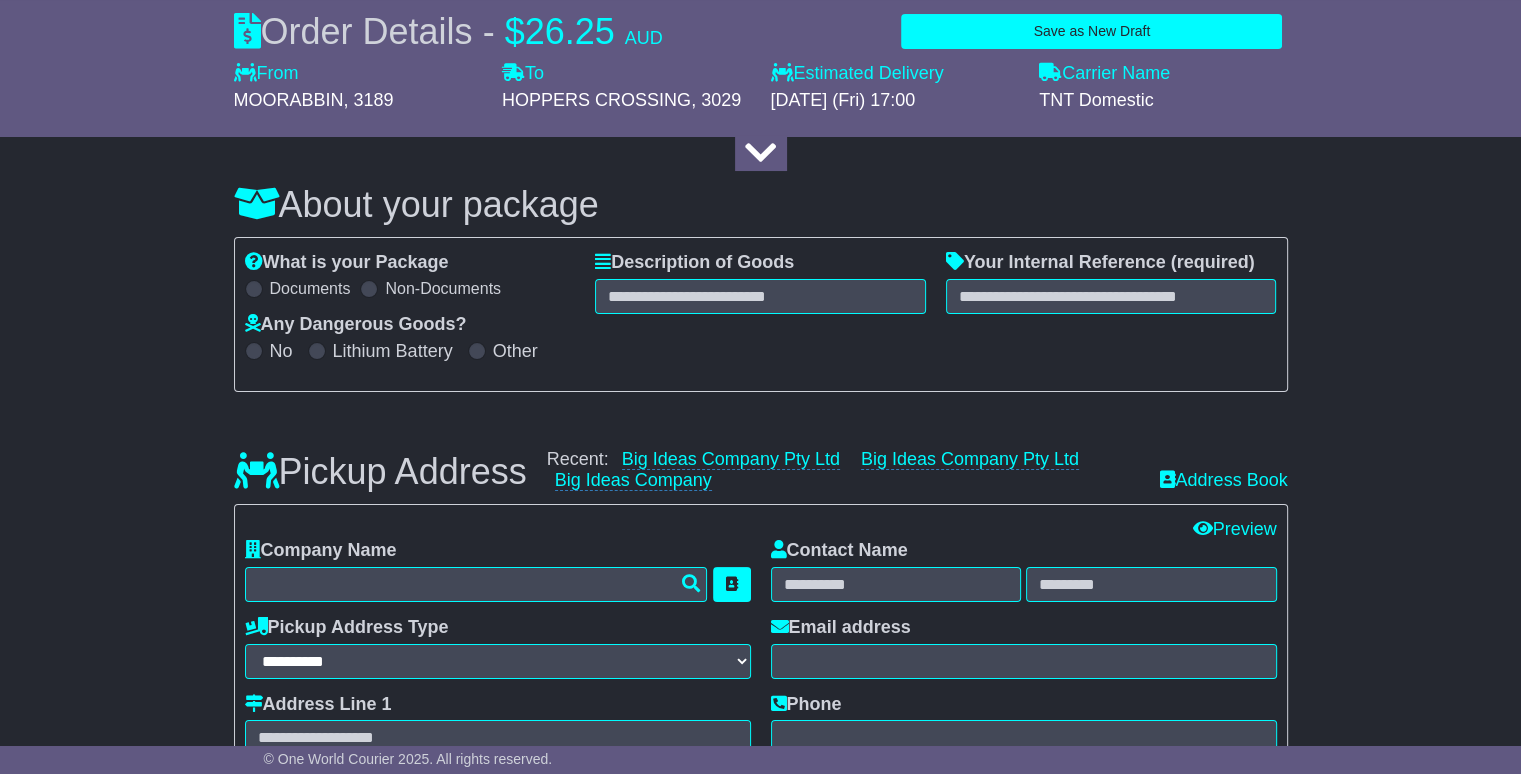 scroll, scrollTop: 200, scrollLeft: 0, axis: vertical 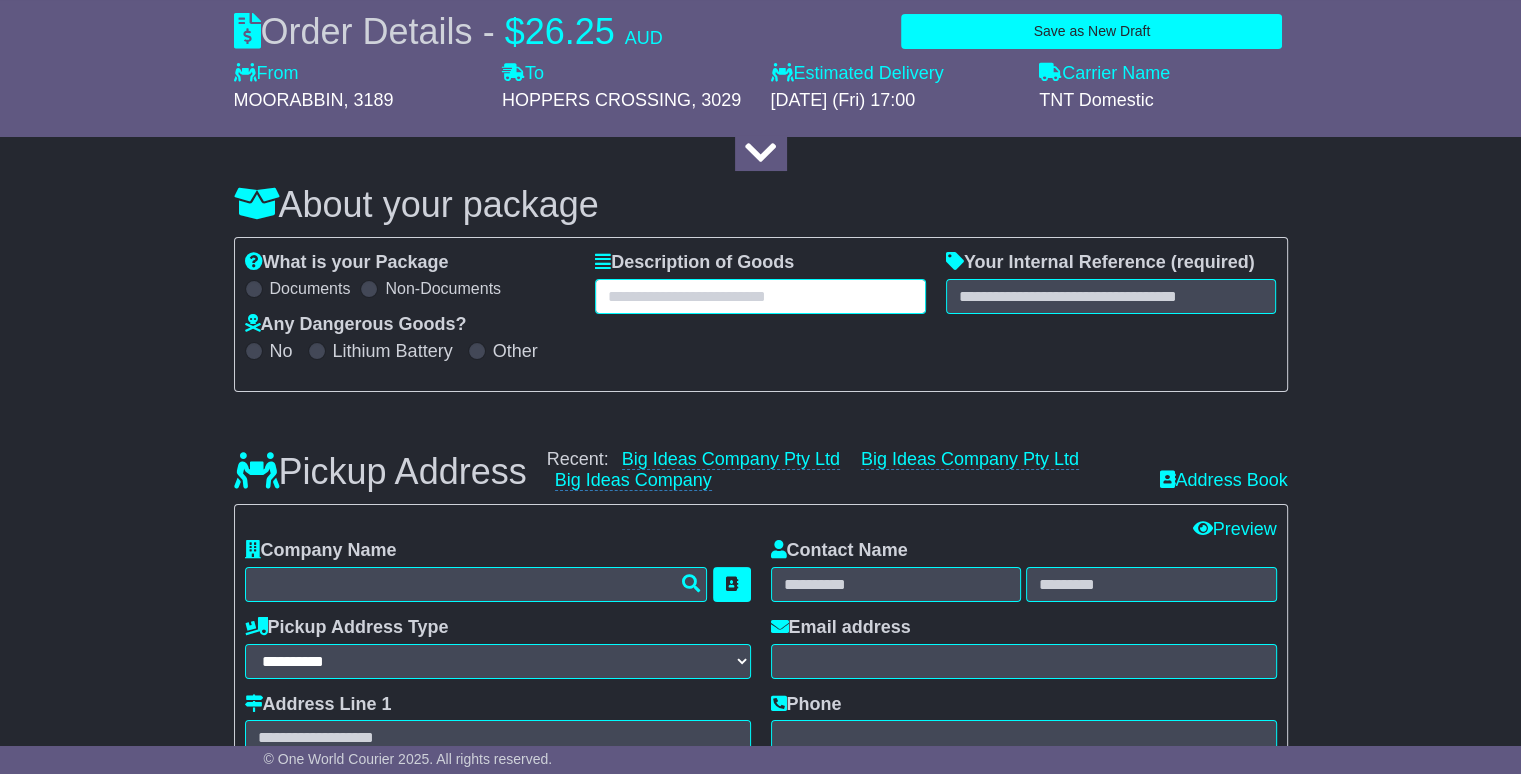 click at bounding box center [760, 296] 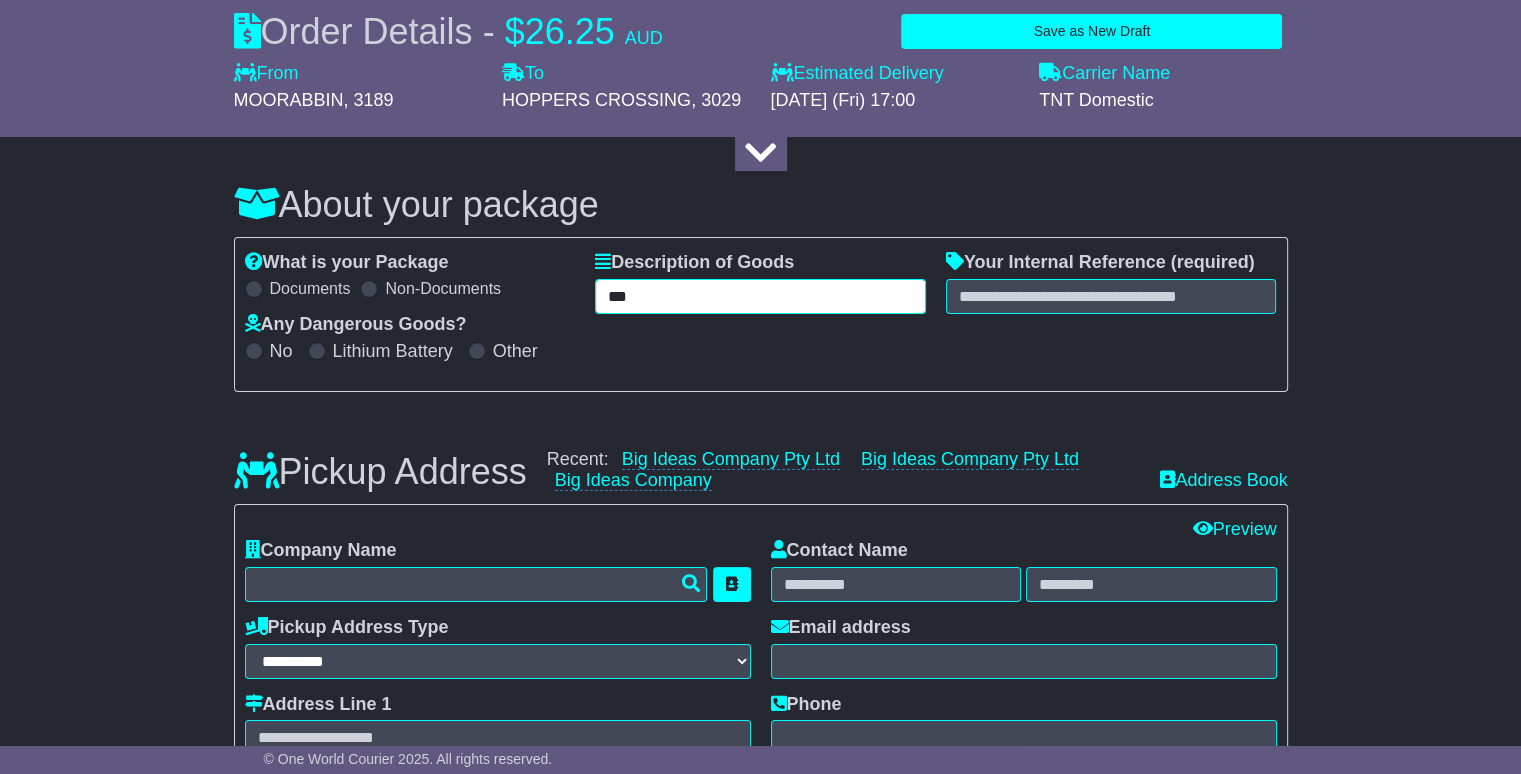 type on "***" 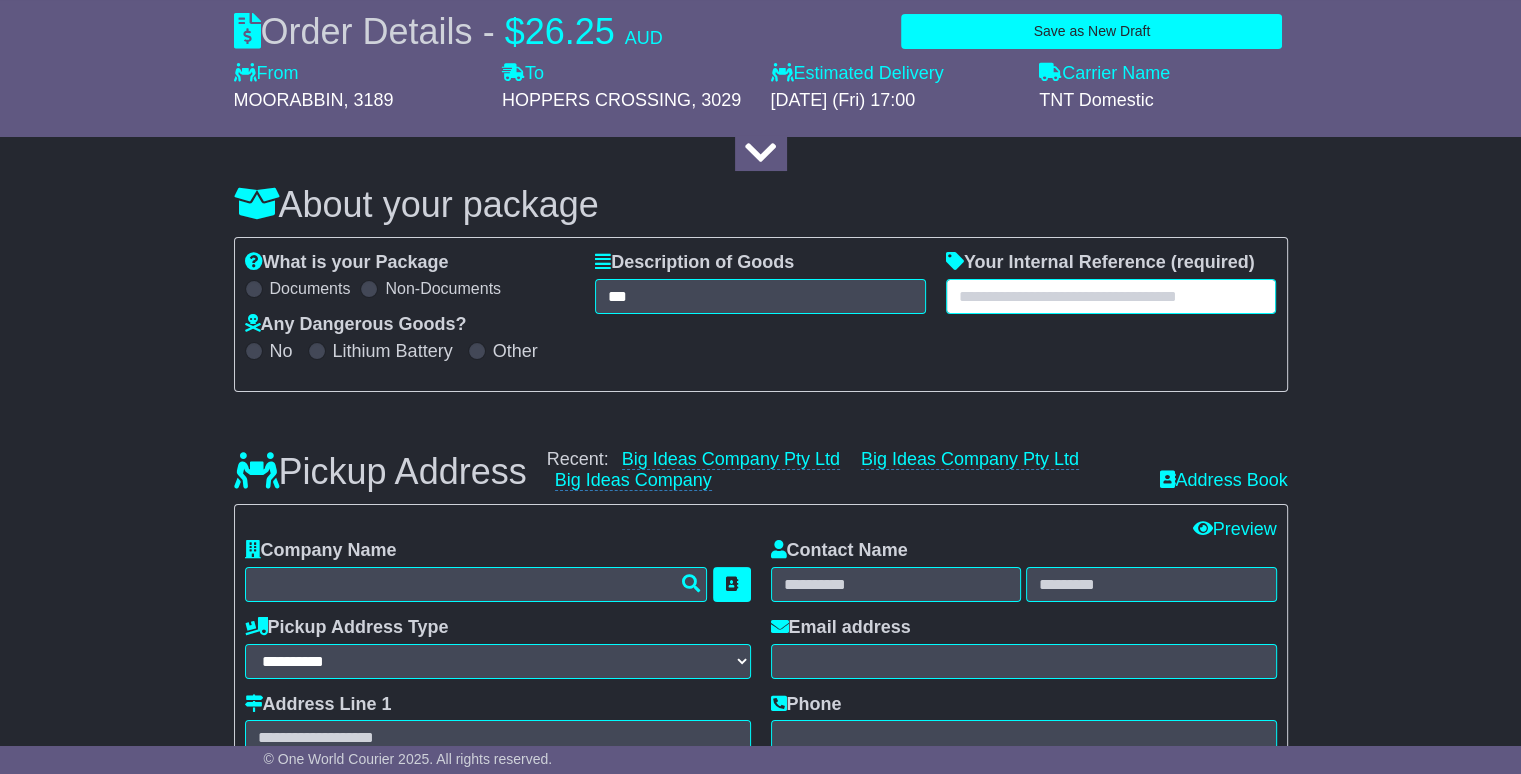 click at bounding box center [1111, 296] 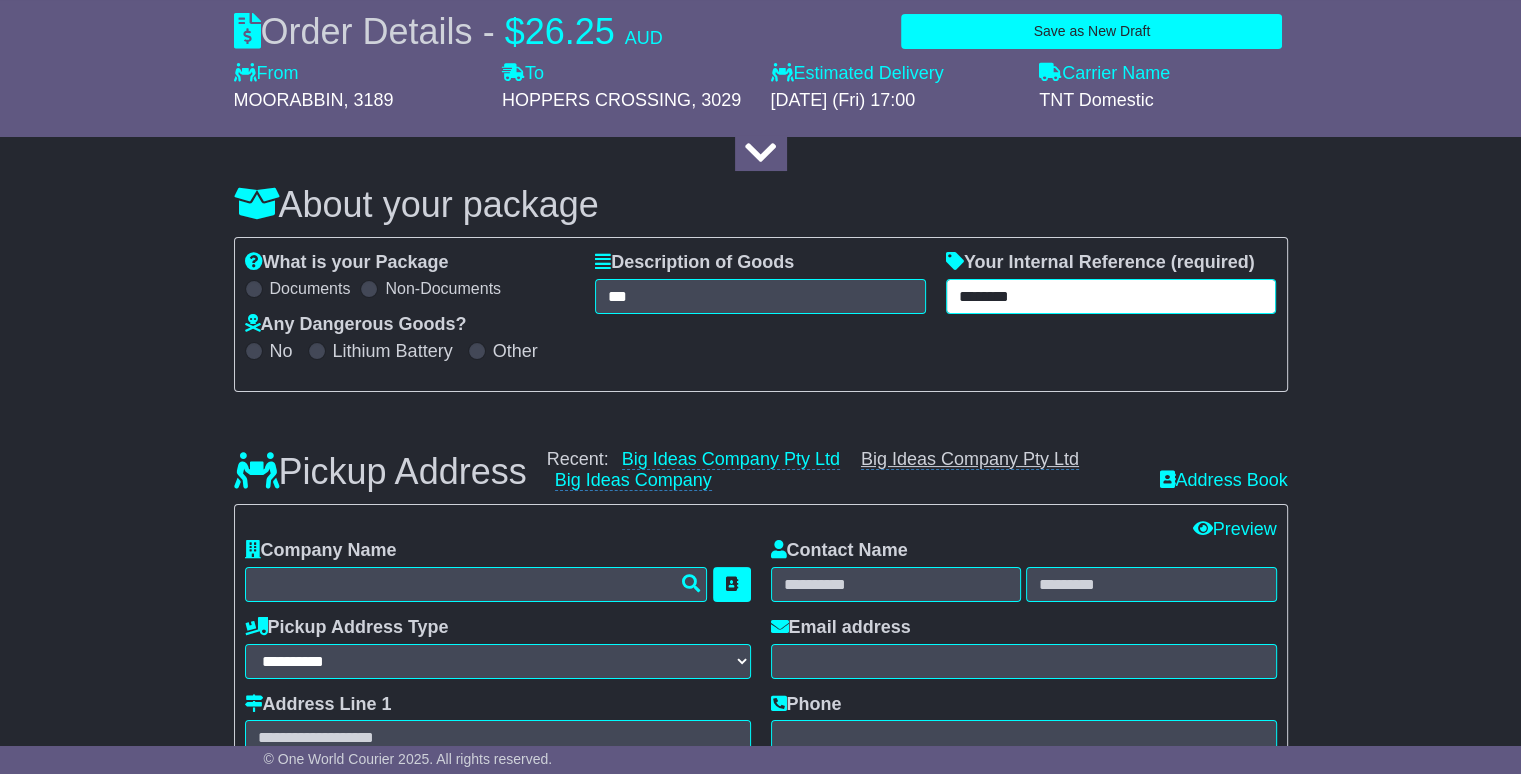 type on "********" 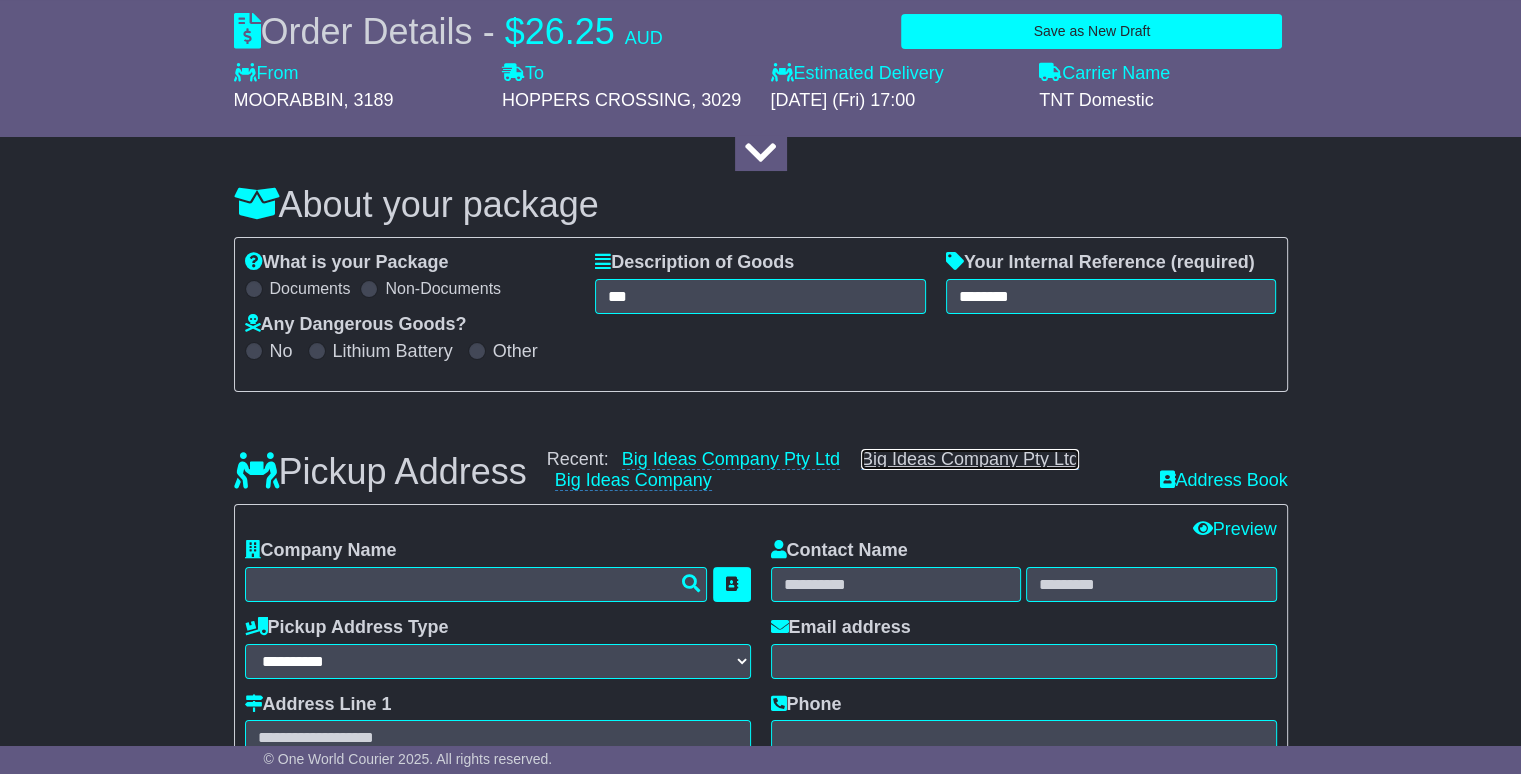 click on "Big Ideas Company Pty Ltd" at bounding box center (970, 459) 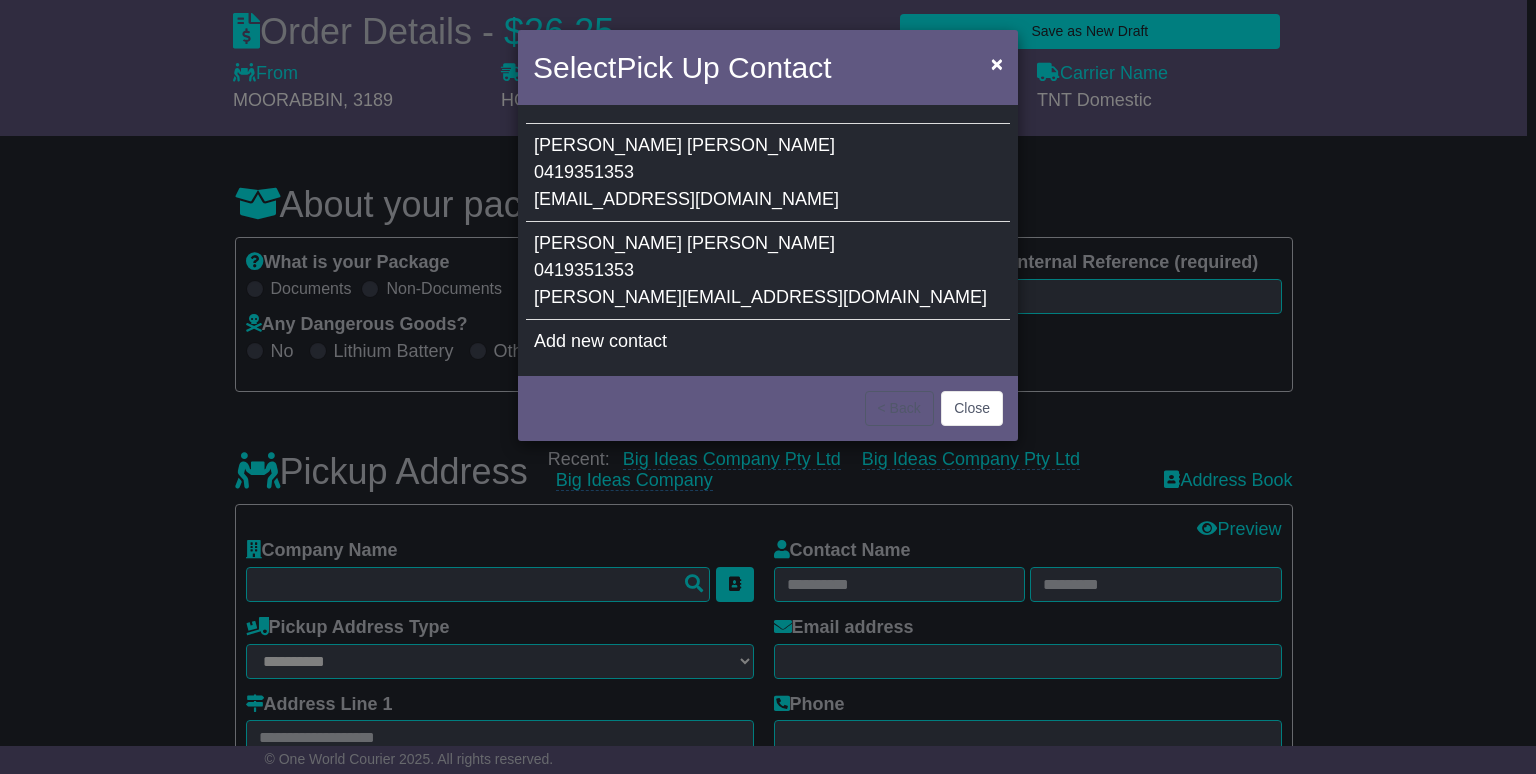 click on "[PERSON_NAME]
0419351353
[PERSON_NAME][EMAIL_ADDRESS][DOMAIN_NAME]" at bounding box center [768, 271] 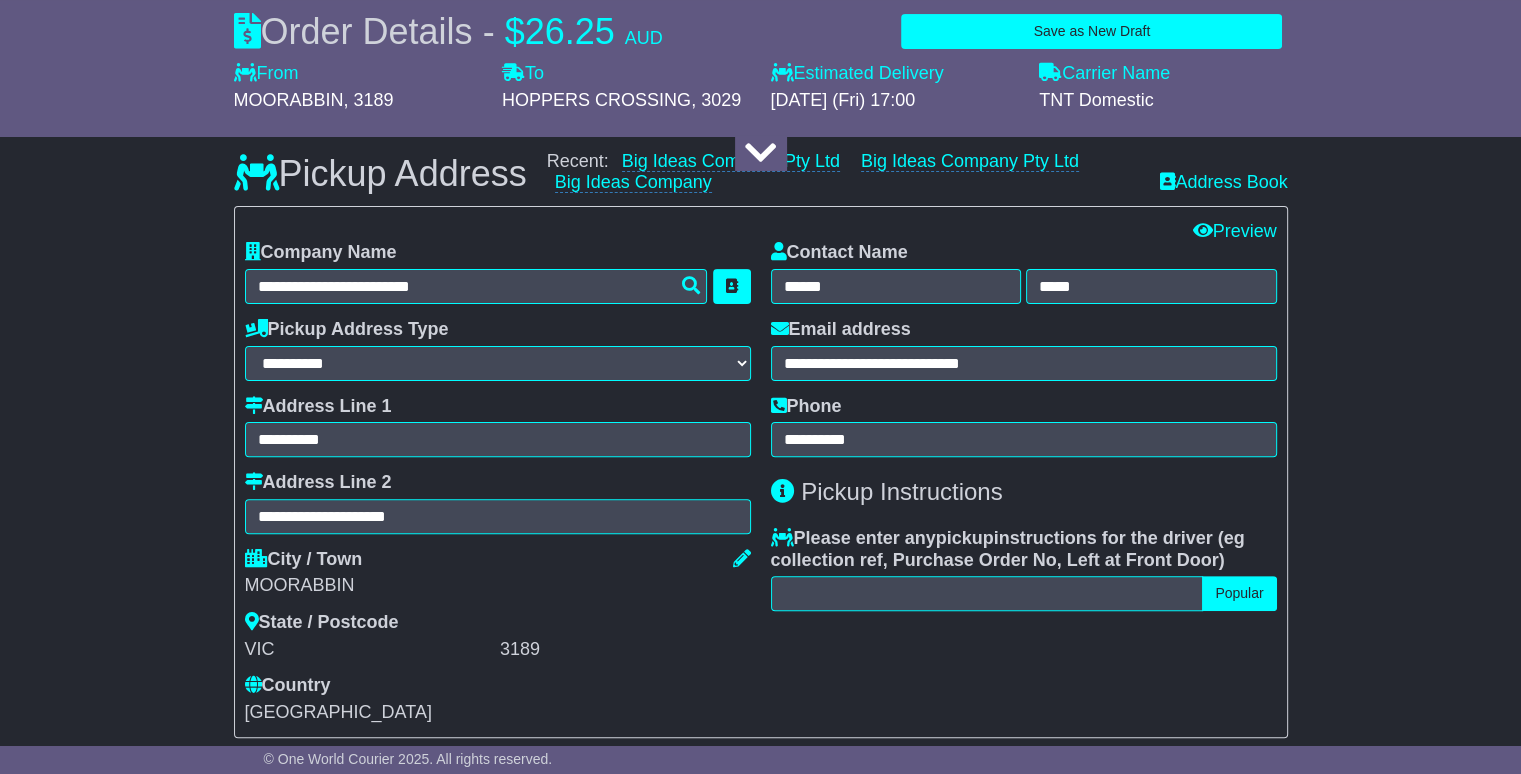 scroll, scrollTop: 500, scrollLeft: 0, axis: vertical 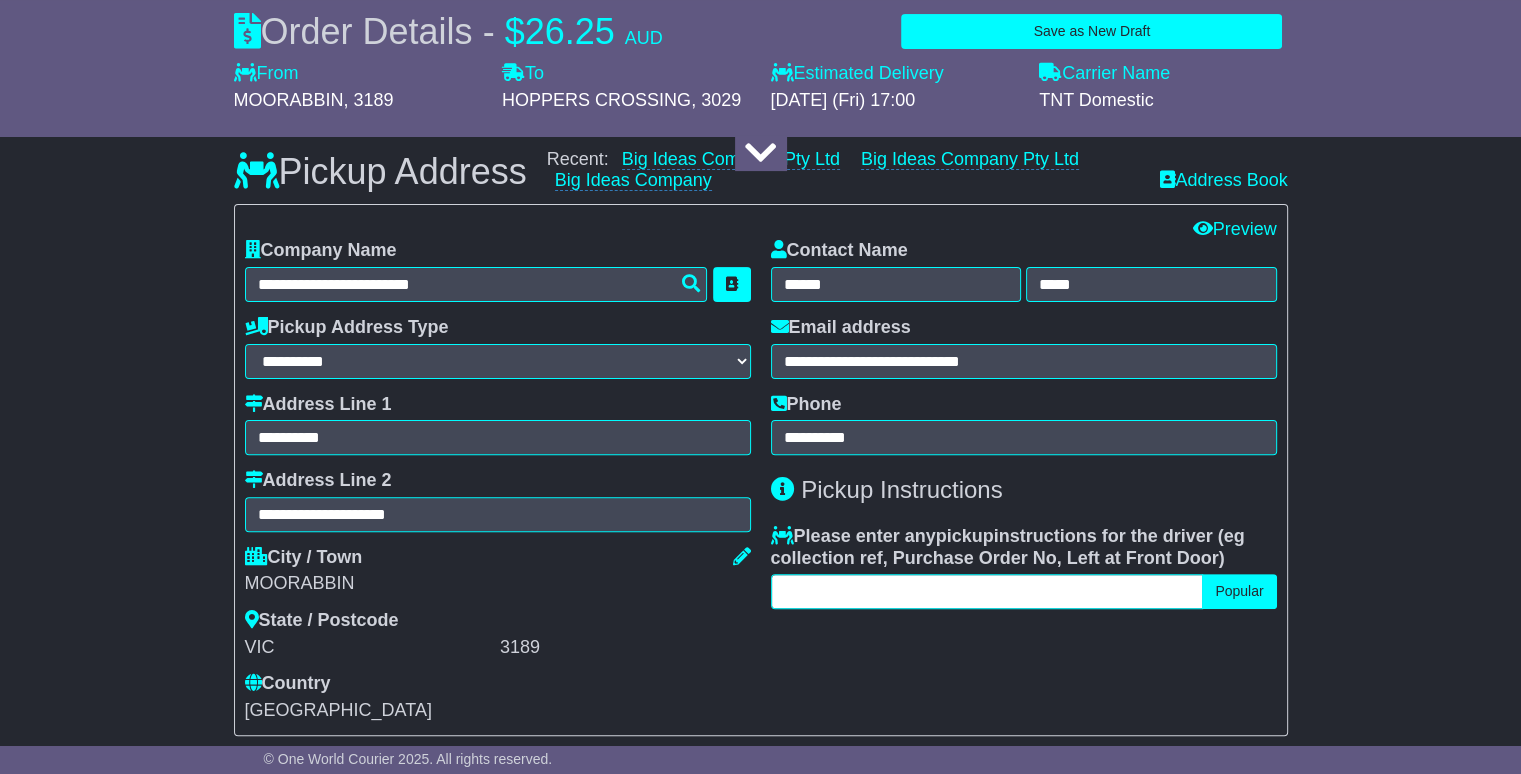 click at bounding box center [987, 591] 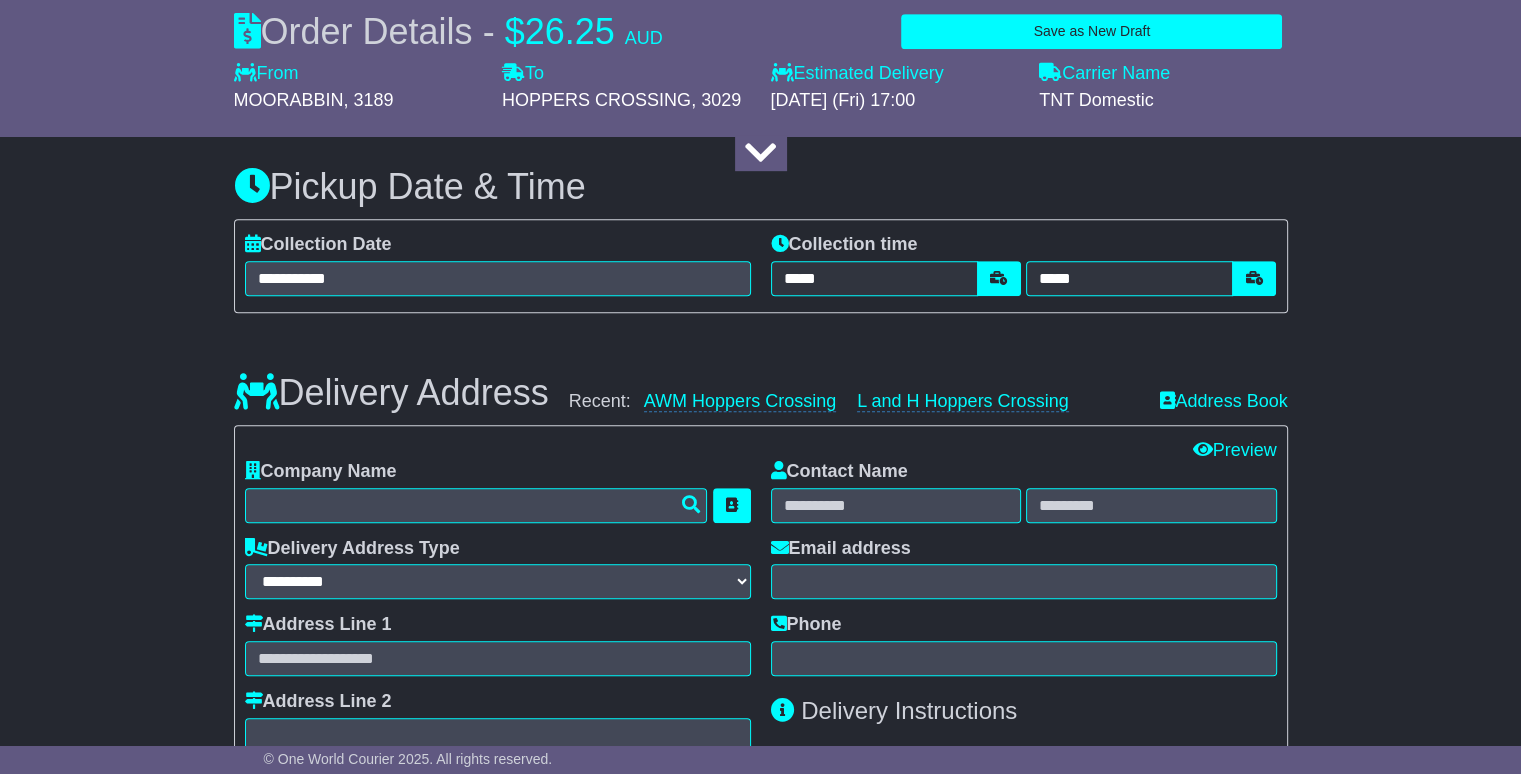 scroll, scrollTop: 1200, scrollLeft: 0, axis: vertical 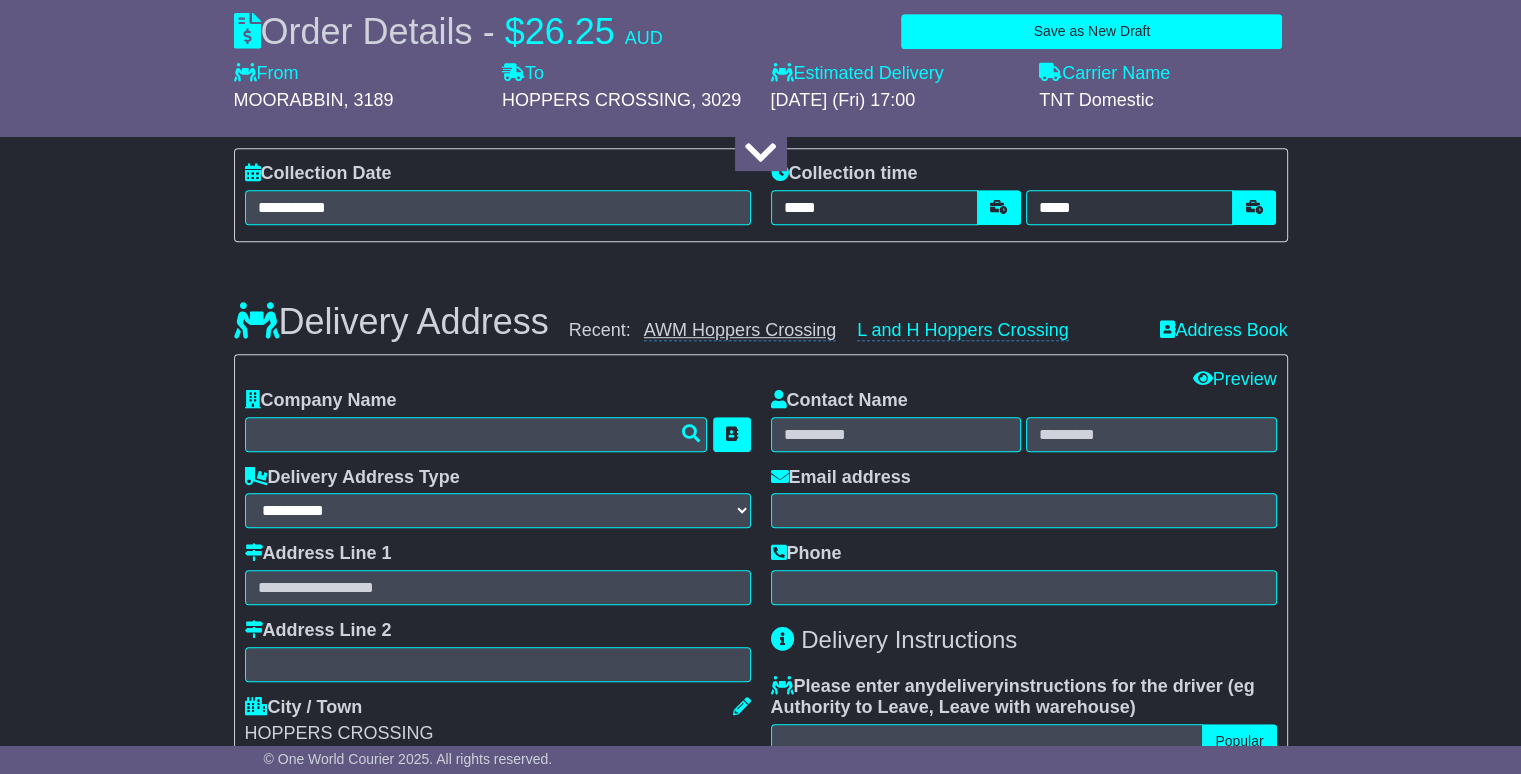 type on "**********" 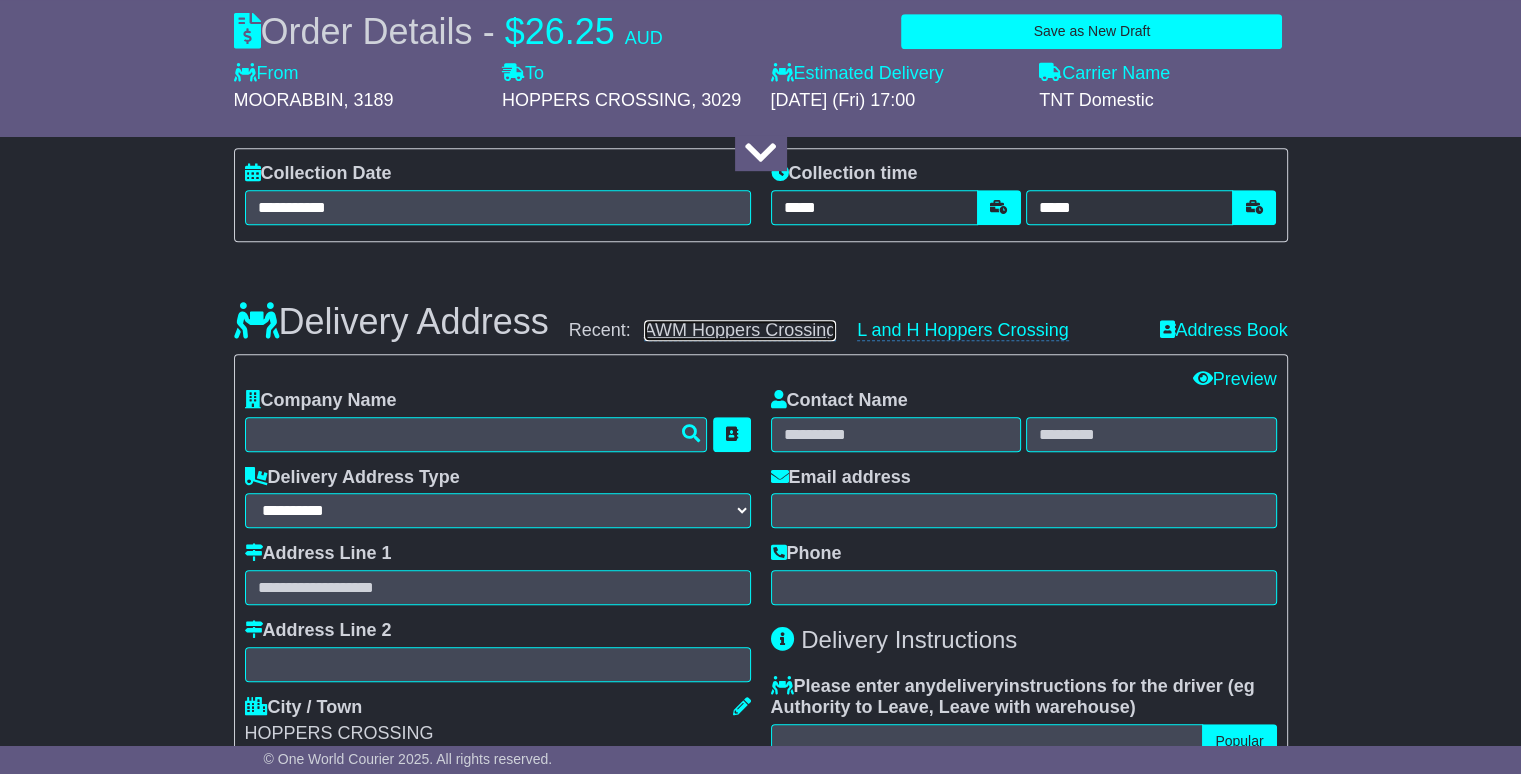 click on "AWM Hoppers Crossing" at bounding box center (740, 330) 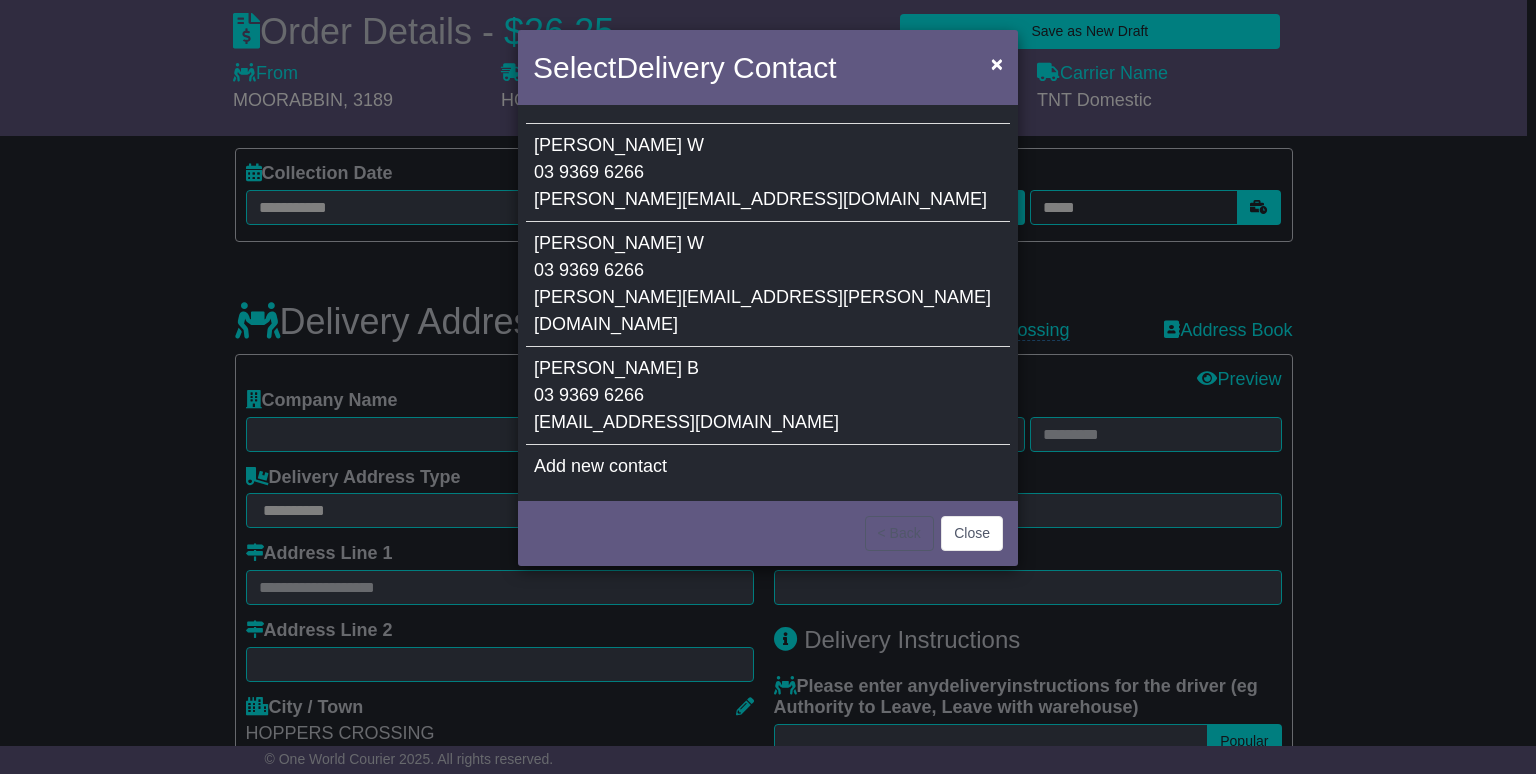 click on "Gerard   W
03 9369 6266
gerard.walker@mmem.com.au" at bounding box center (768, 284) 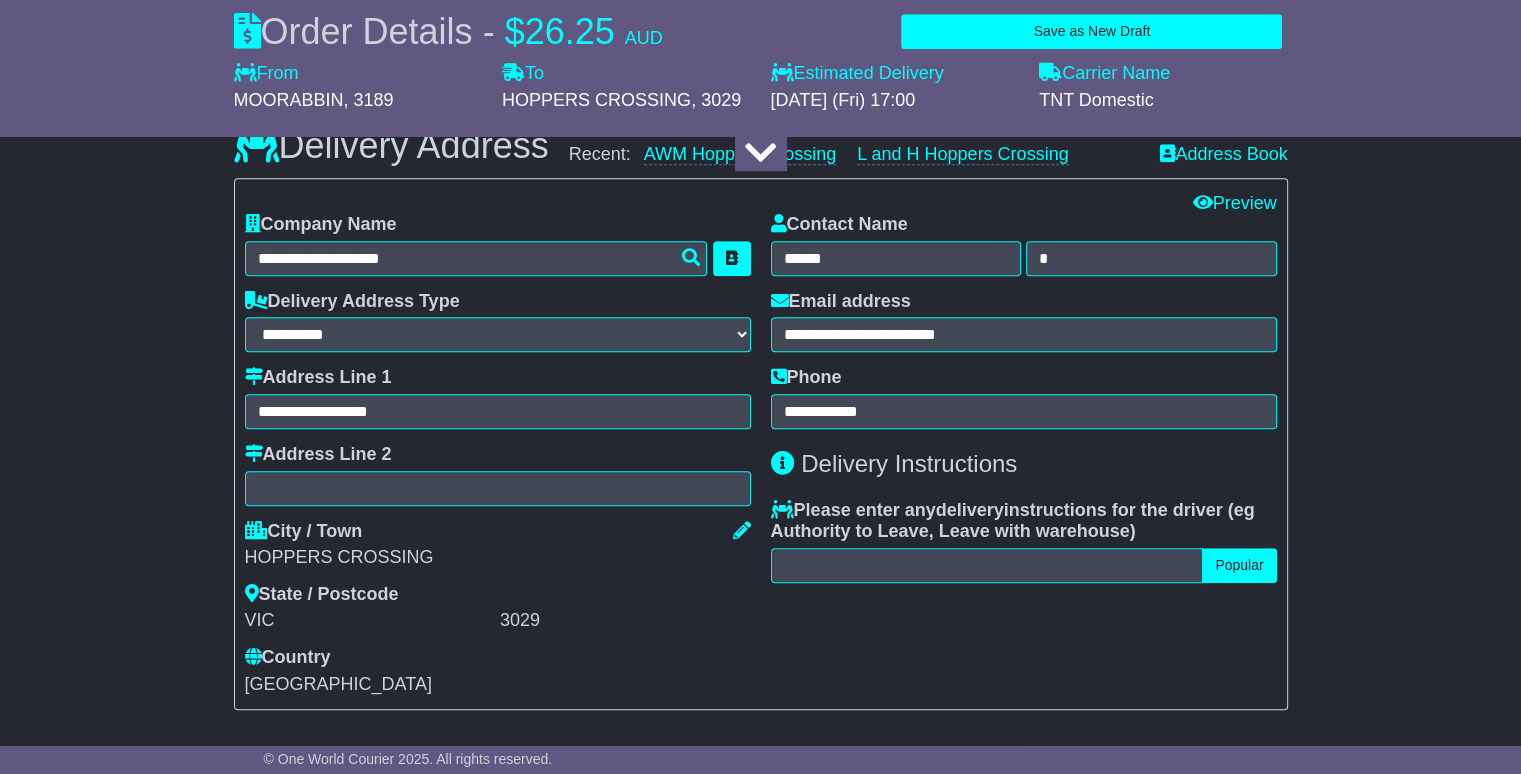 scroll, scrollTop: 1400, scrollLeft: 0, axis: vertical 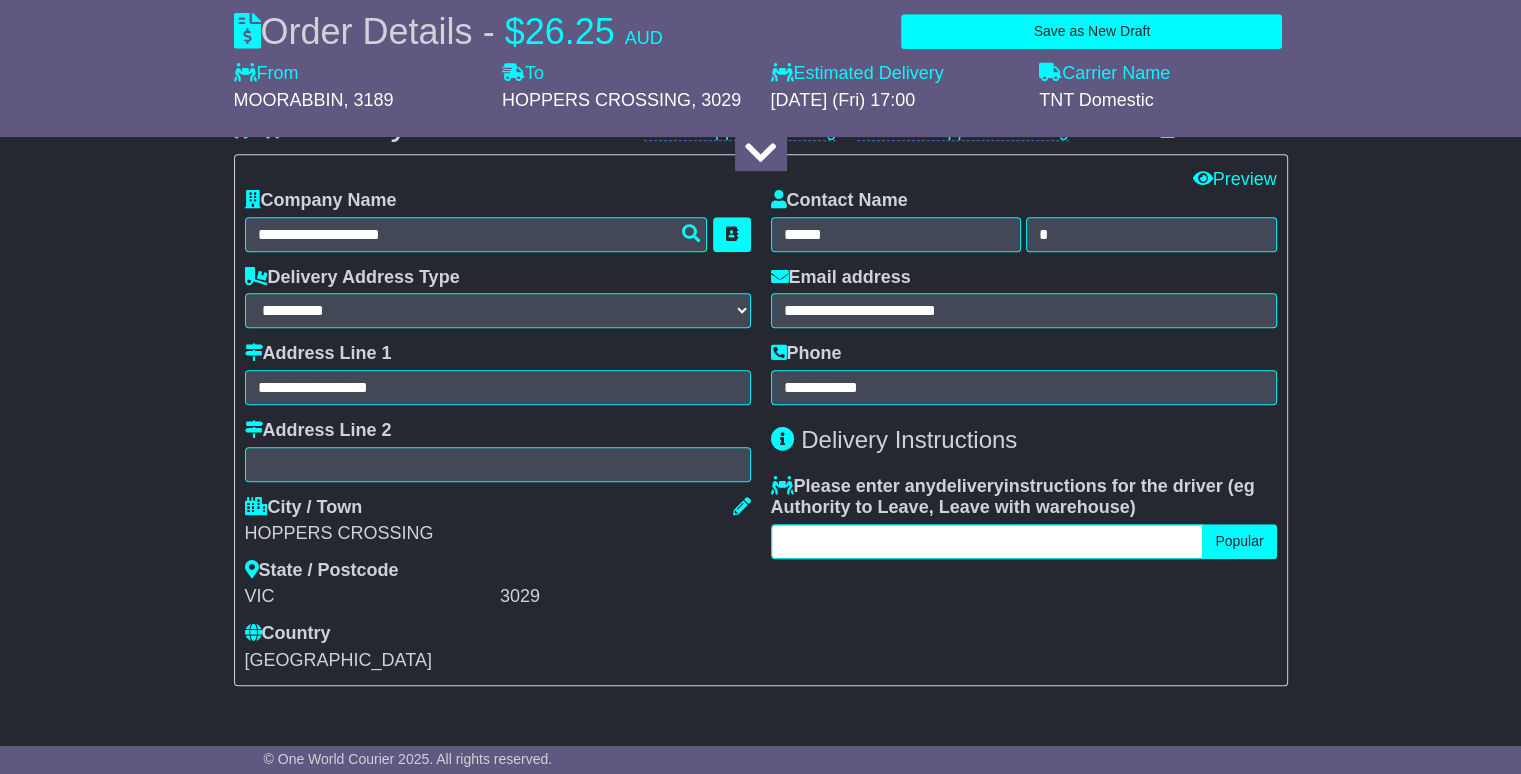 click at bounding box center [987, 541] 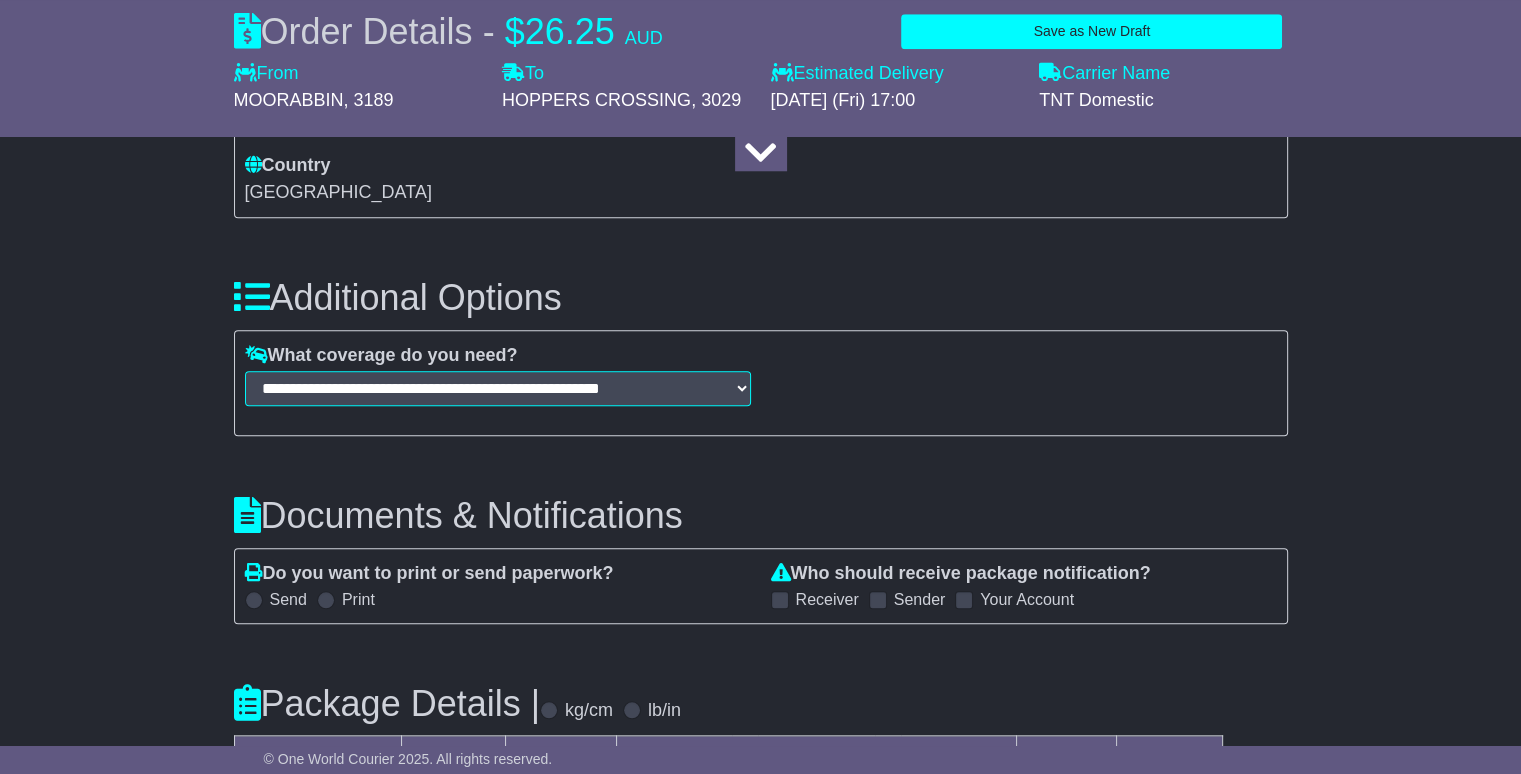 scroll, scrollTop: 2000, scrollLeft: 0, axis: vertical 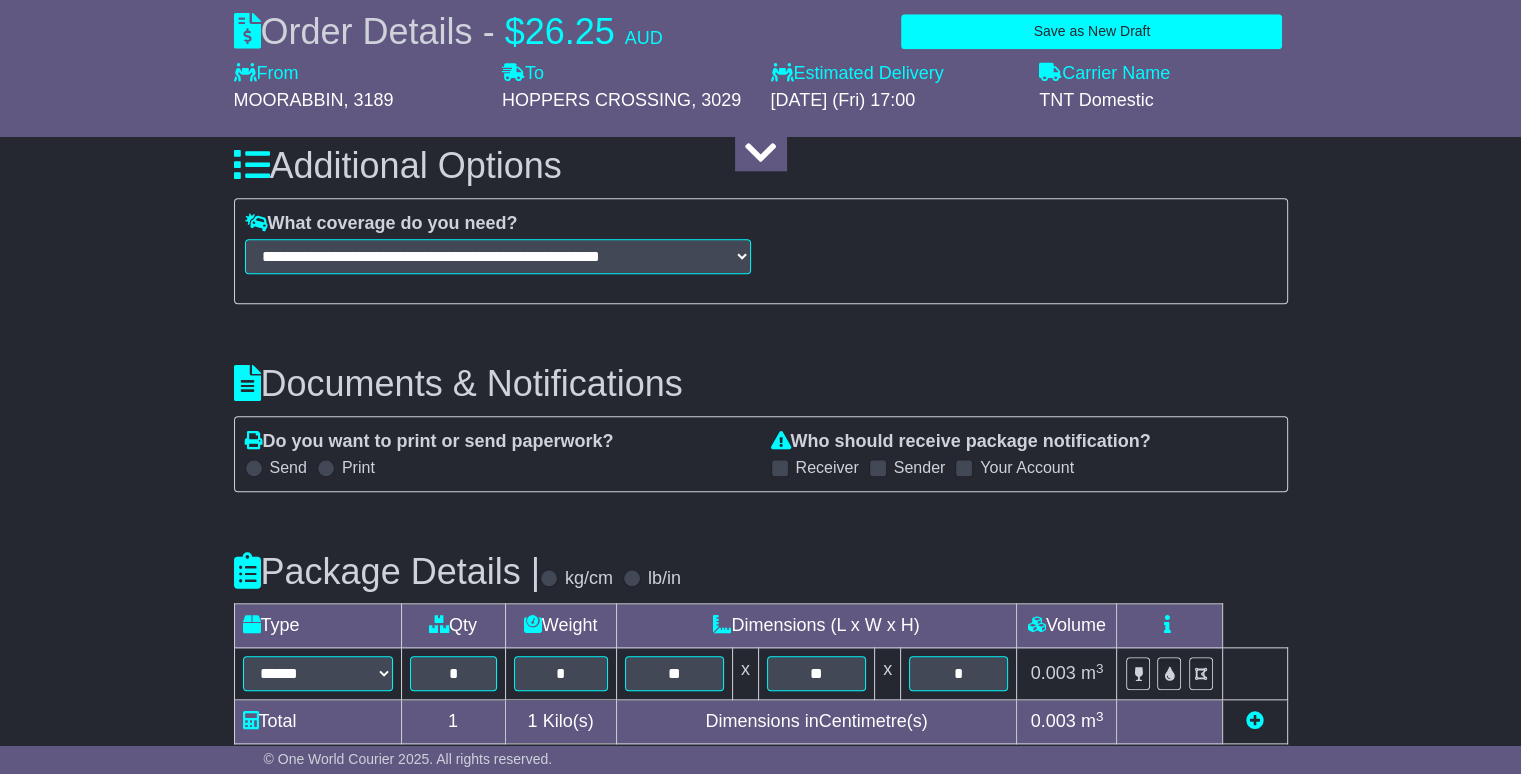 type on "**********" 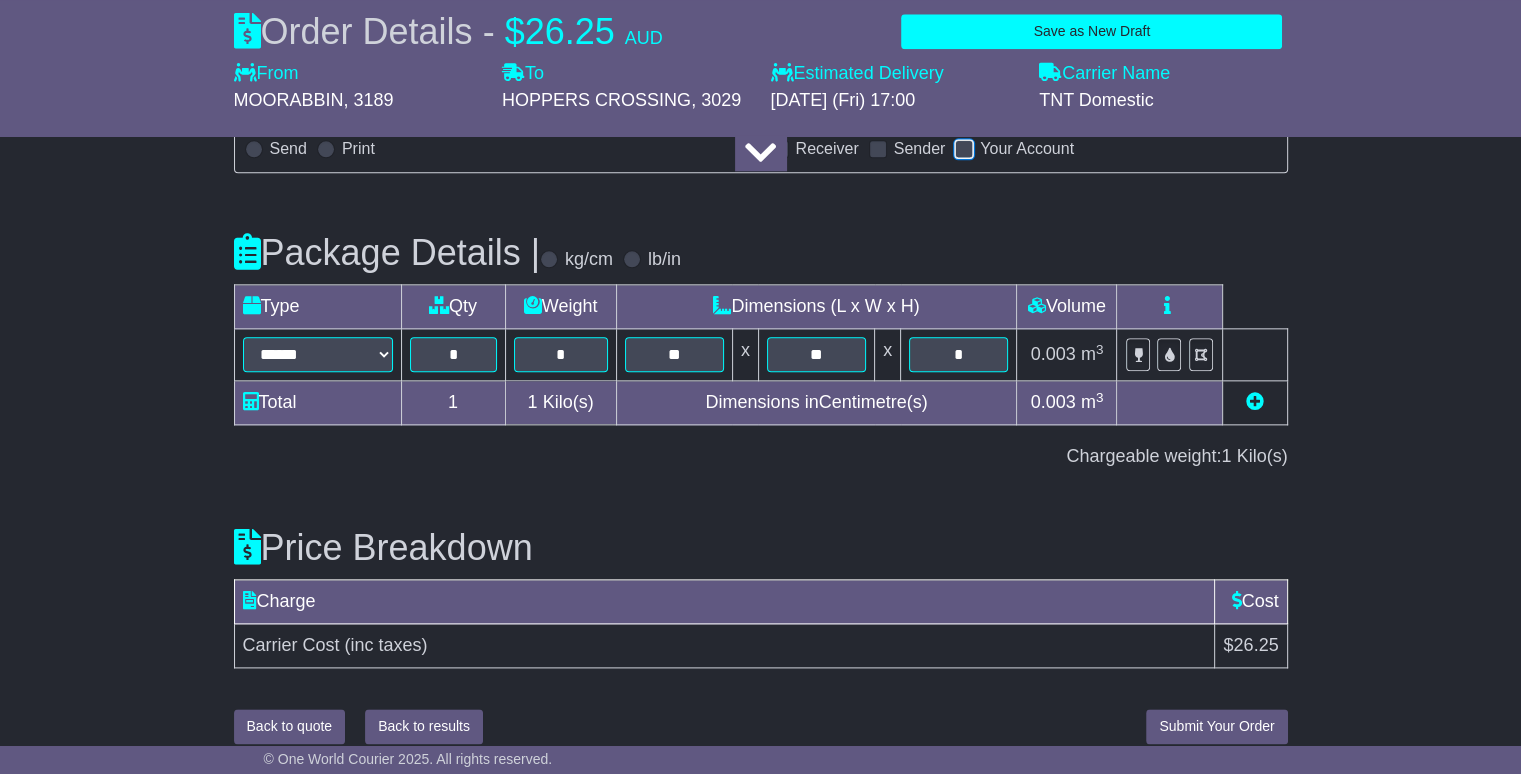 scroll, scrollTop: 2336, scrollLeft: 0, axis: vertical 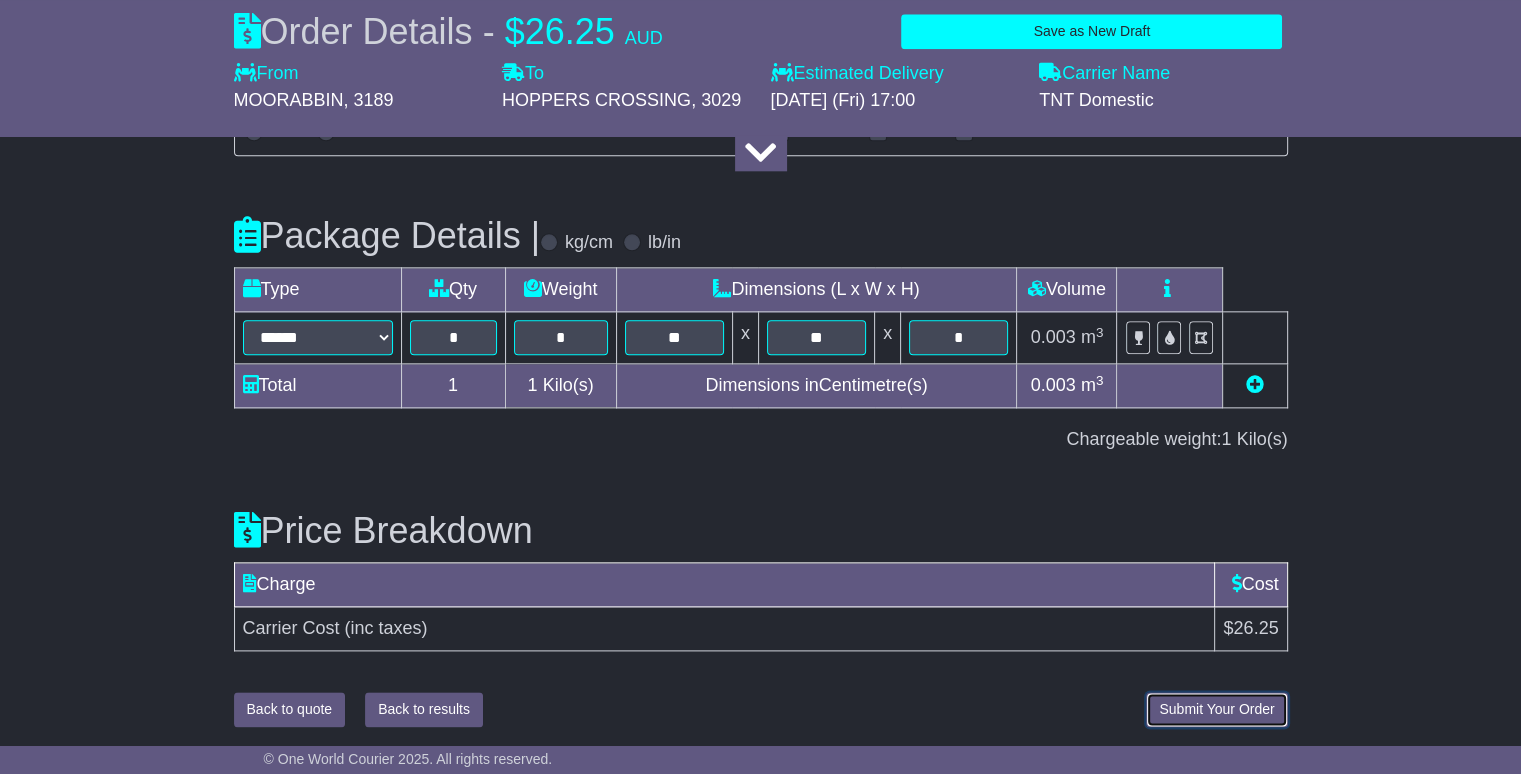click on "Submit Your Order" at bounding box center (1216, 709) 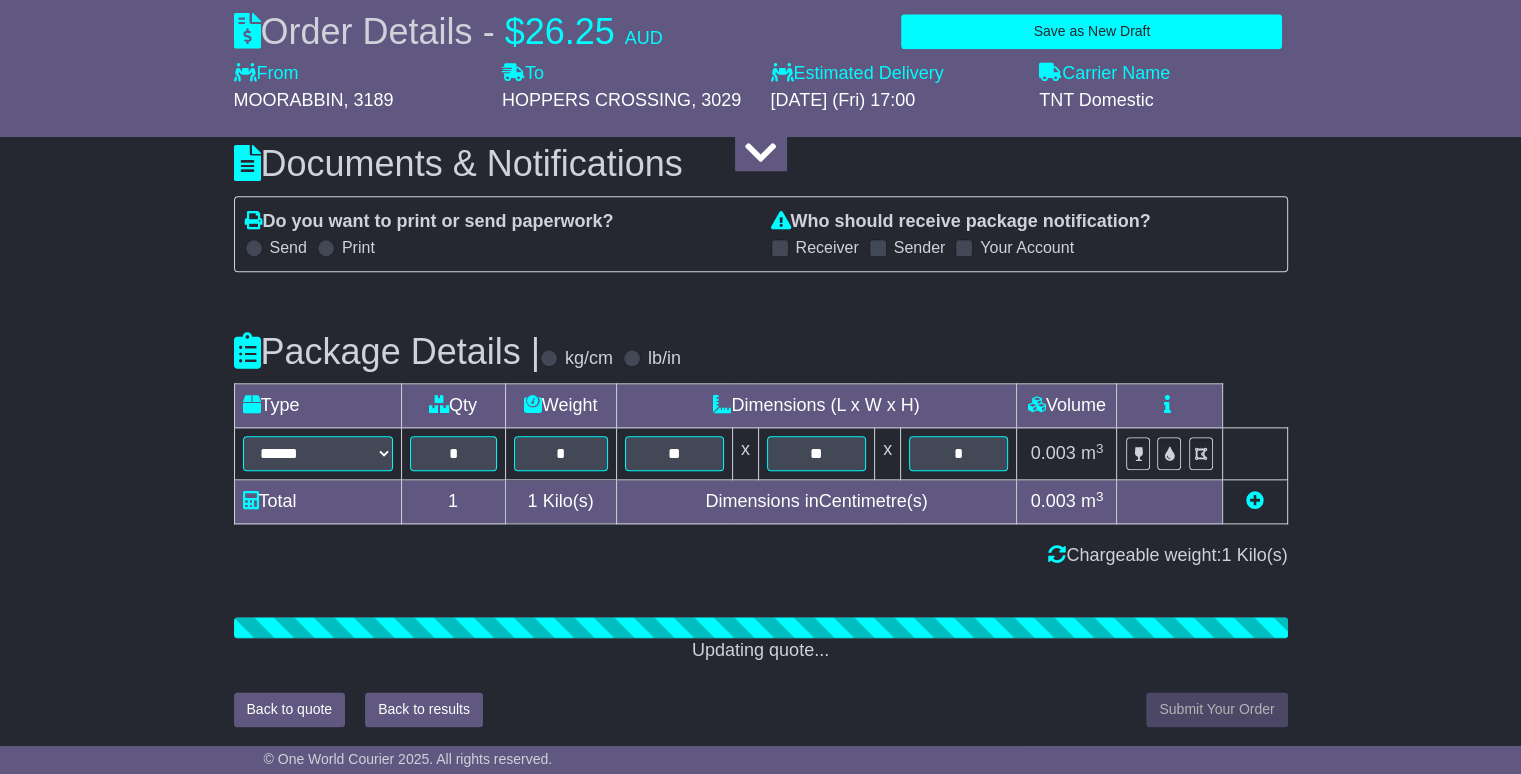scroll, scrollTop: 2336, scrollLeft: 0, axis: vertical 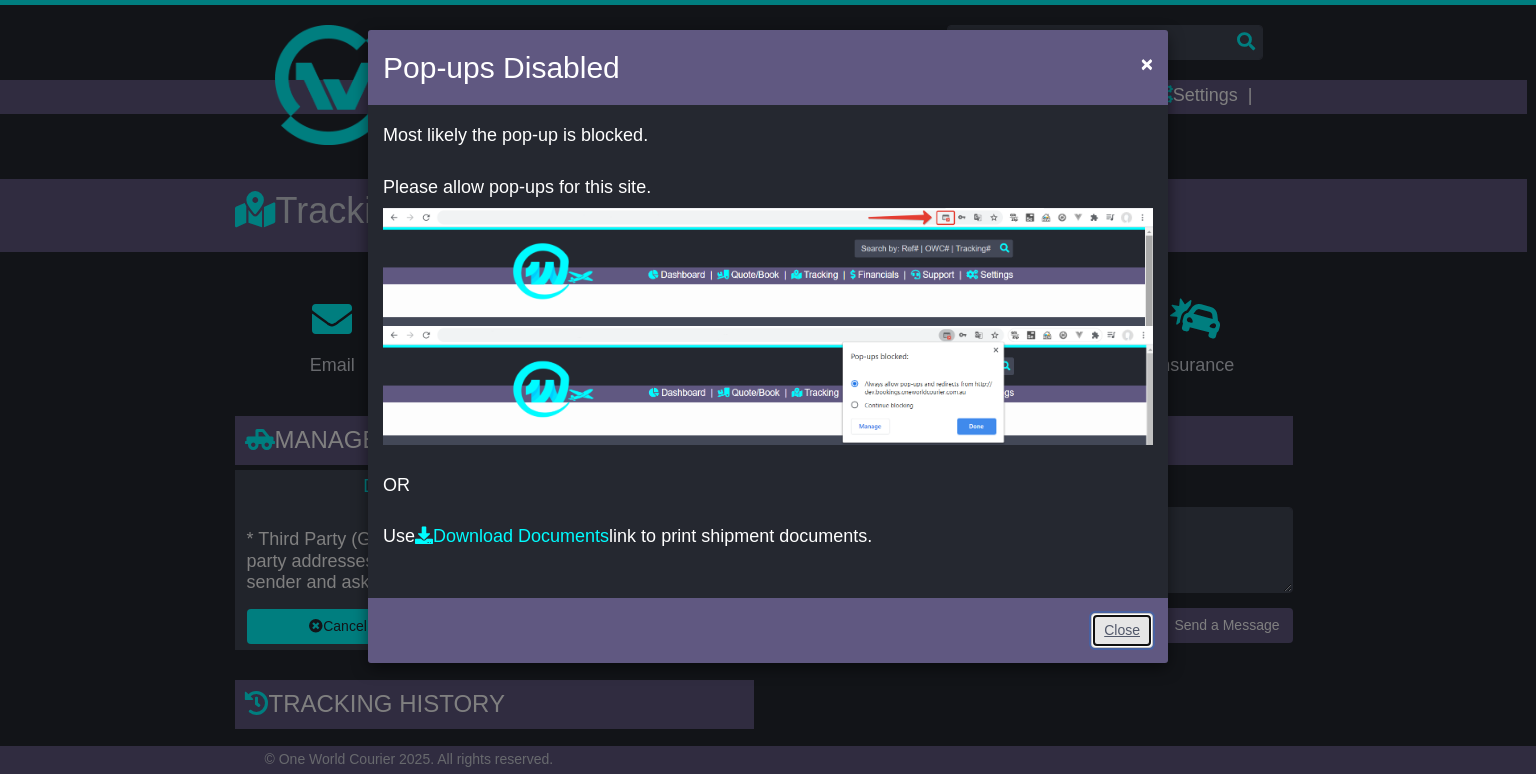 click on "Close" at bounding box center (1122, 630) 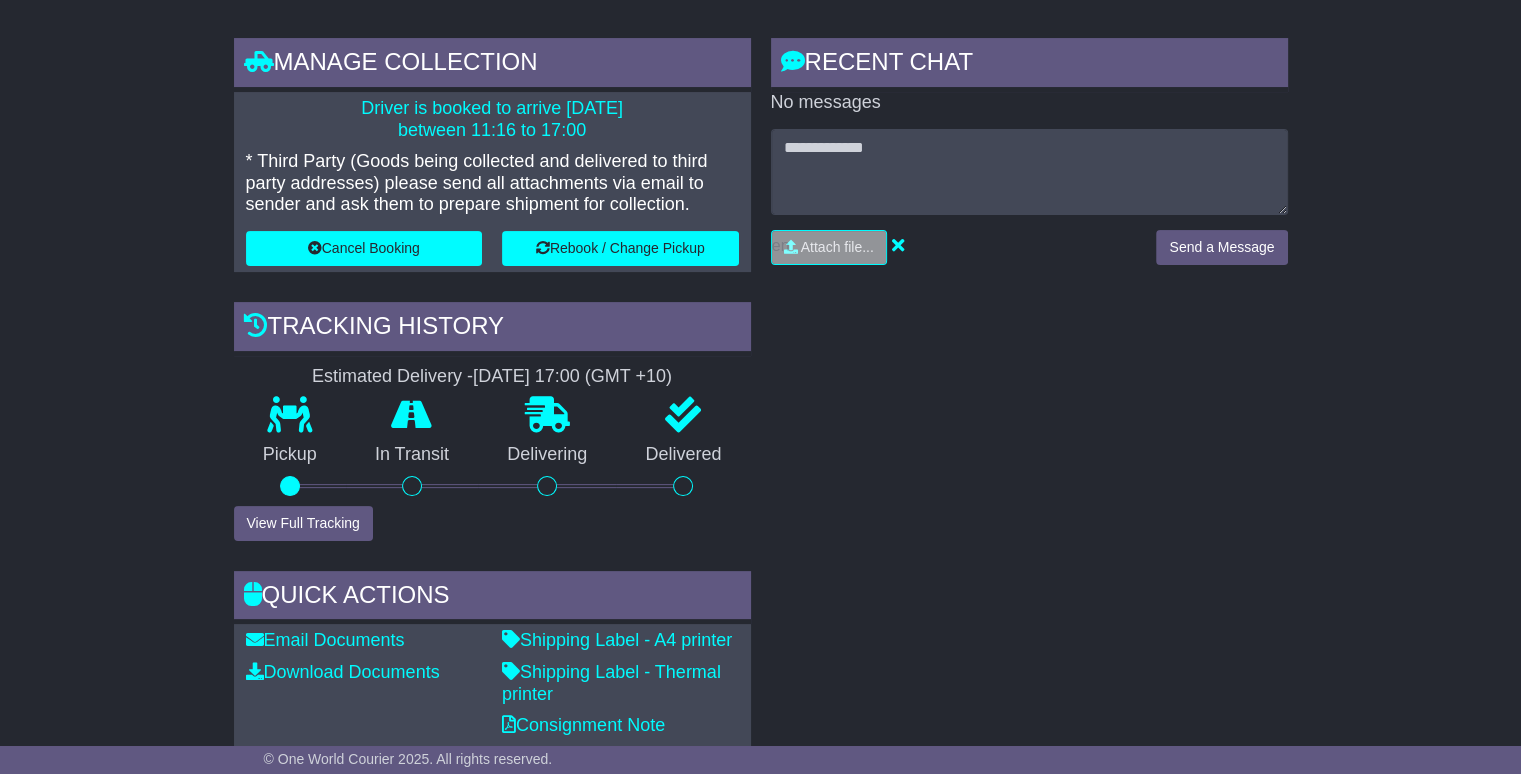 scroll, scrollTop: 500, scrollLeft: 0, axis: vertical 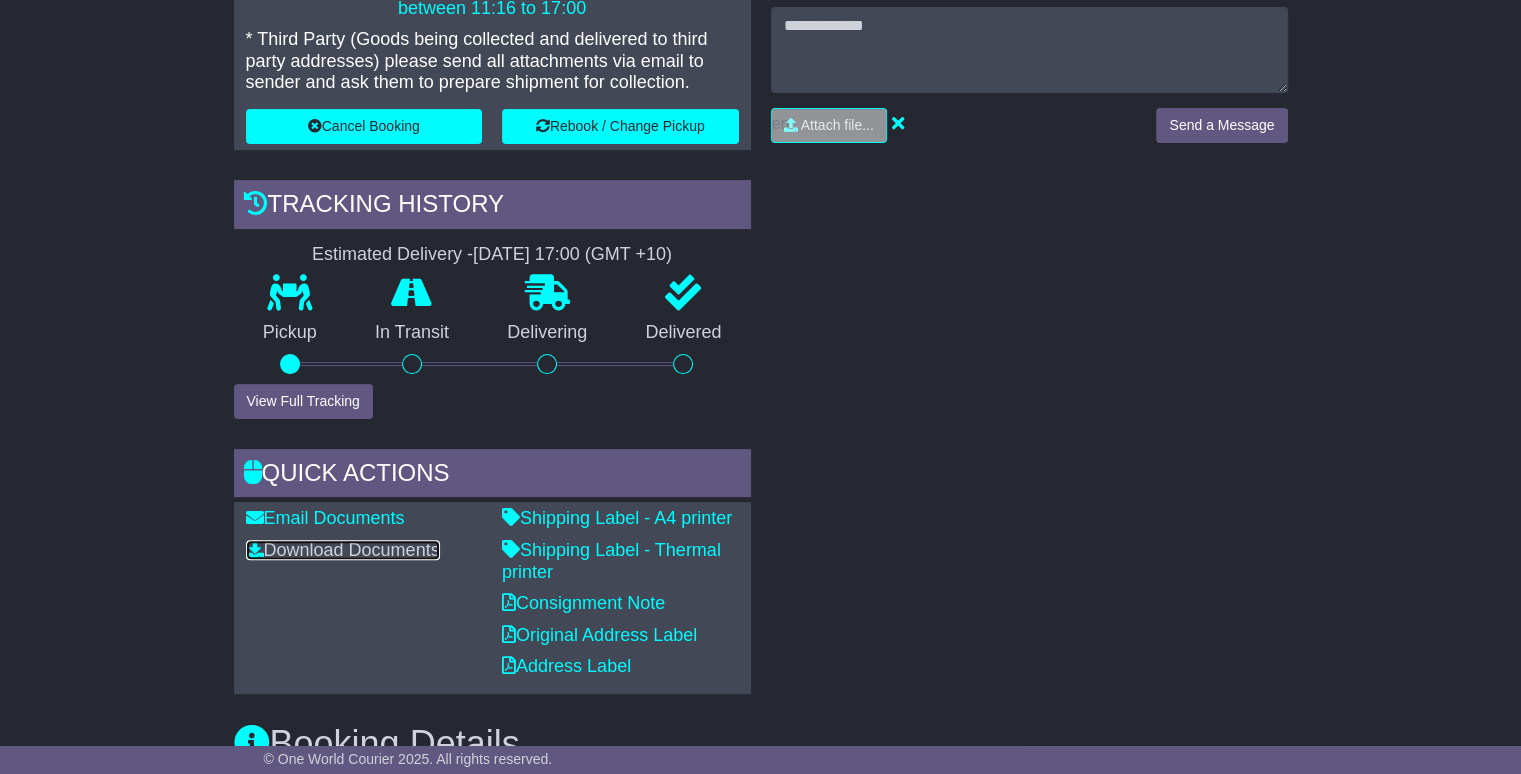 click on "Download Documents" at bounding box center [343, 550] 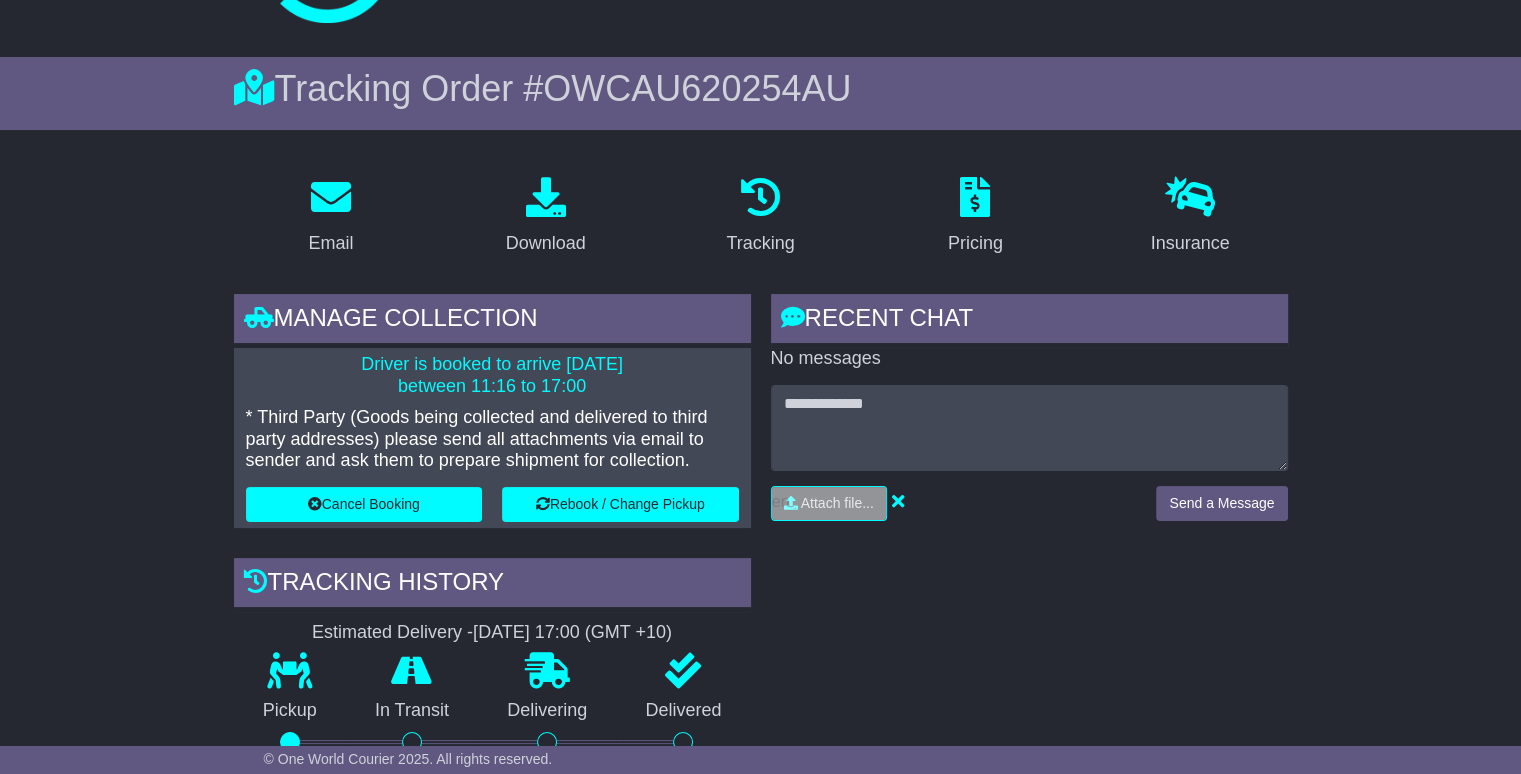 scroll, scrollTop: 0, scrollLeft: 0, axis: both 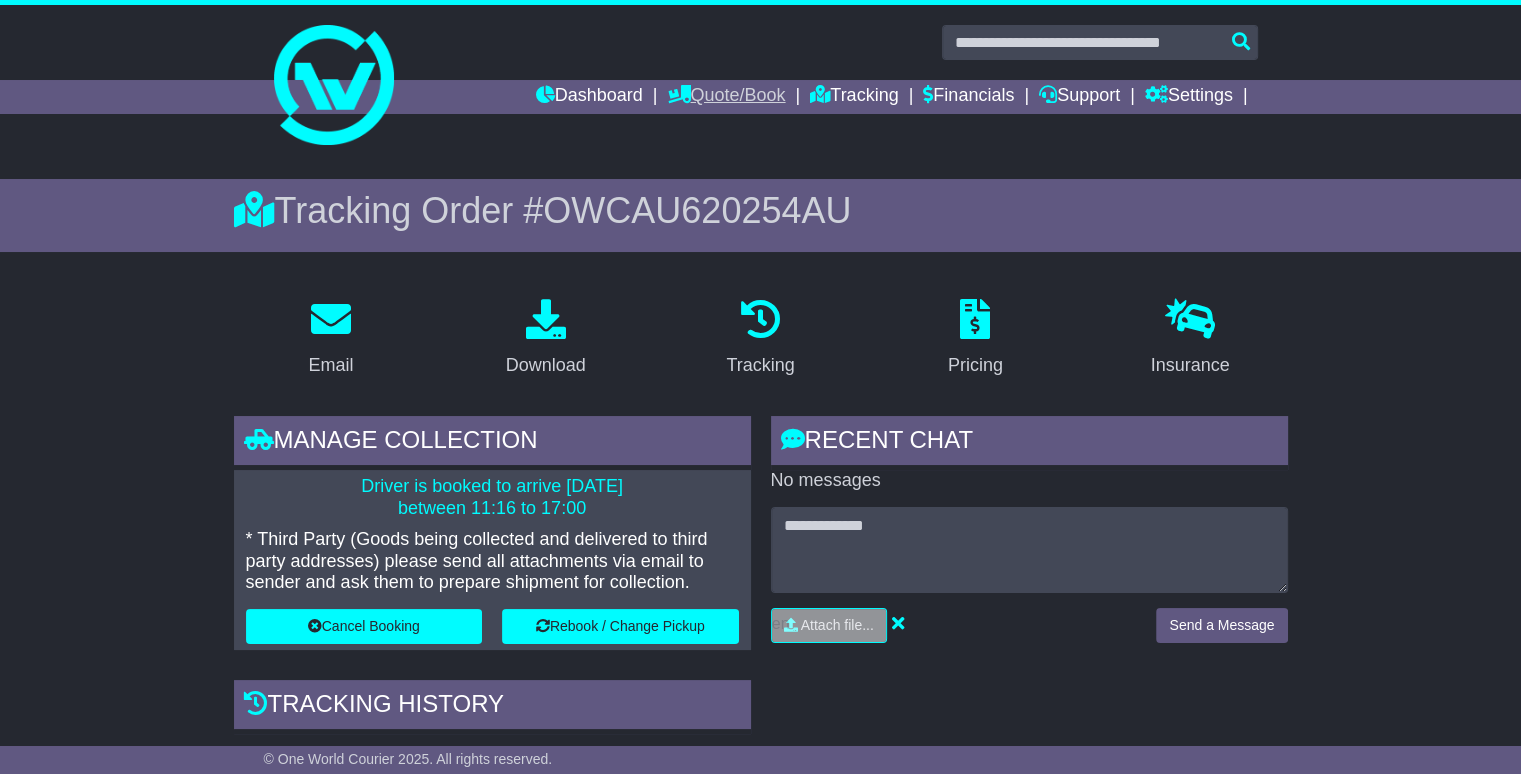 click on "Quote/Book" at bounding box center (726, 97) 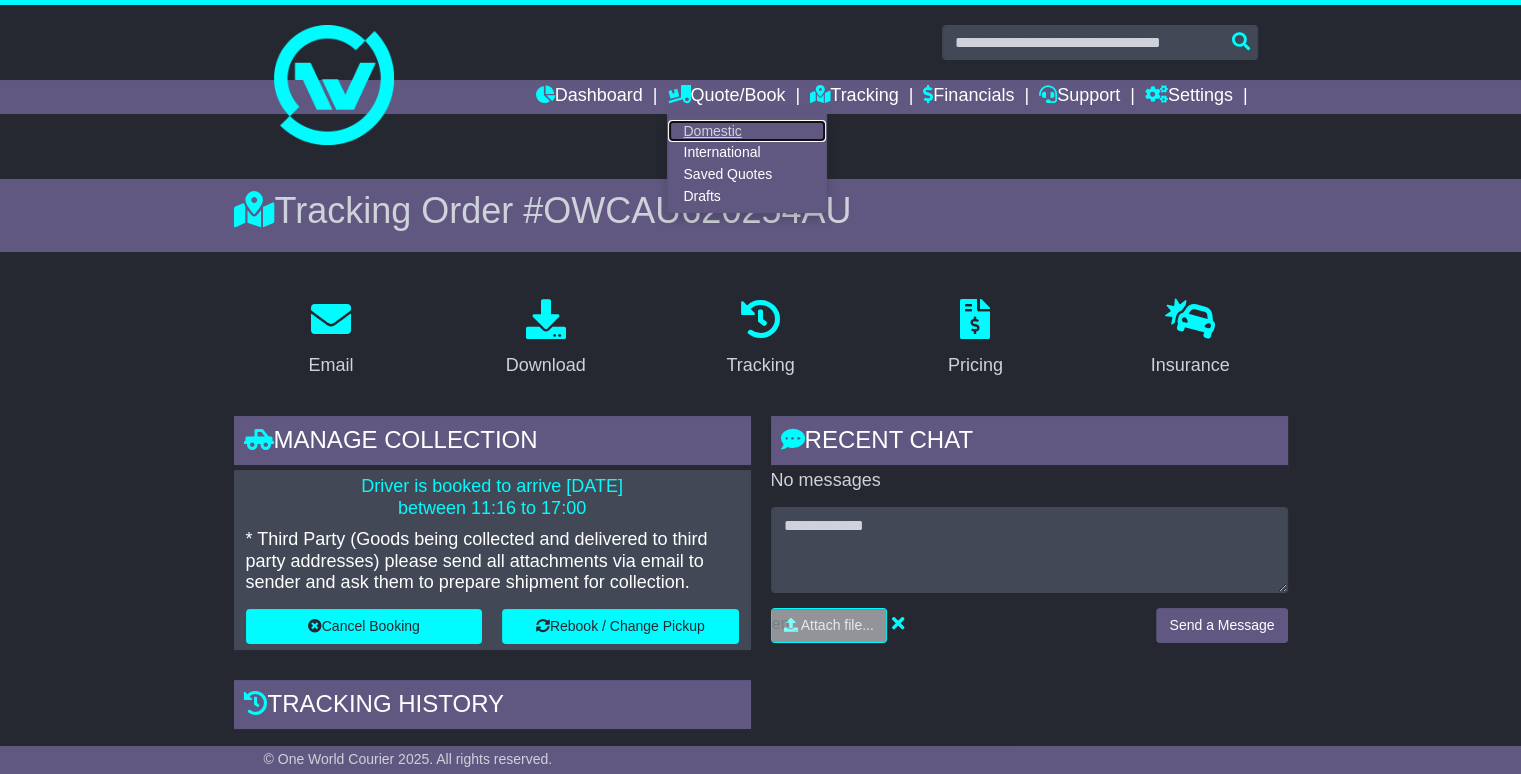 click on "Domestic" at bounding box center (747, 131) 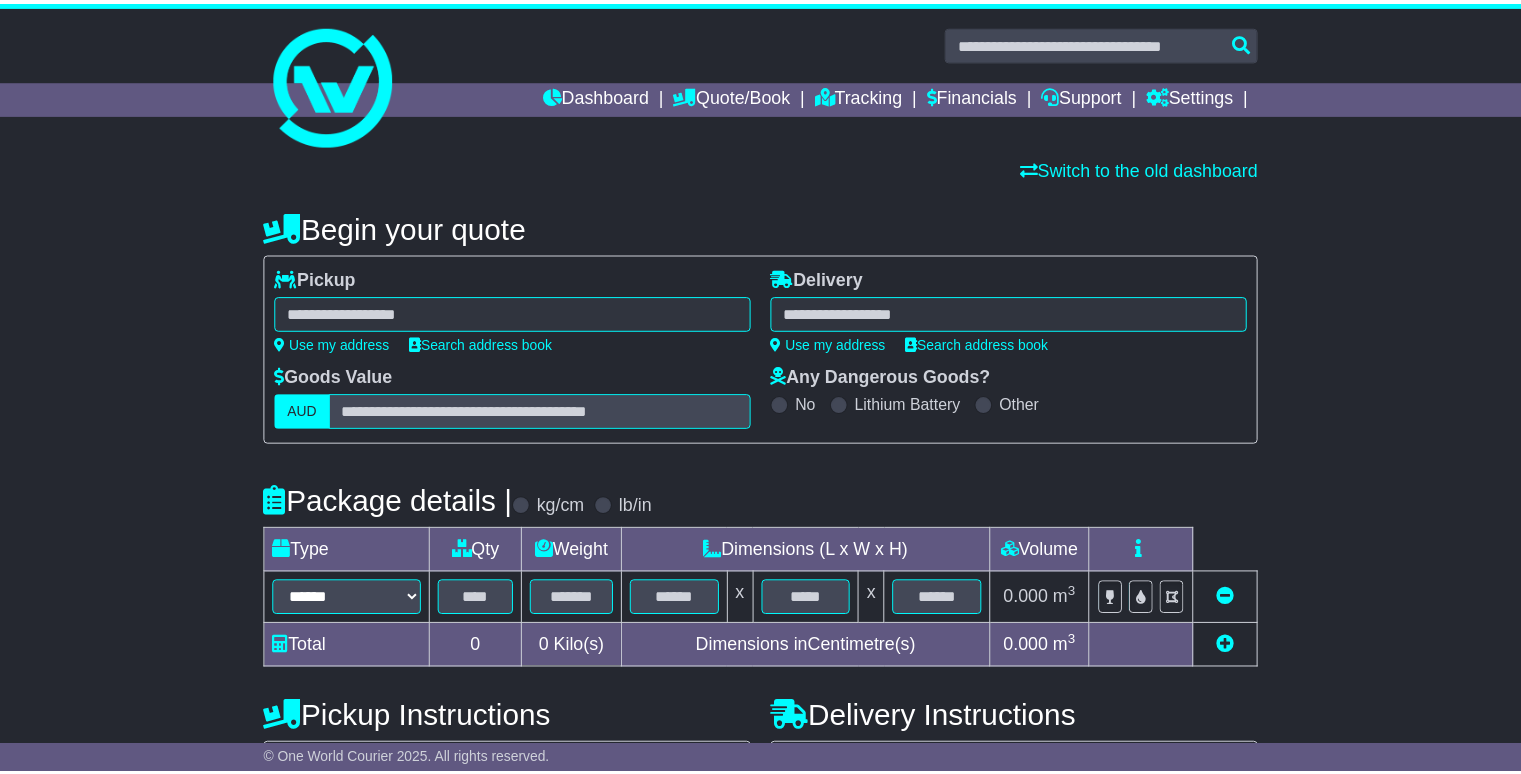 scroll, scrollTop: 0, scrollLeft: 0, axis: both 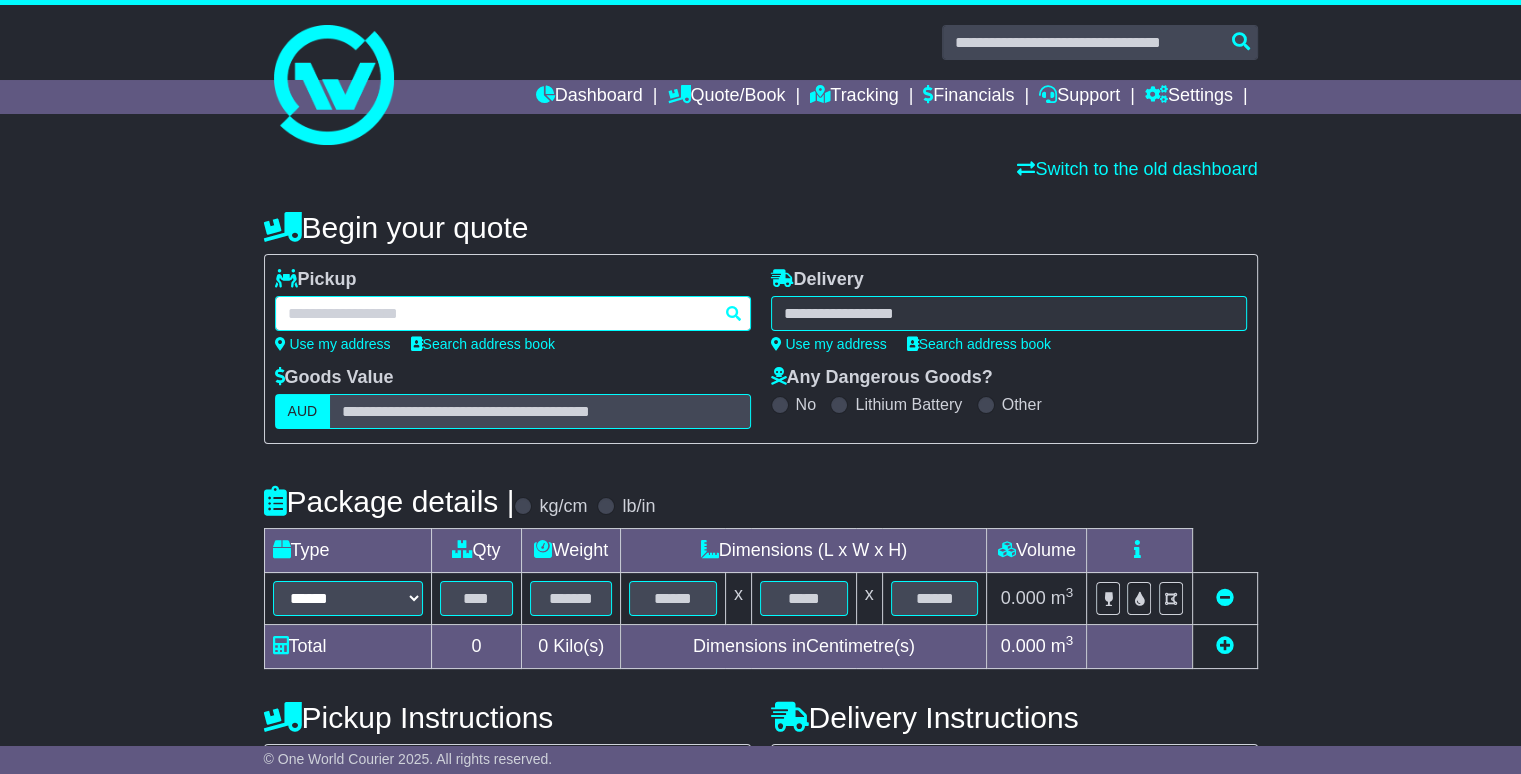 click at bounding box center (513, 313) 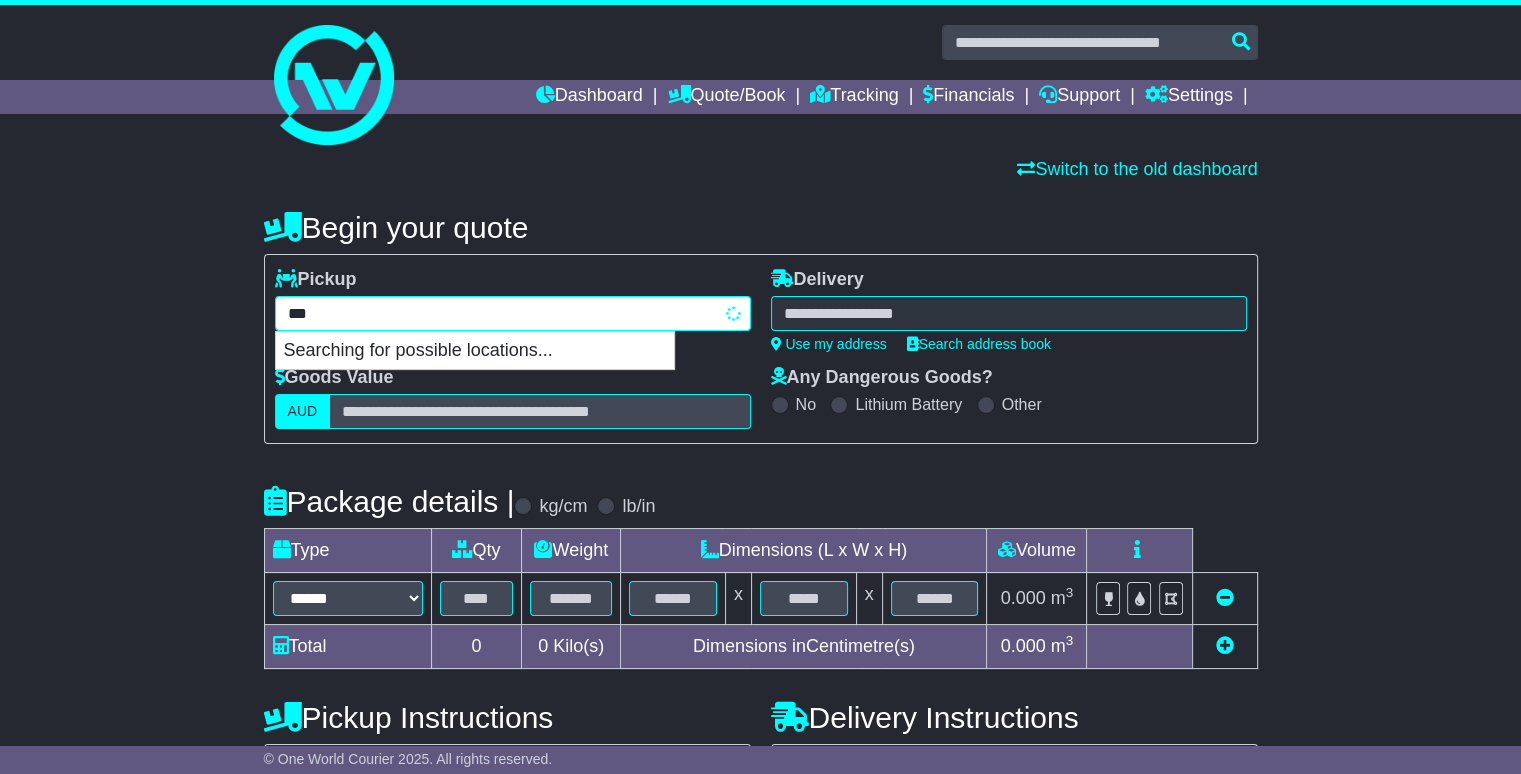type on "****" 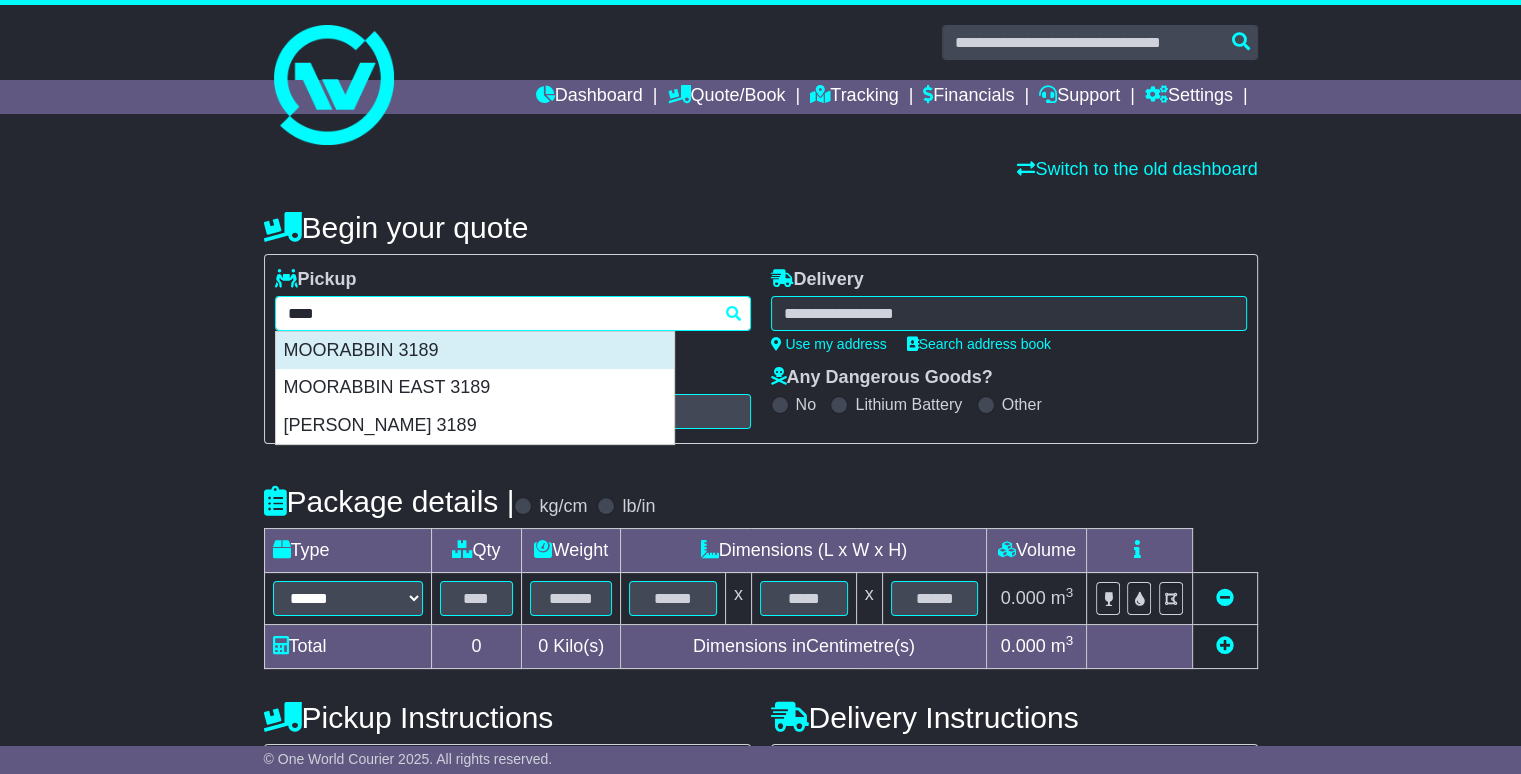 click on "MOORABBIN 3189" at bounding box center (475, 351) 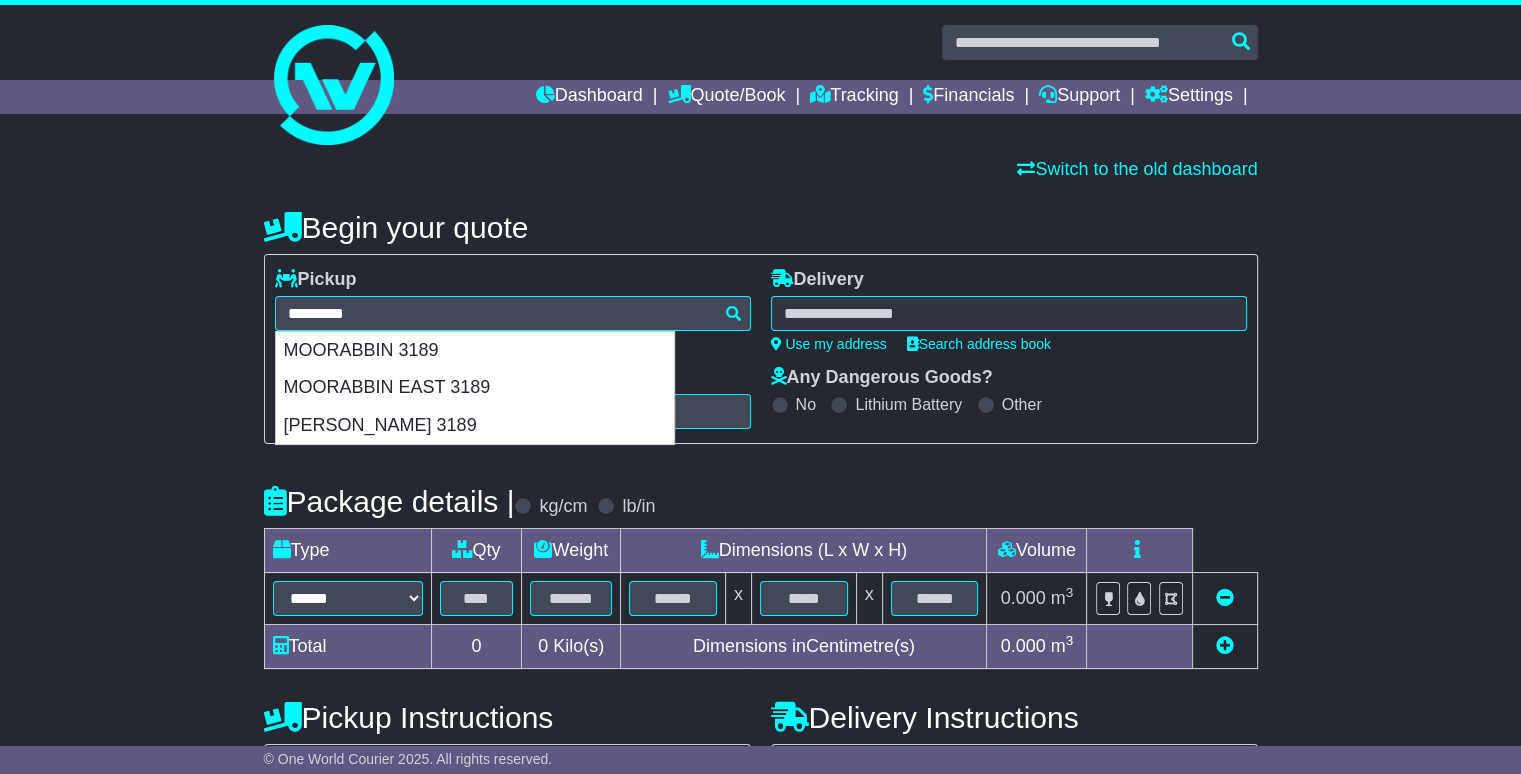 type on "**********" 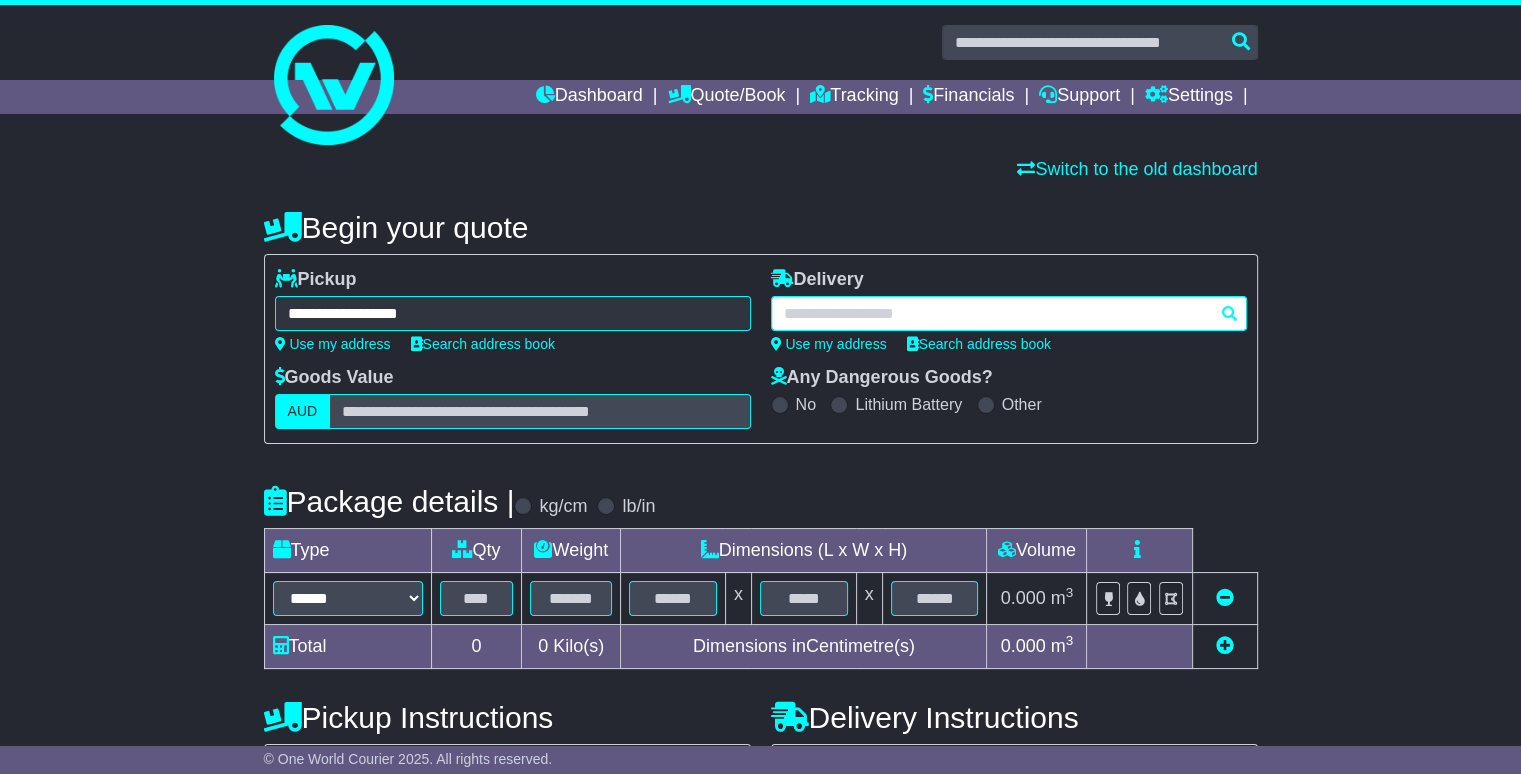 click at bounding box center [1009, 313] 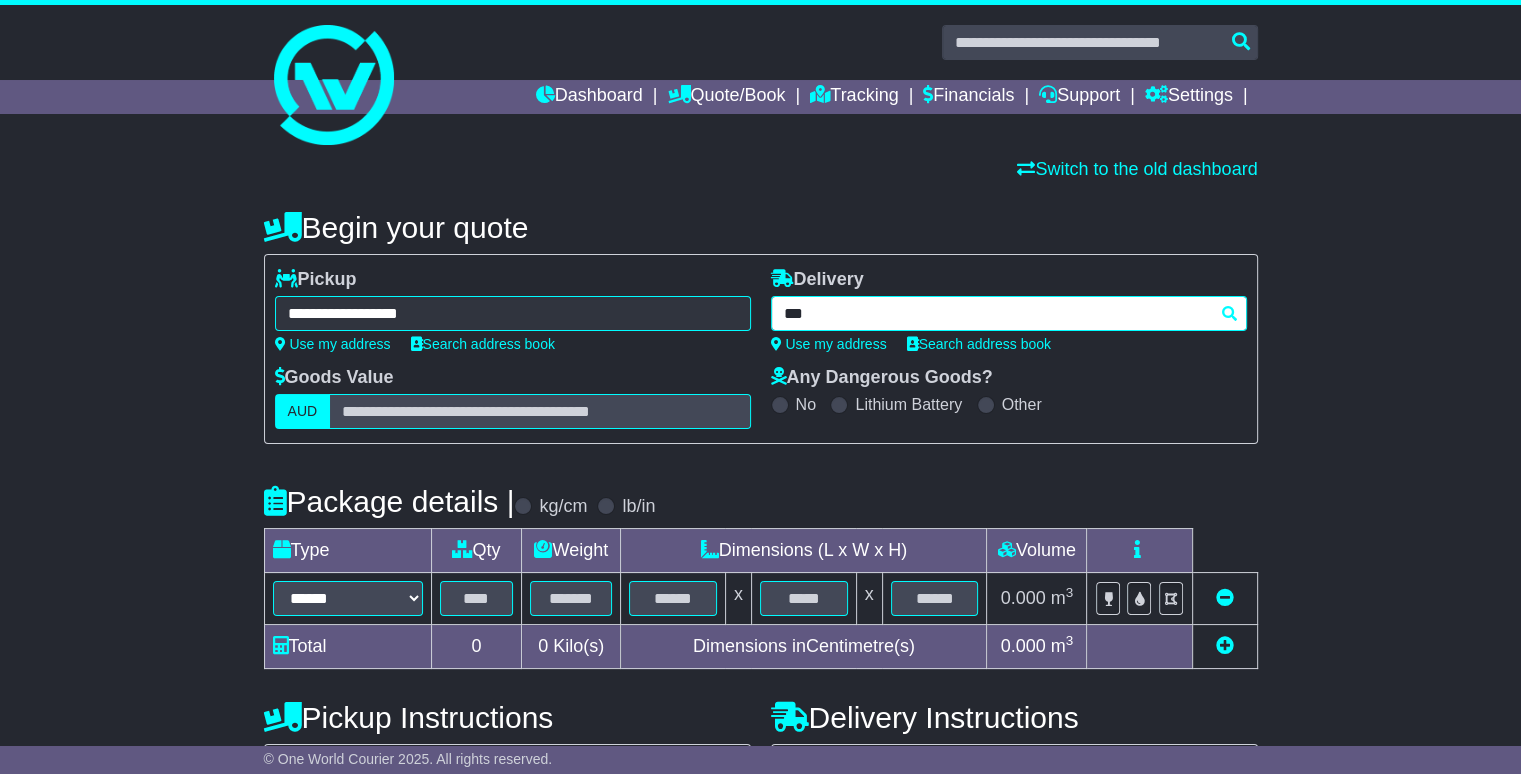 type on "****" 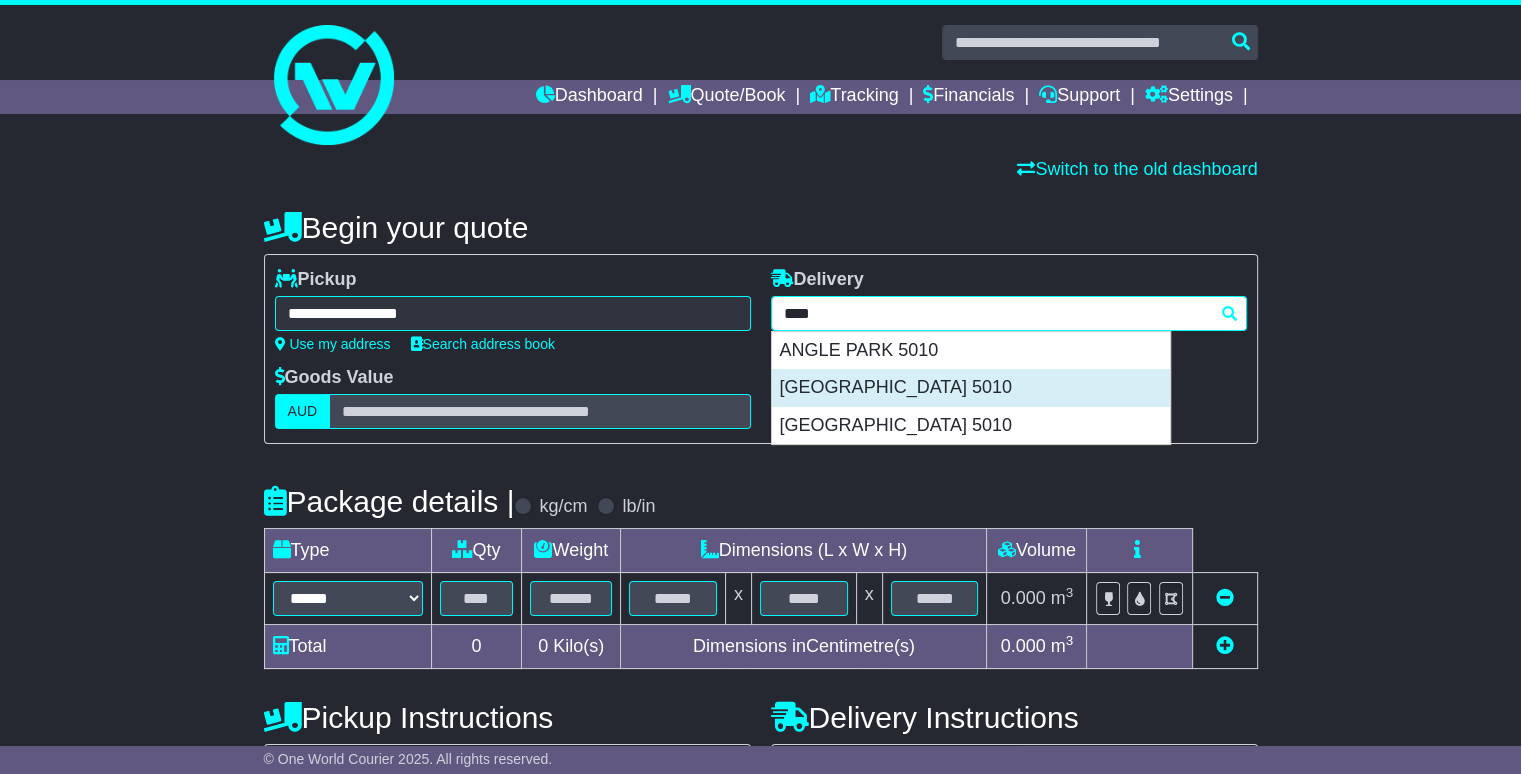click on "[GEOGRAPHIC_DATA] 5010" at bounding box center (971, 388) 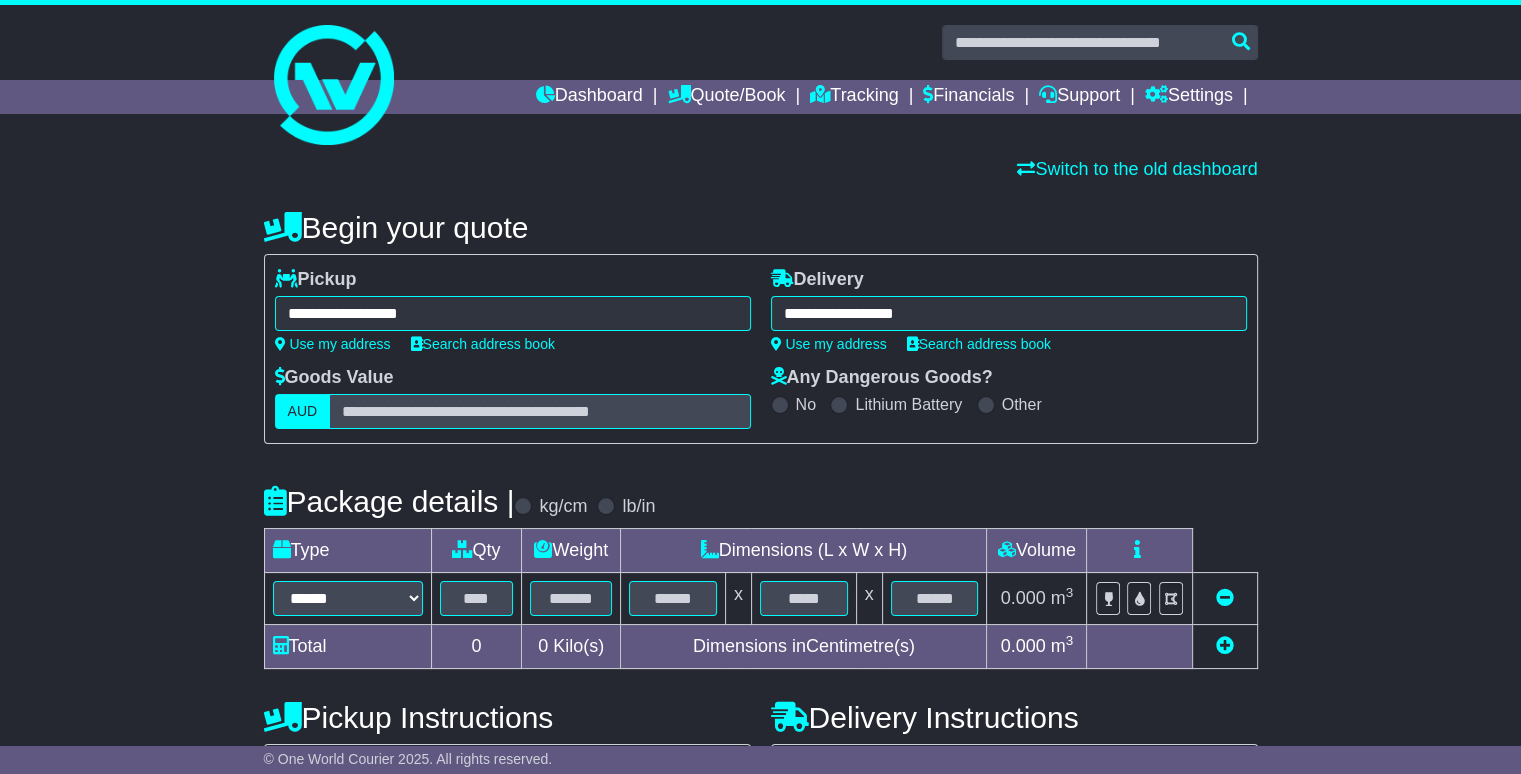 type on "**********" 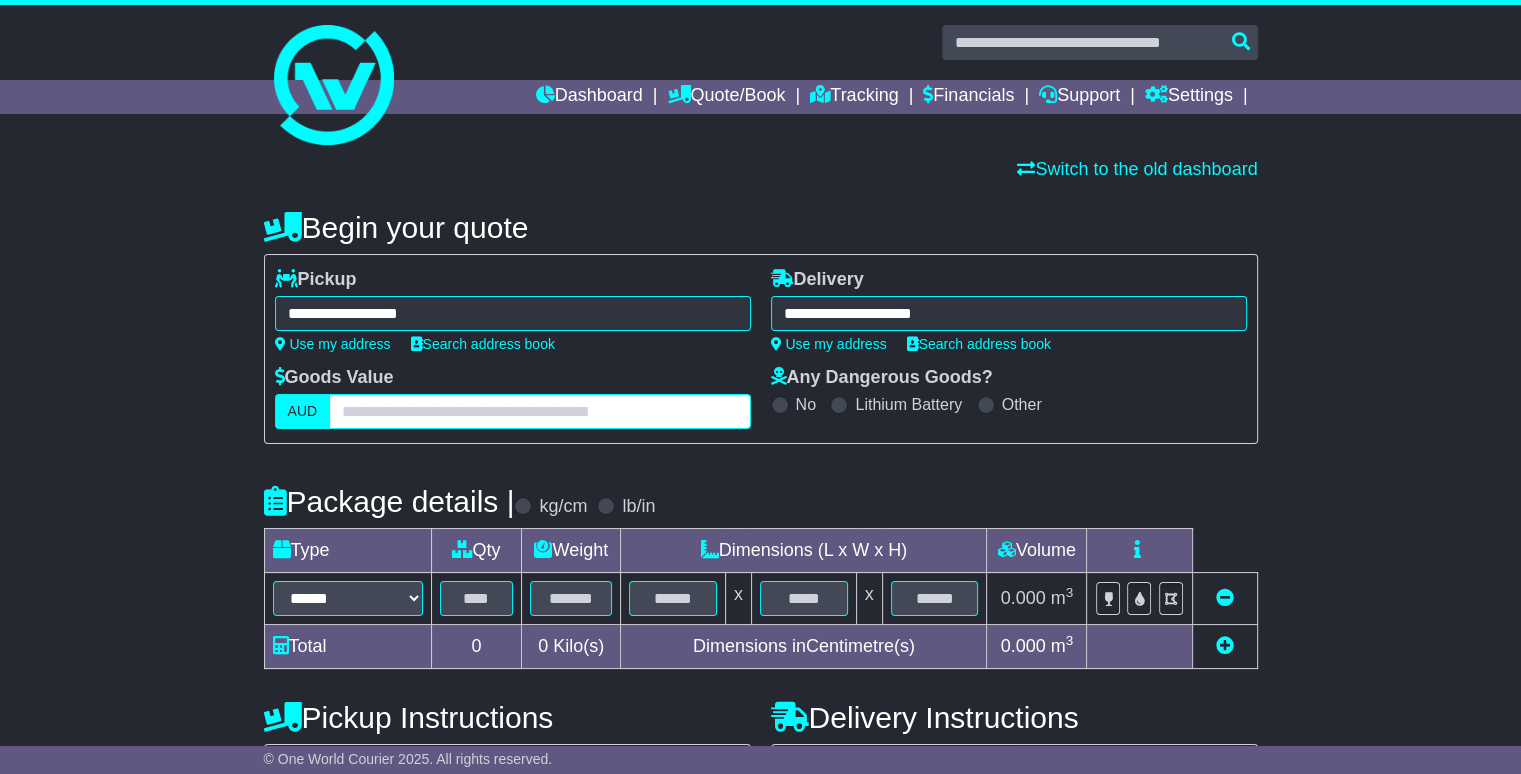 click at bounding box center [539, 411] 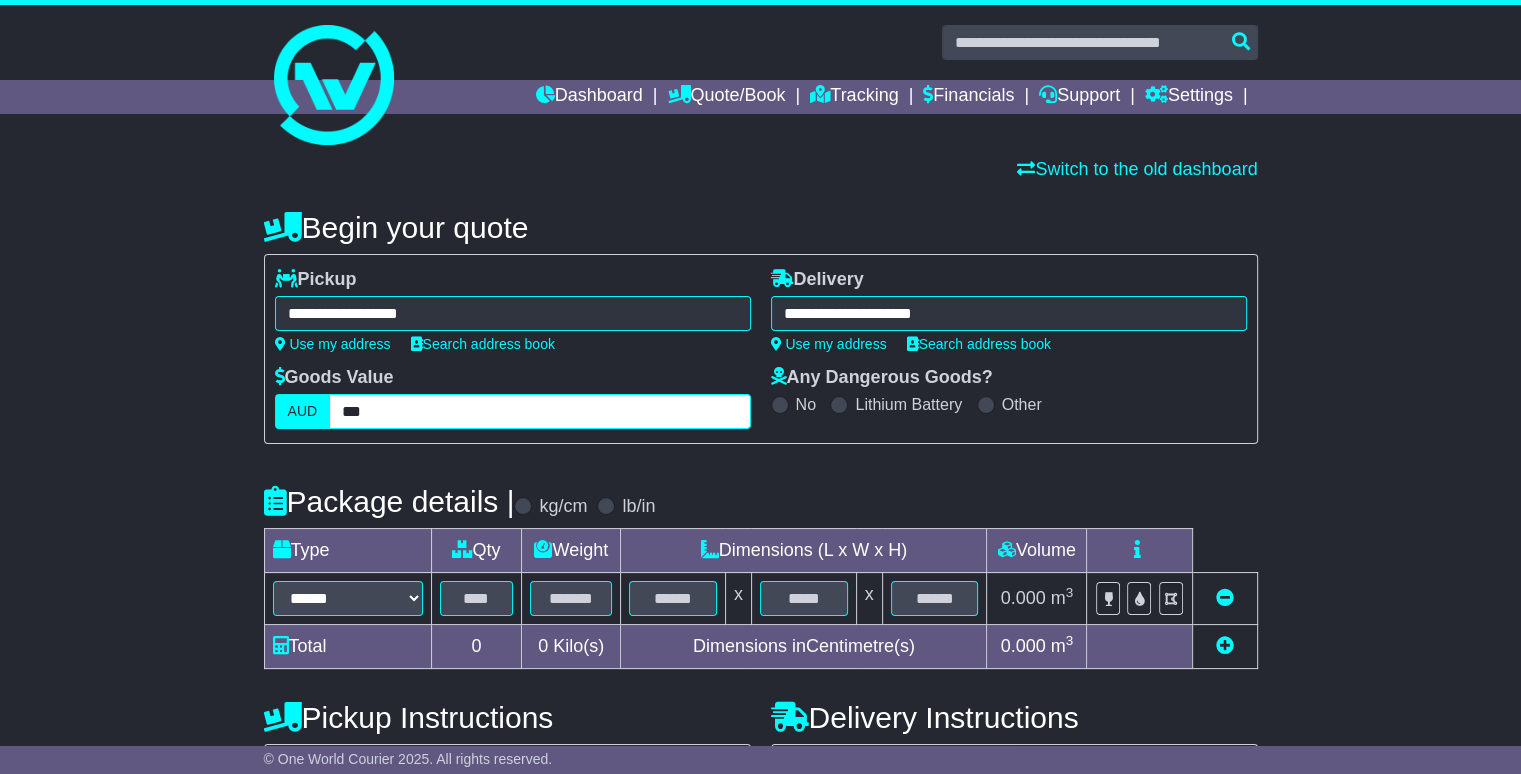 type on "***" 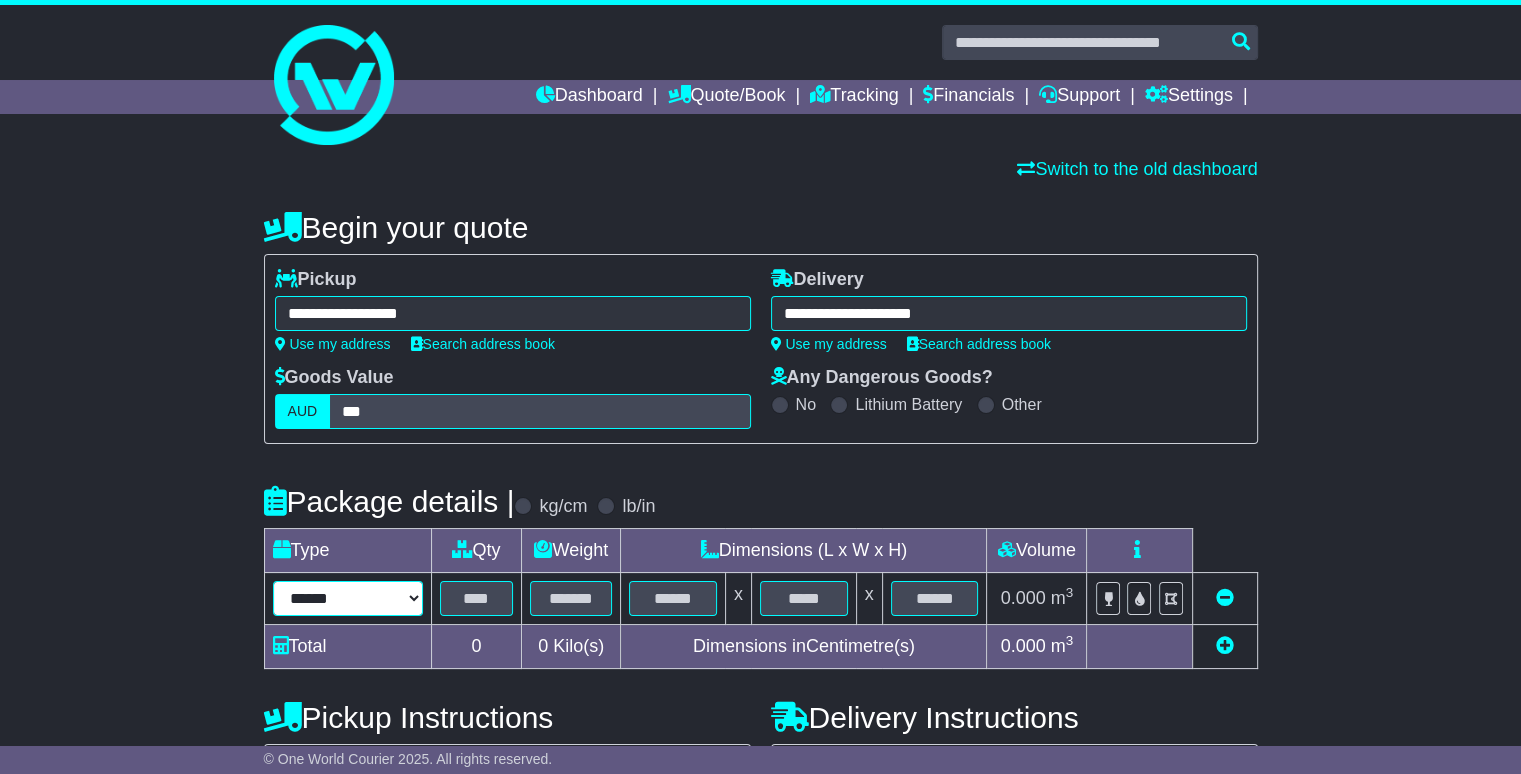 click on "****** ****** *** ******** ***** **** **** ****** *** *******" at bounding box center [348, 598] 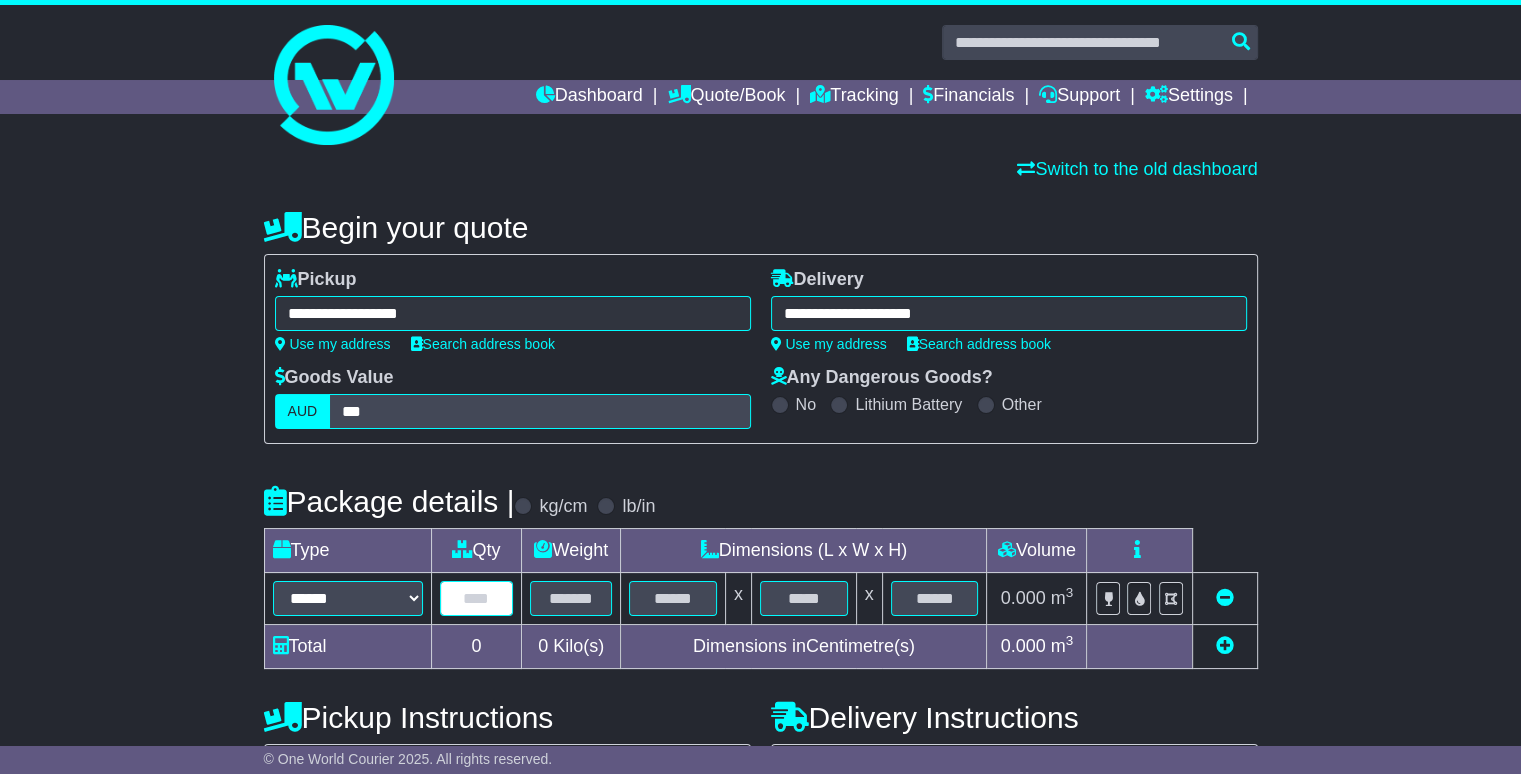 click at bounding box center [477, 598] 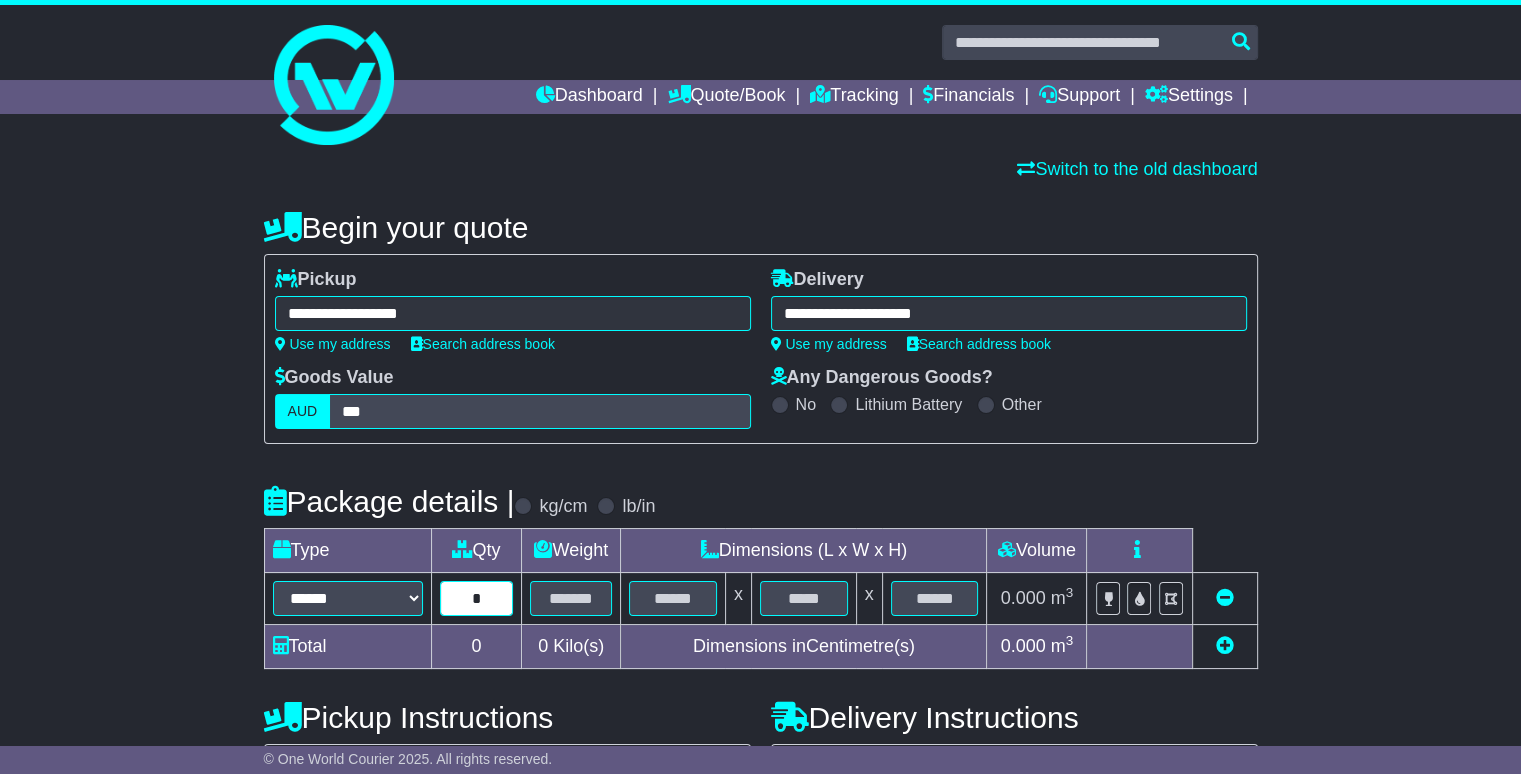 type on "*" 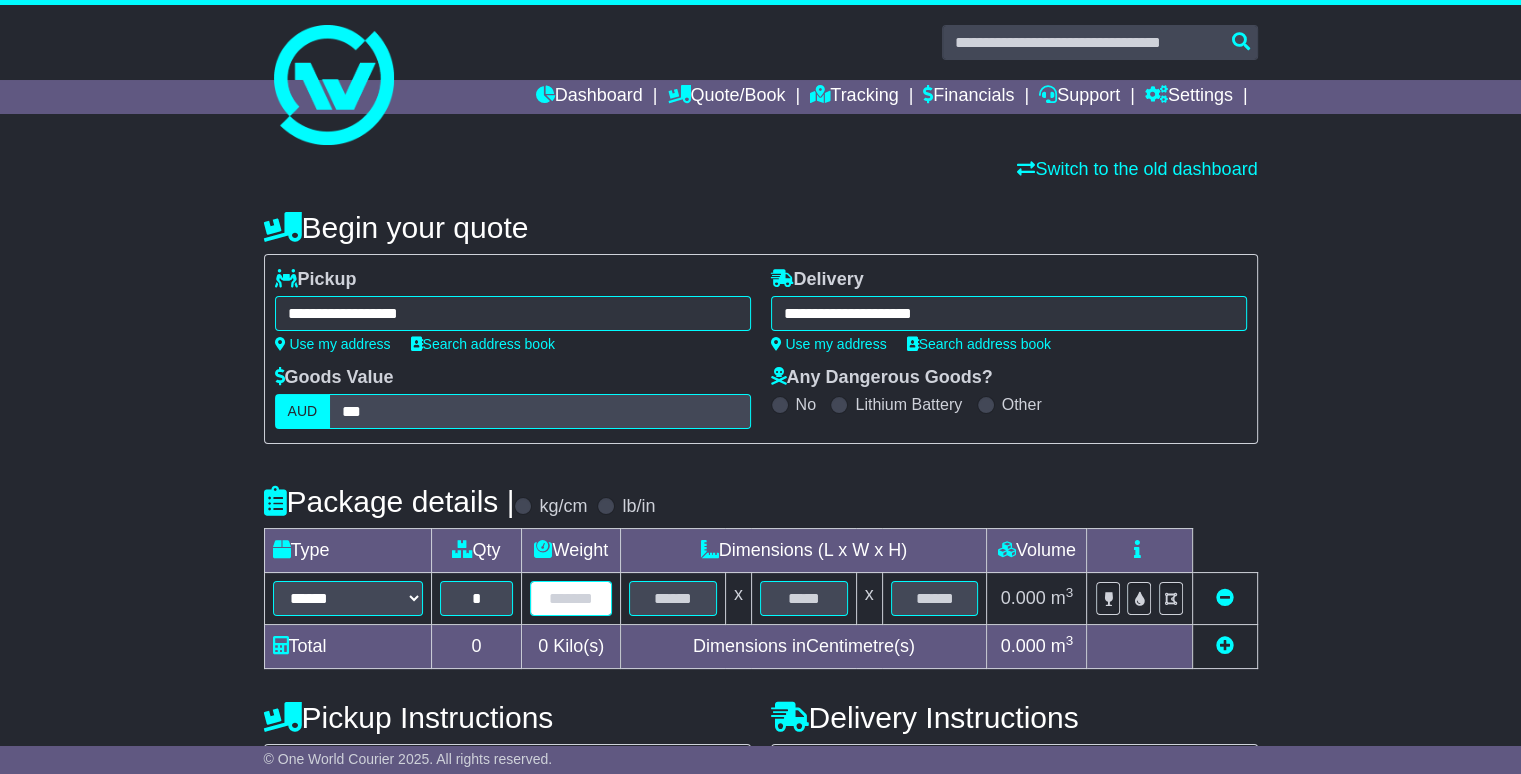 click at bounding box center [571, 598] 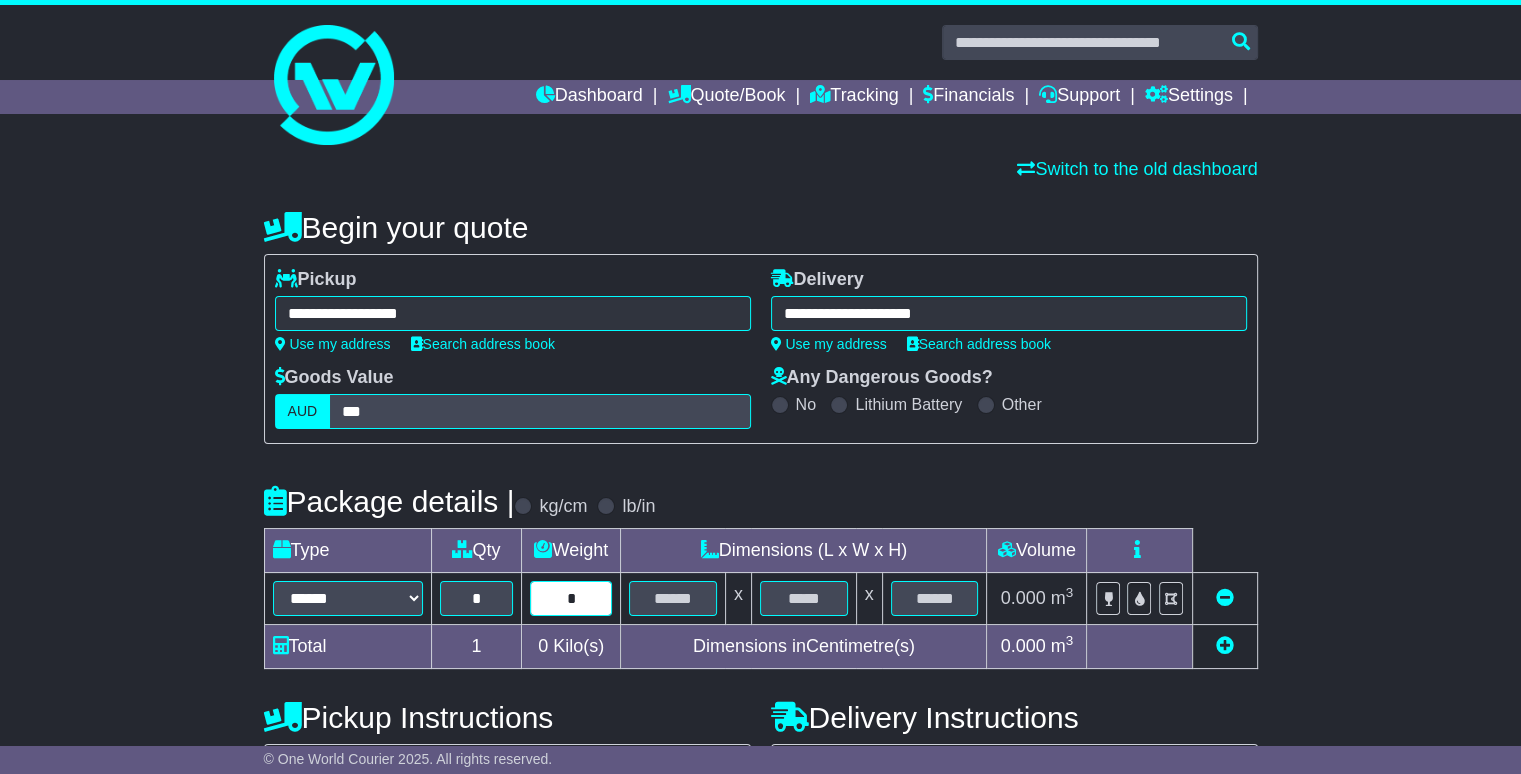 type on "*" 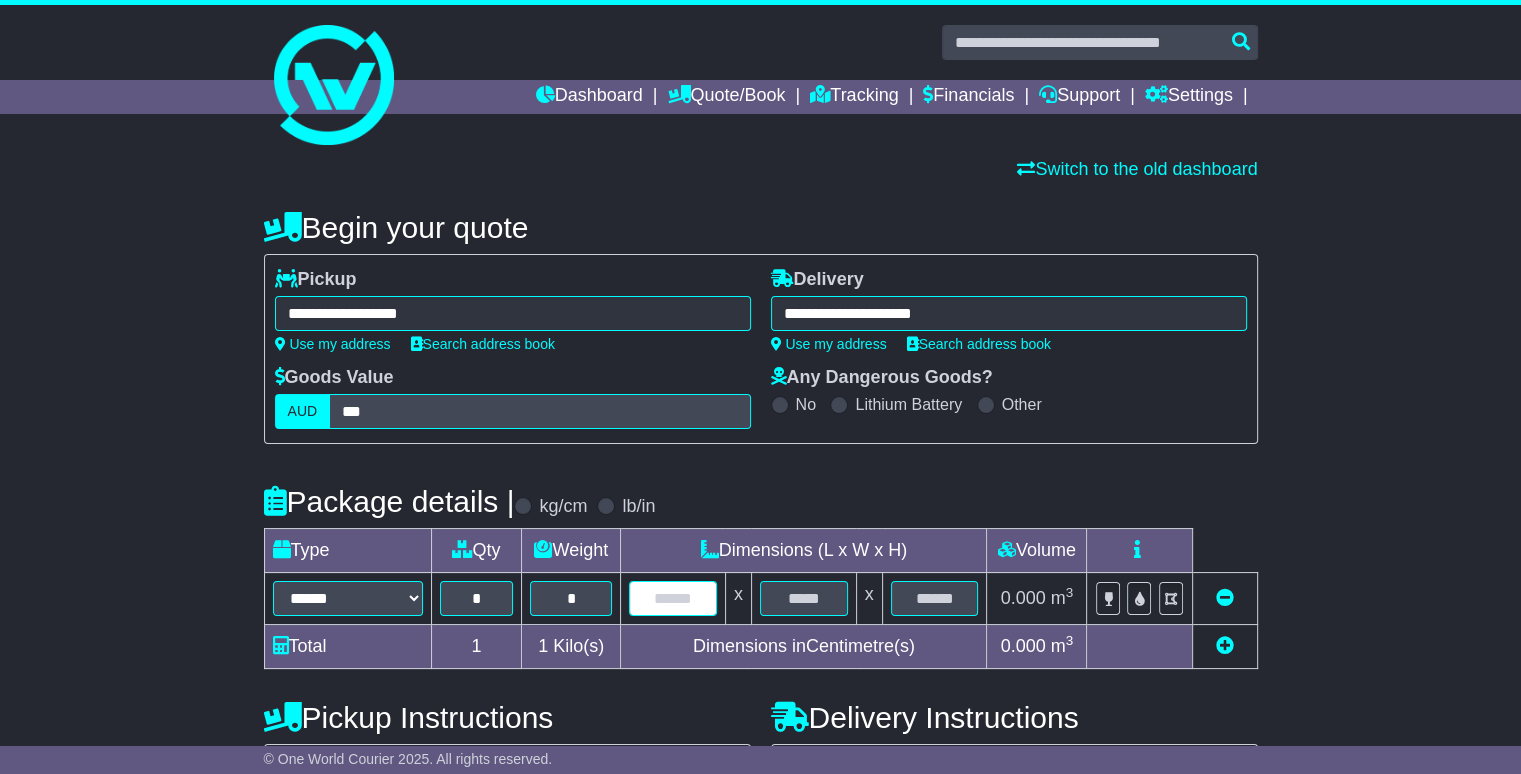 click at bounding box center (673, 598) 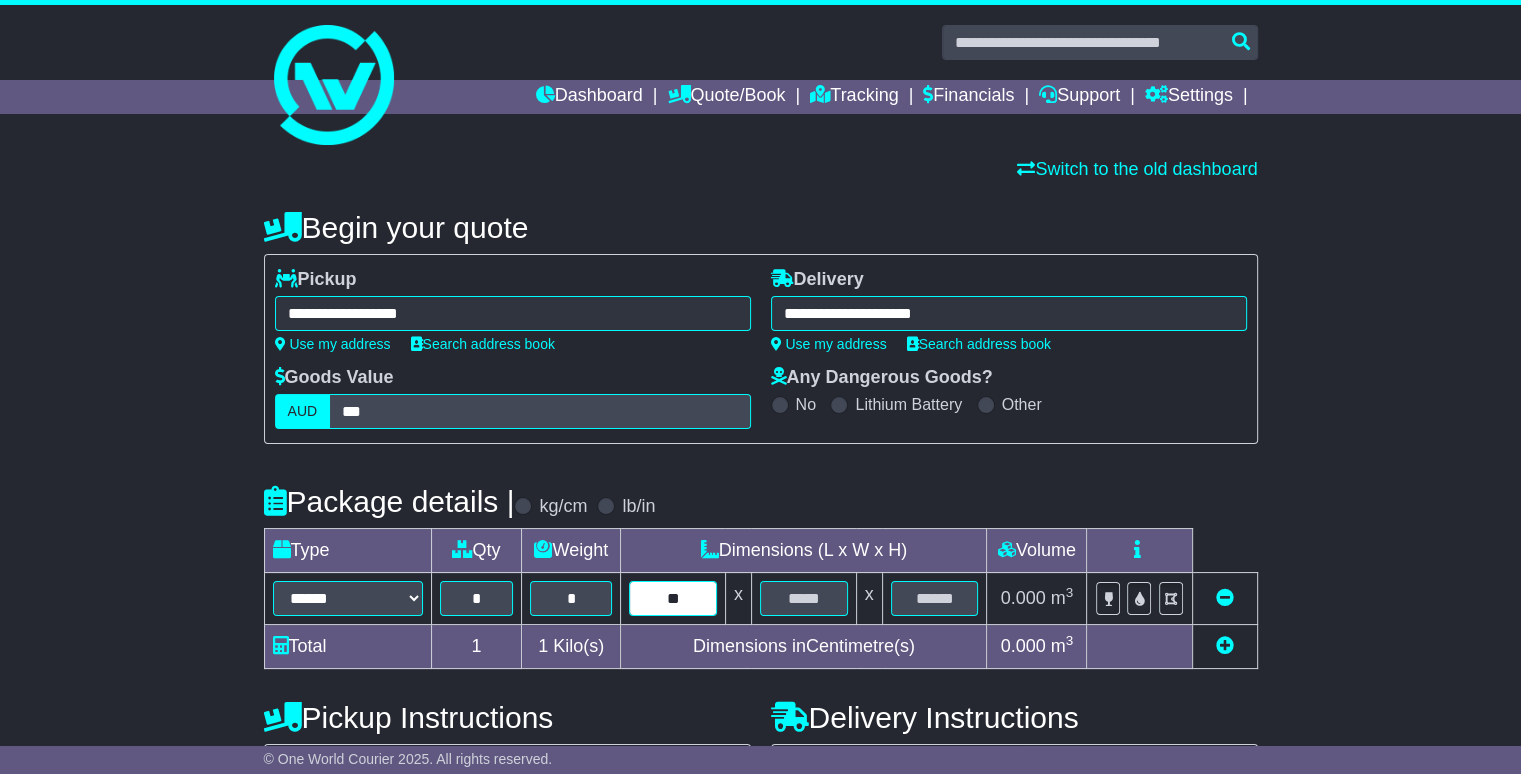 type on "**" 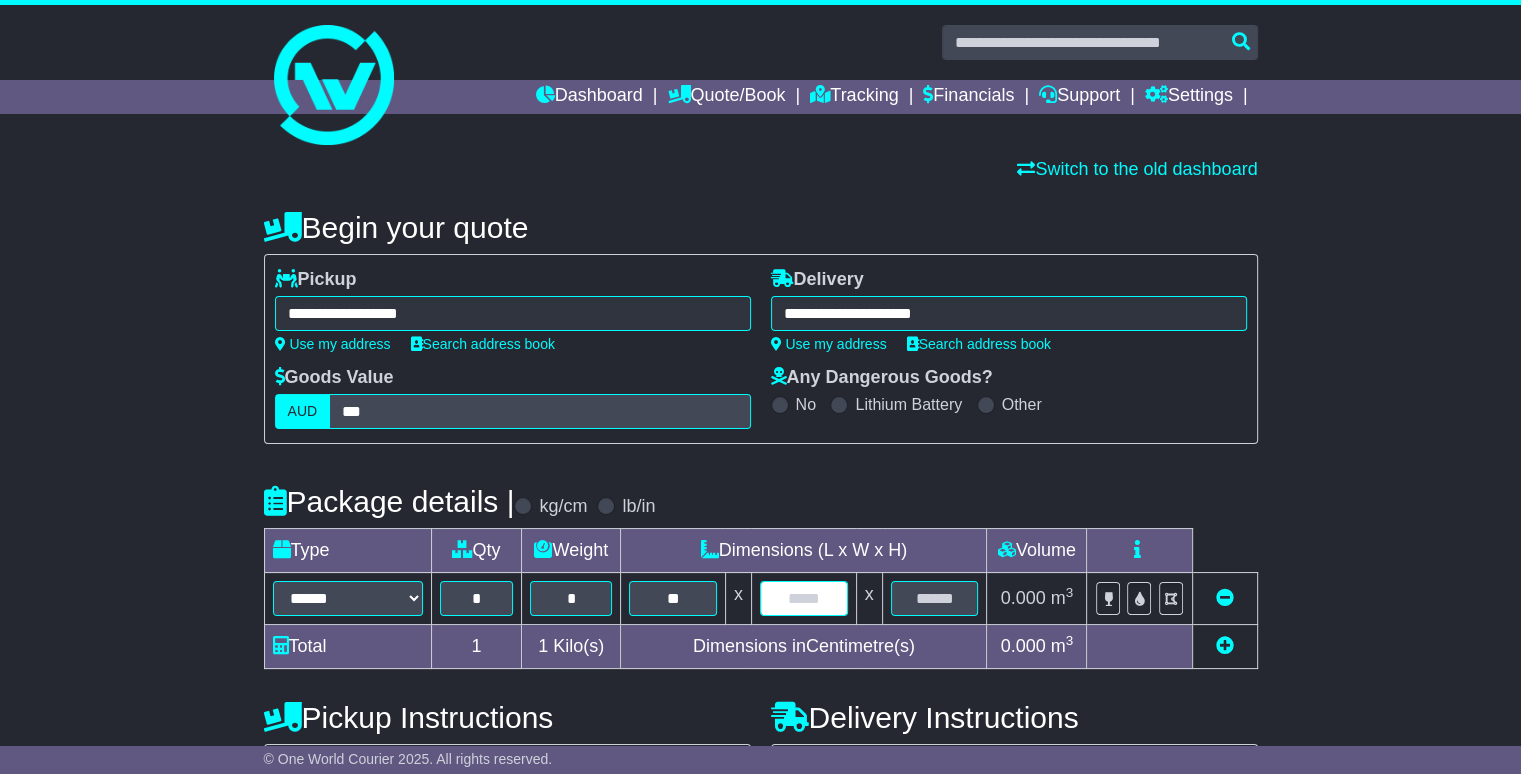 click at bounding box center (804, 598) 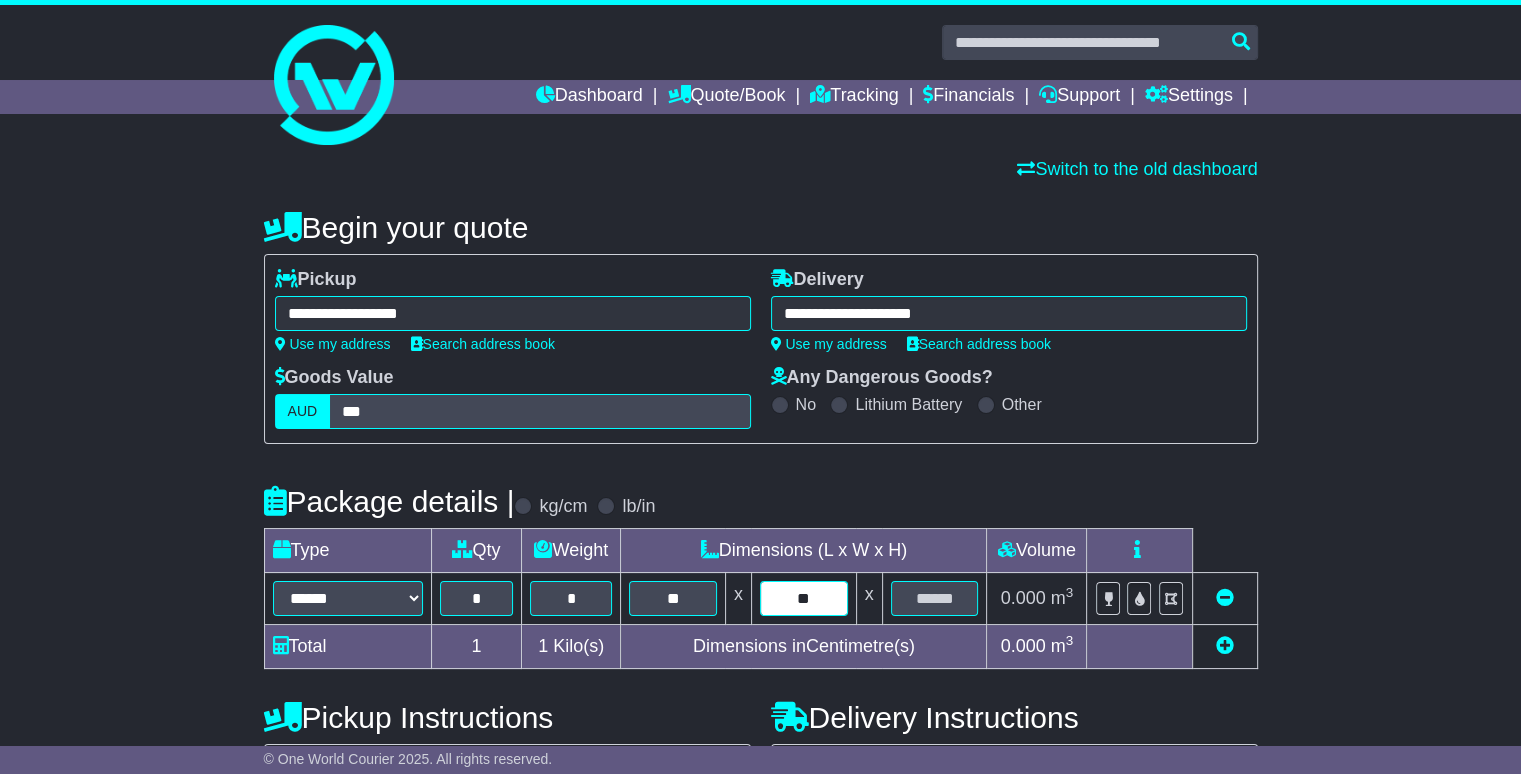 type on "**" 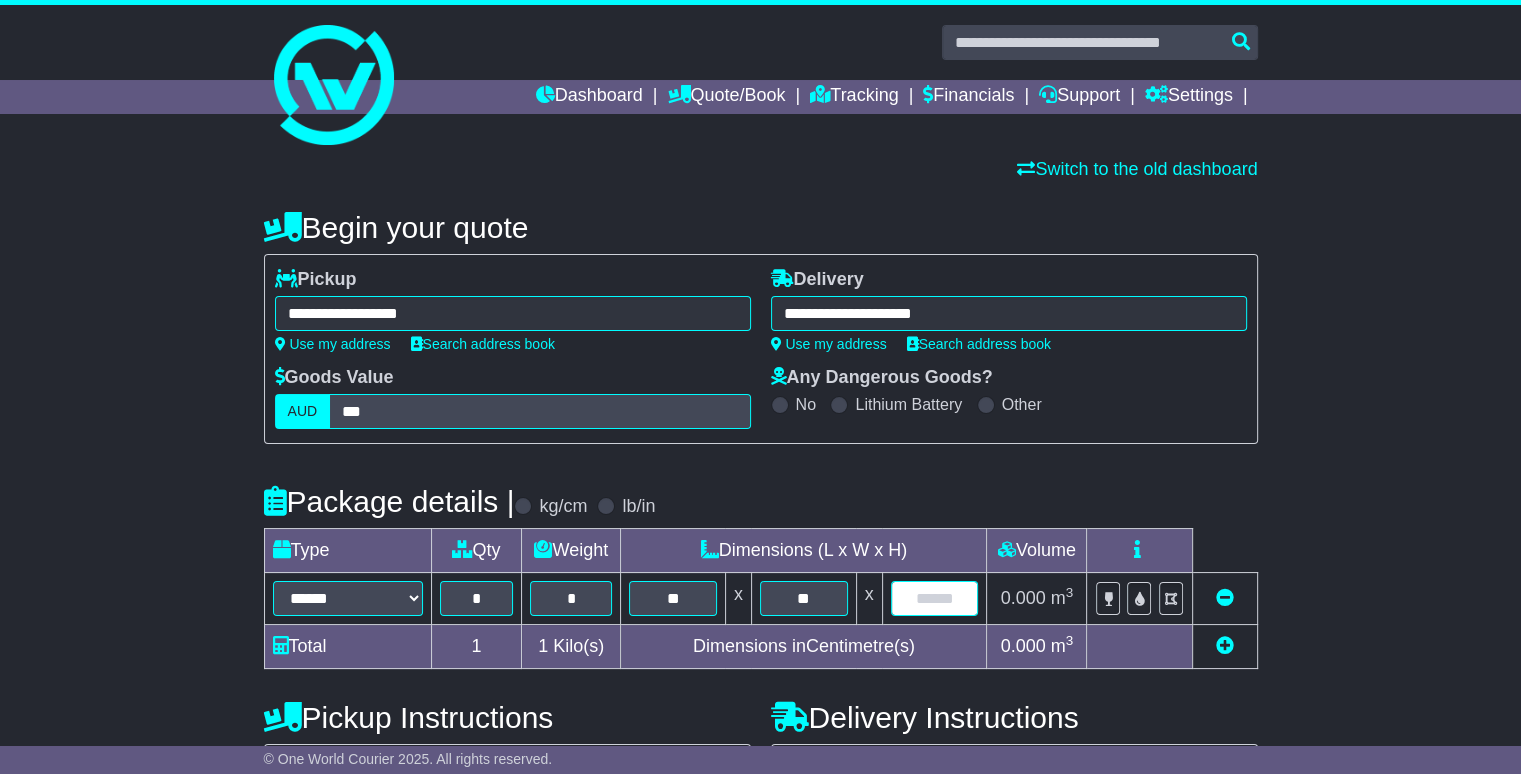 click at bounding box center (935, 598) 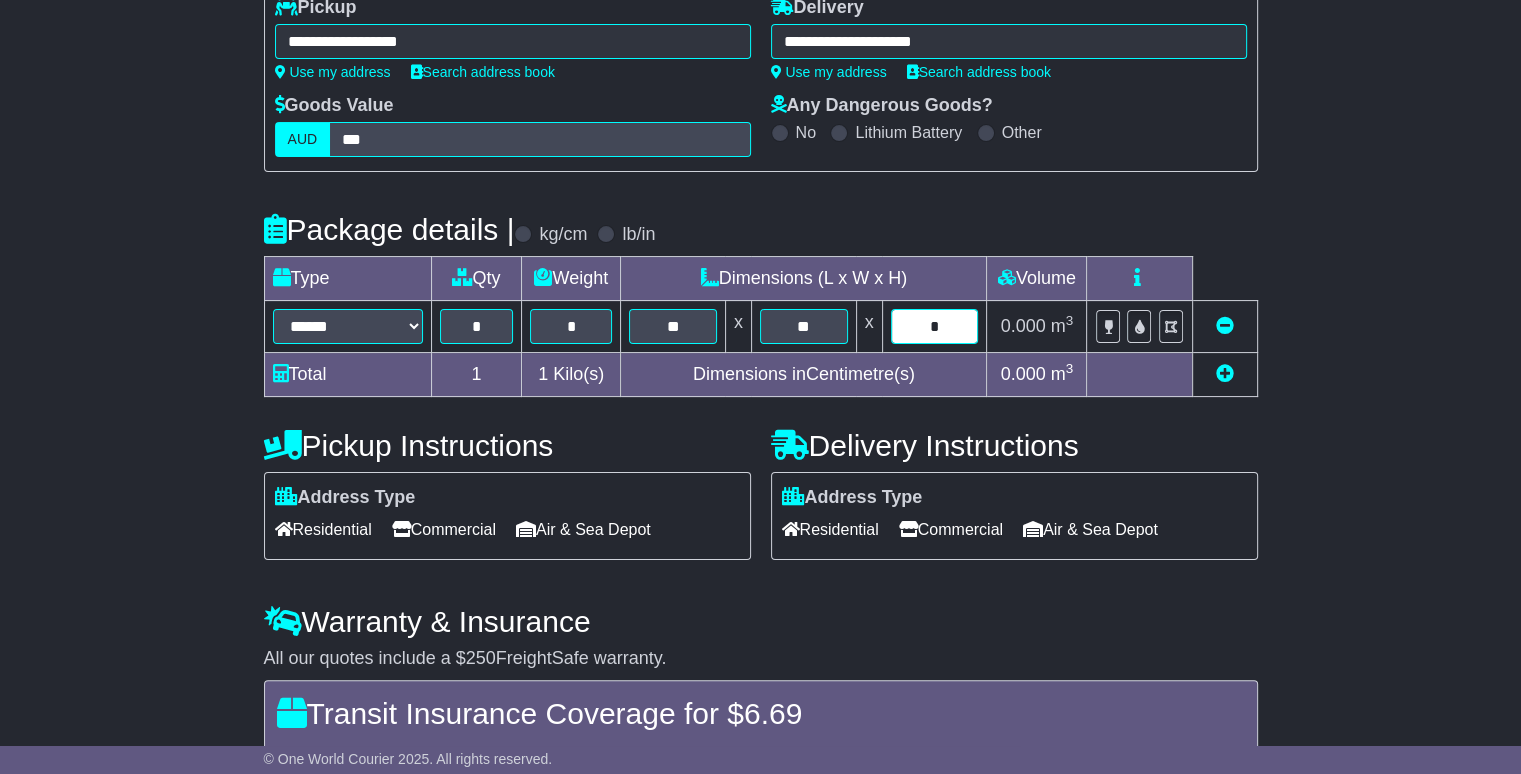 scroll, scrollTop: 300, scrollLeft: 0, axis: vertical 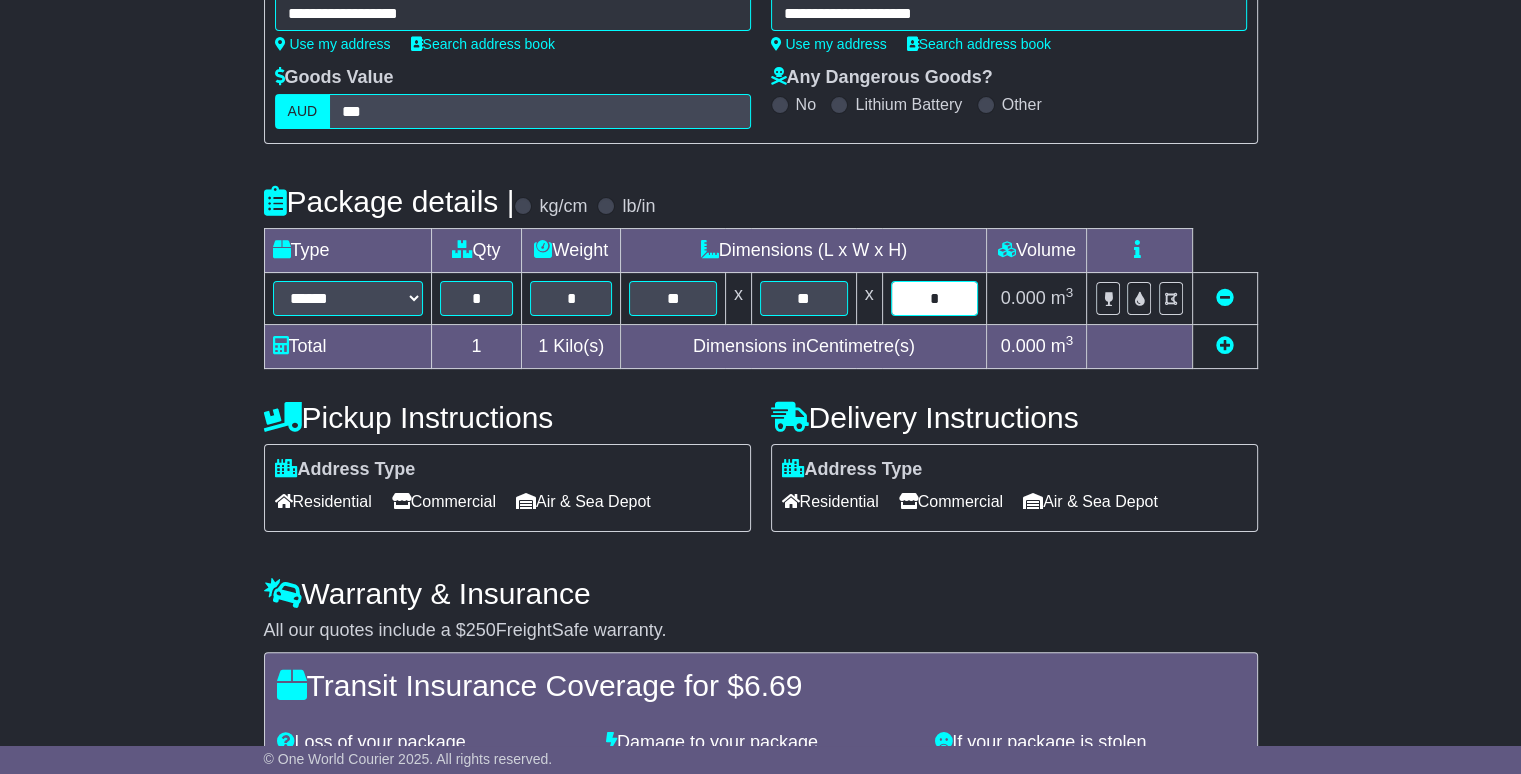 type on "*" 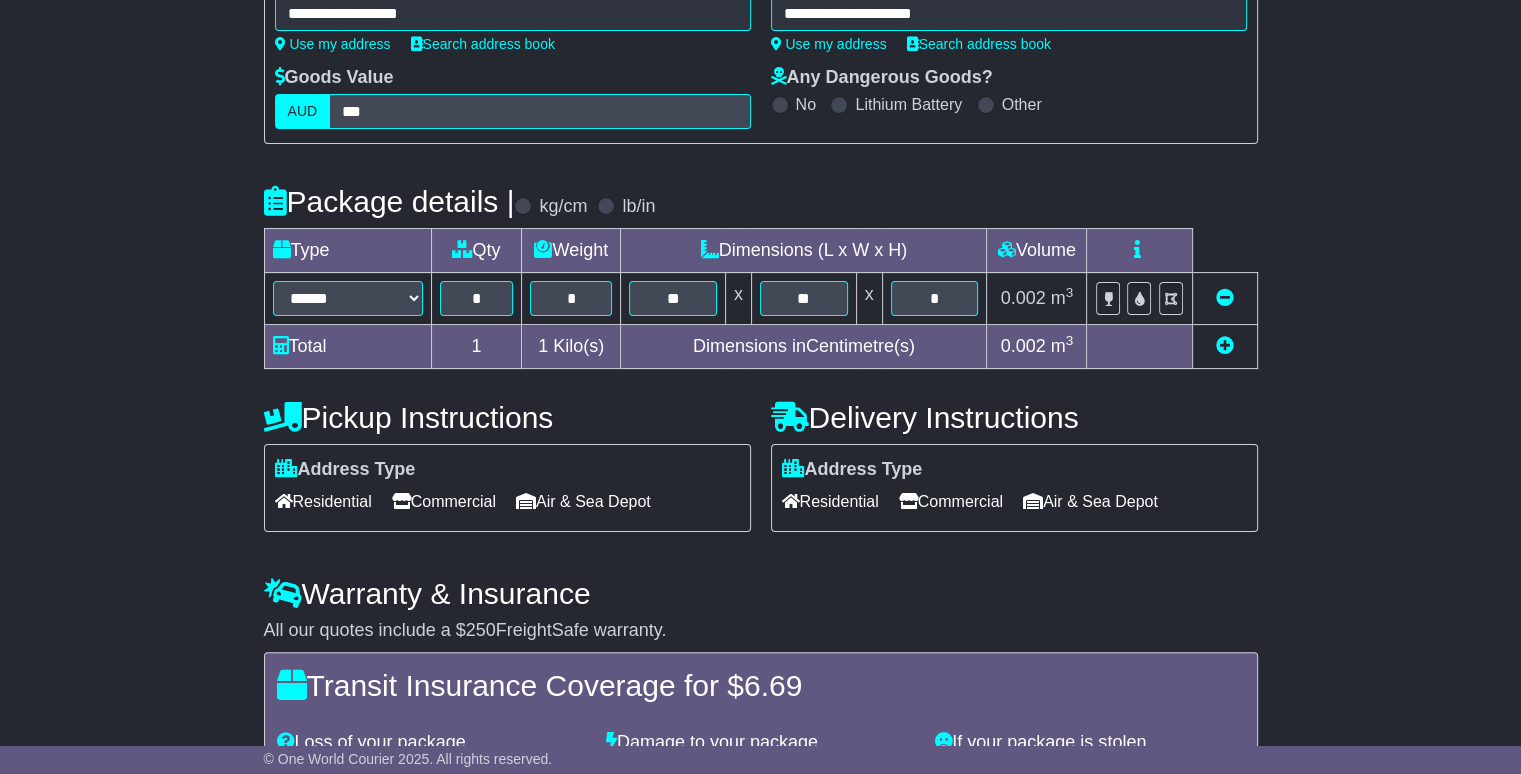 click on "Commercial" at bounding box center [444, 501] 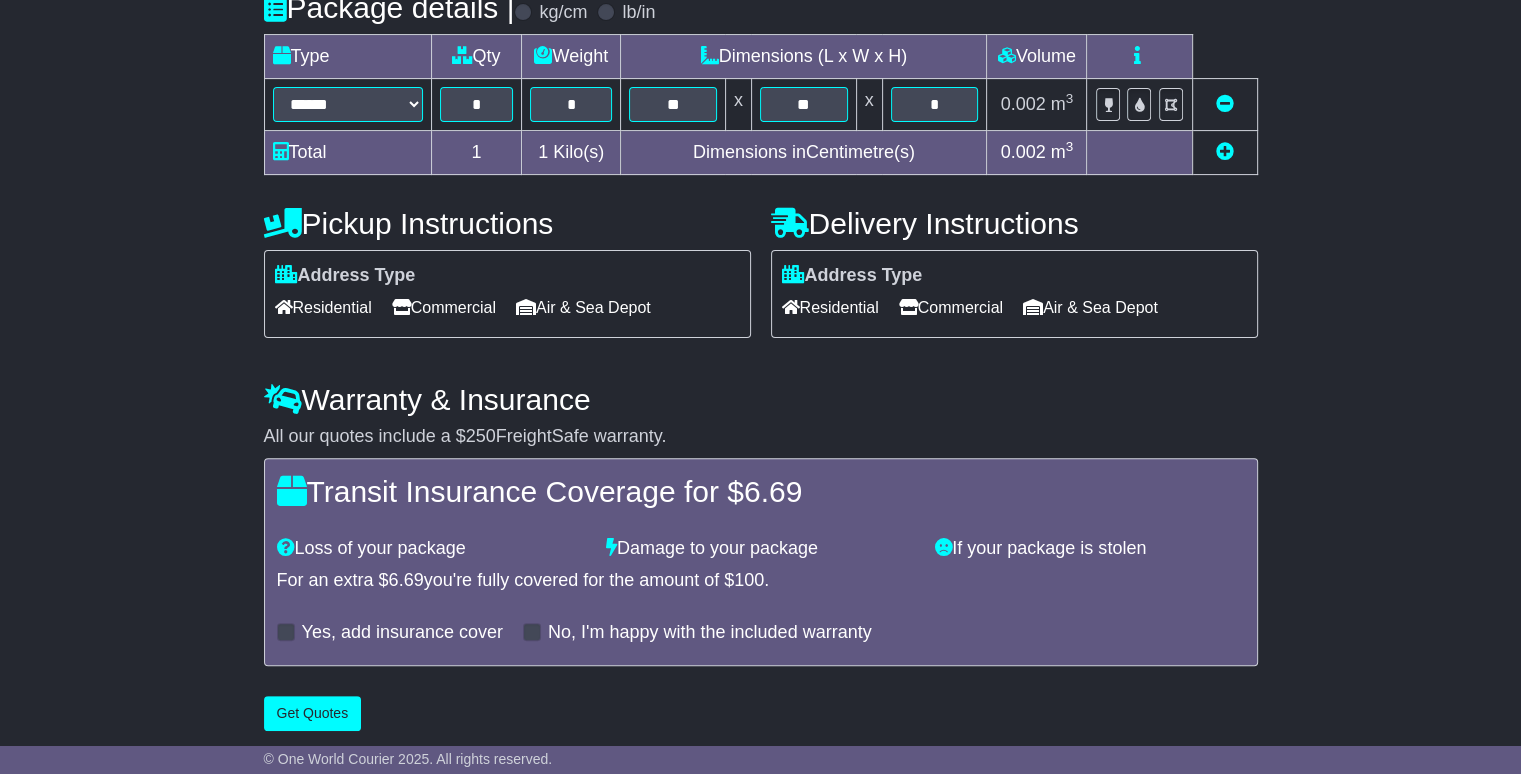 scroll, scrollTop: 500, scrollLeft: 0, axis: vertical 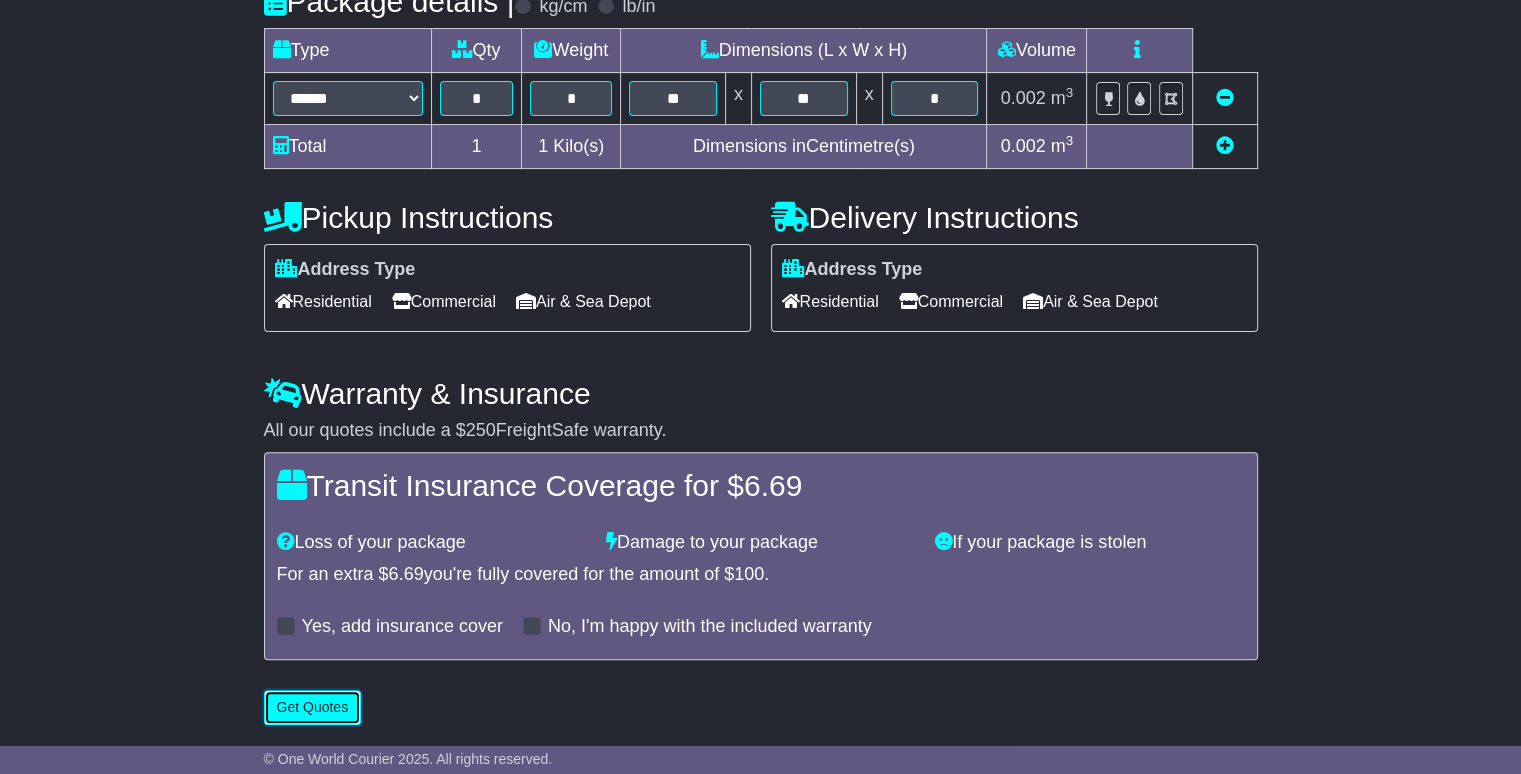 click on "Get Quotes" at bounding box center [313, 707] 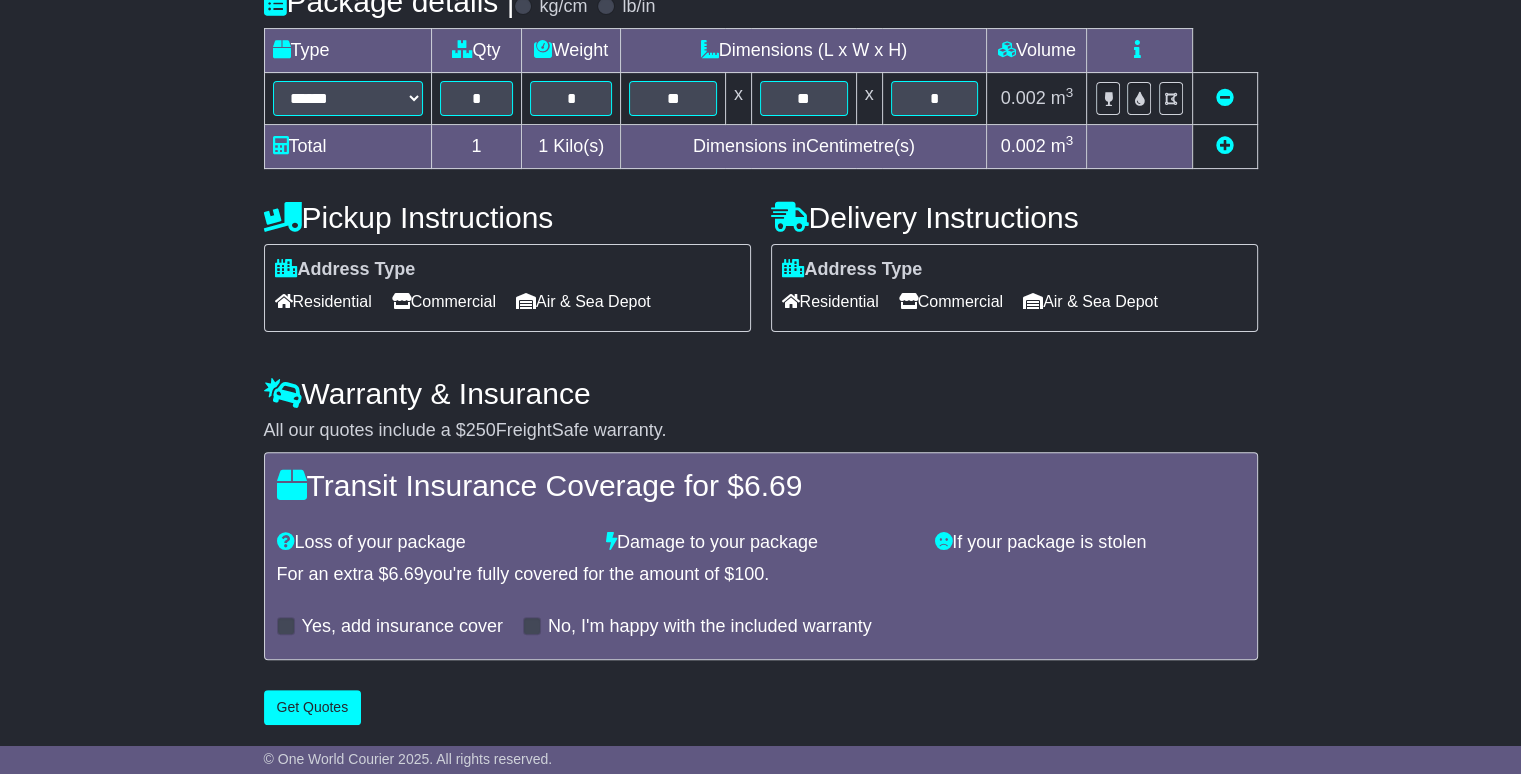 scroll, scrollTop: 0, scrollLeft: 0, axis: both 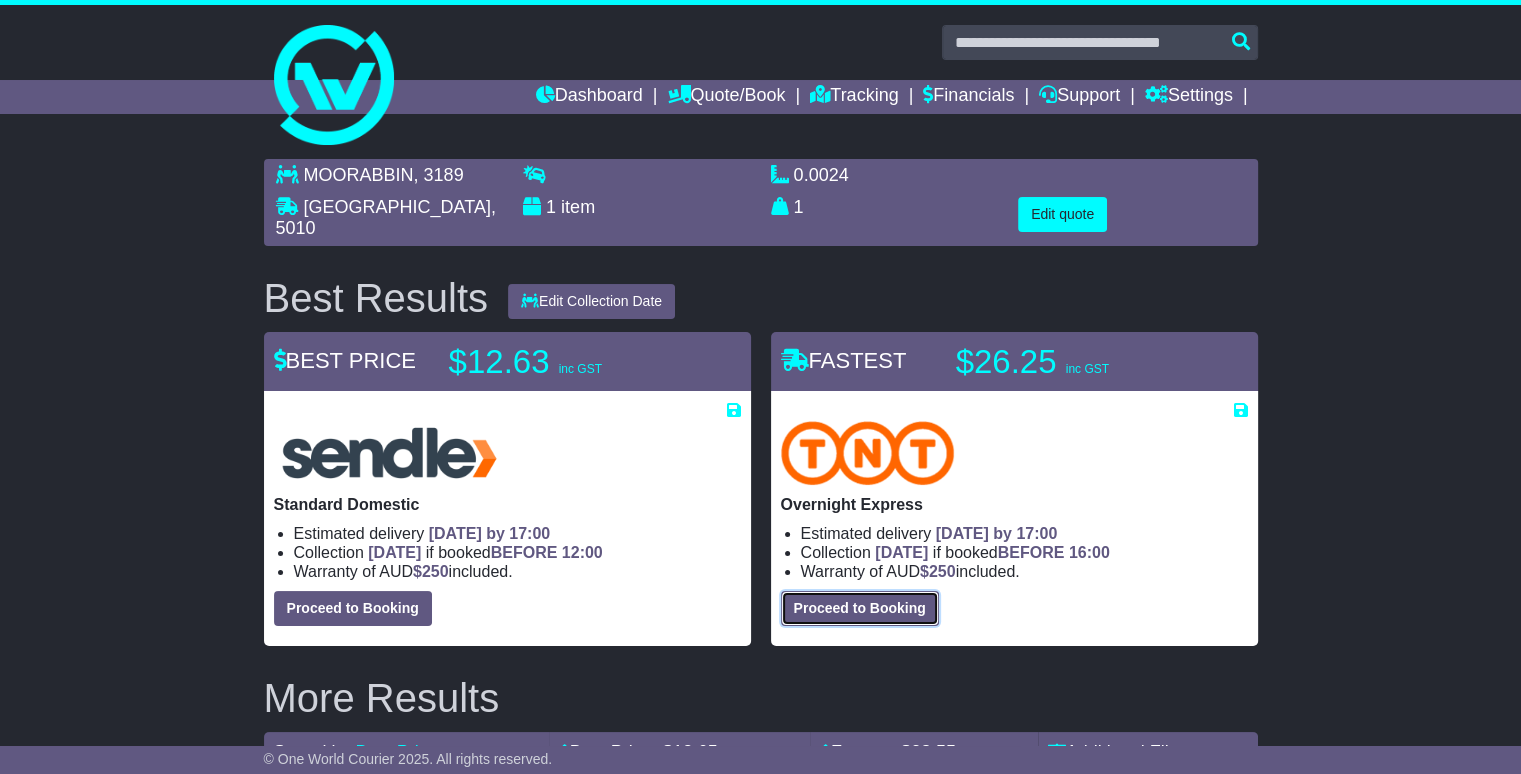 click on "Proceed to Booking" at bounding box center [860, 608] 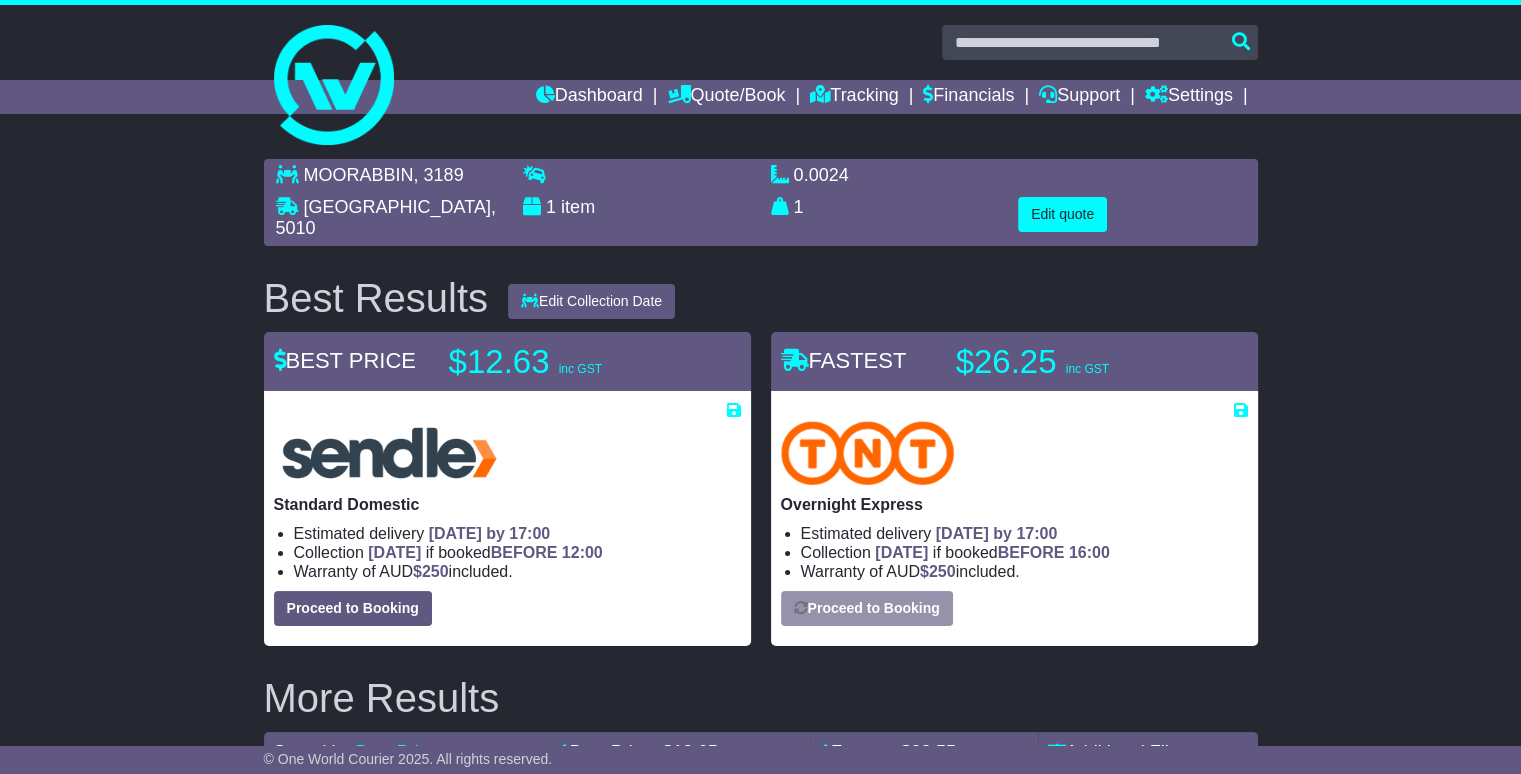 select on "****" 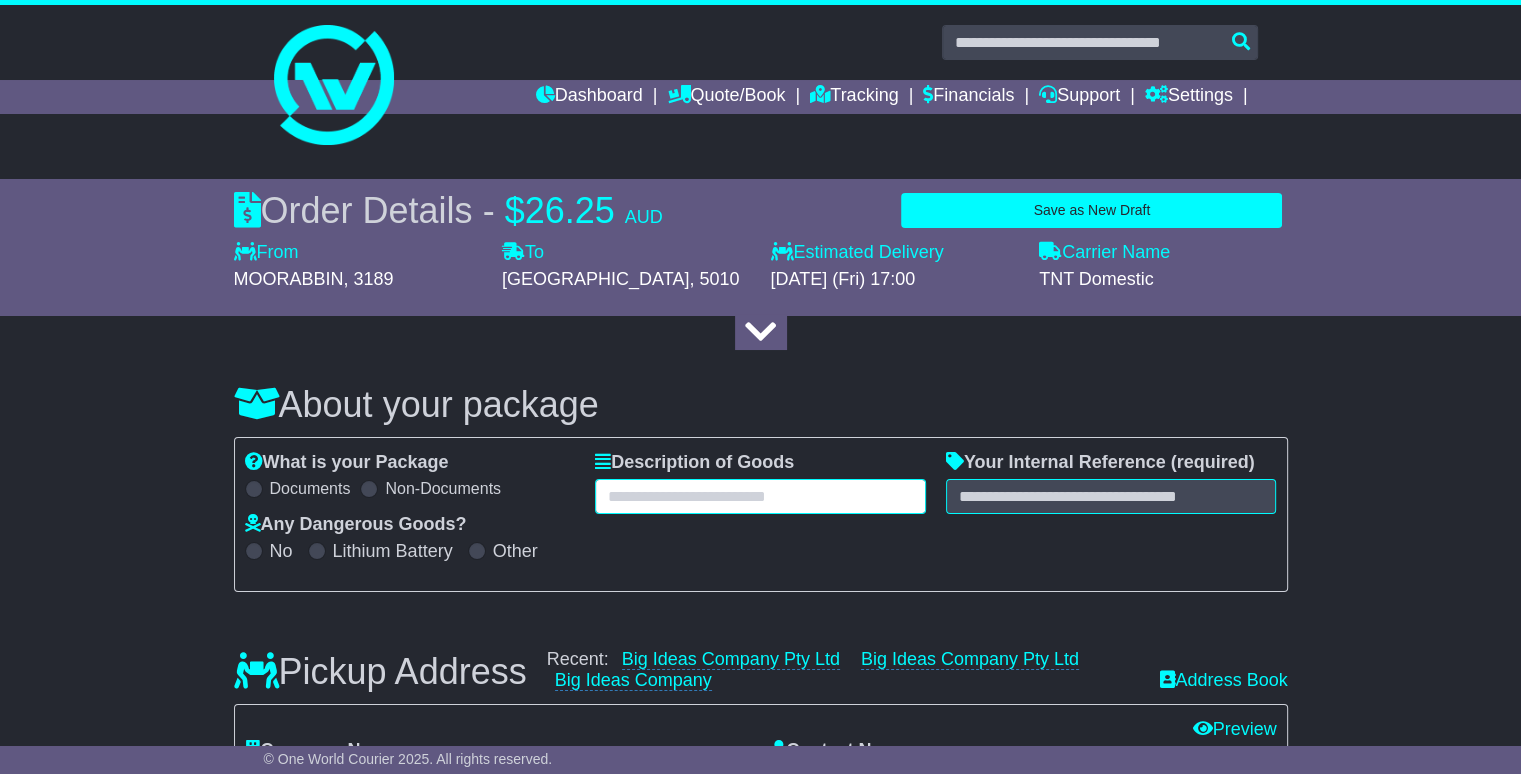 click at bounding box center [760, 496] 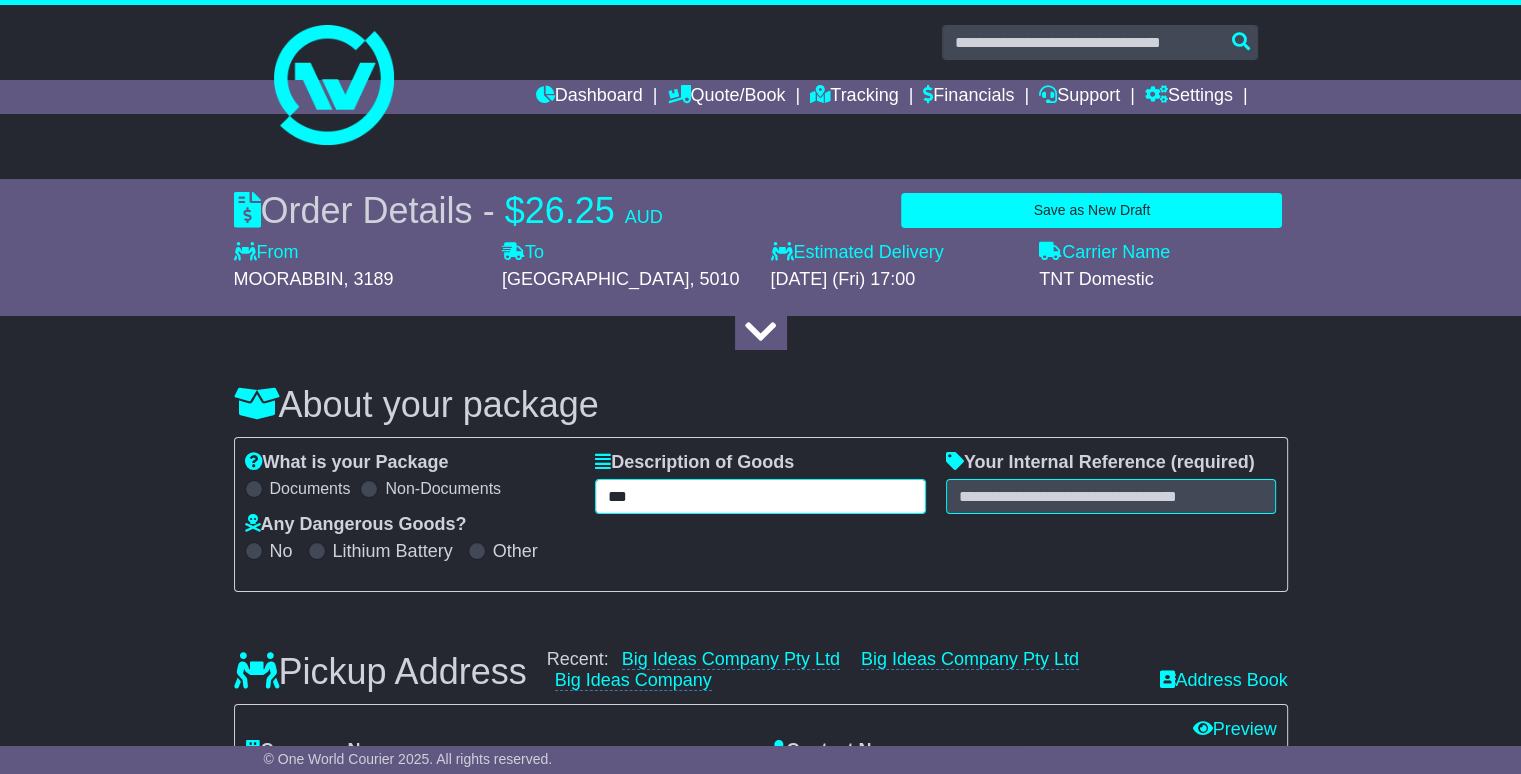 type on "***" 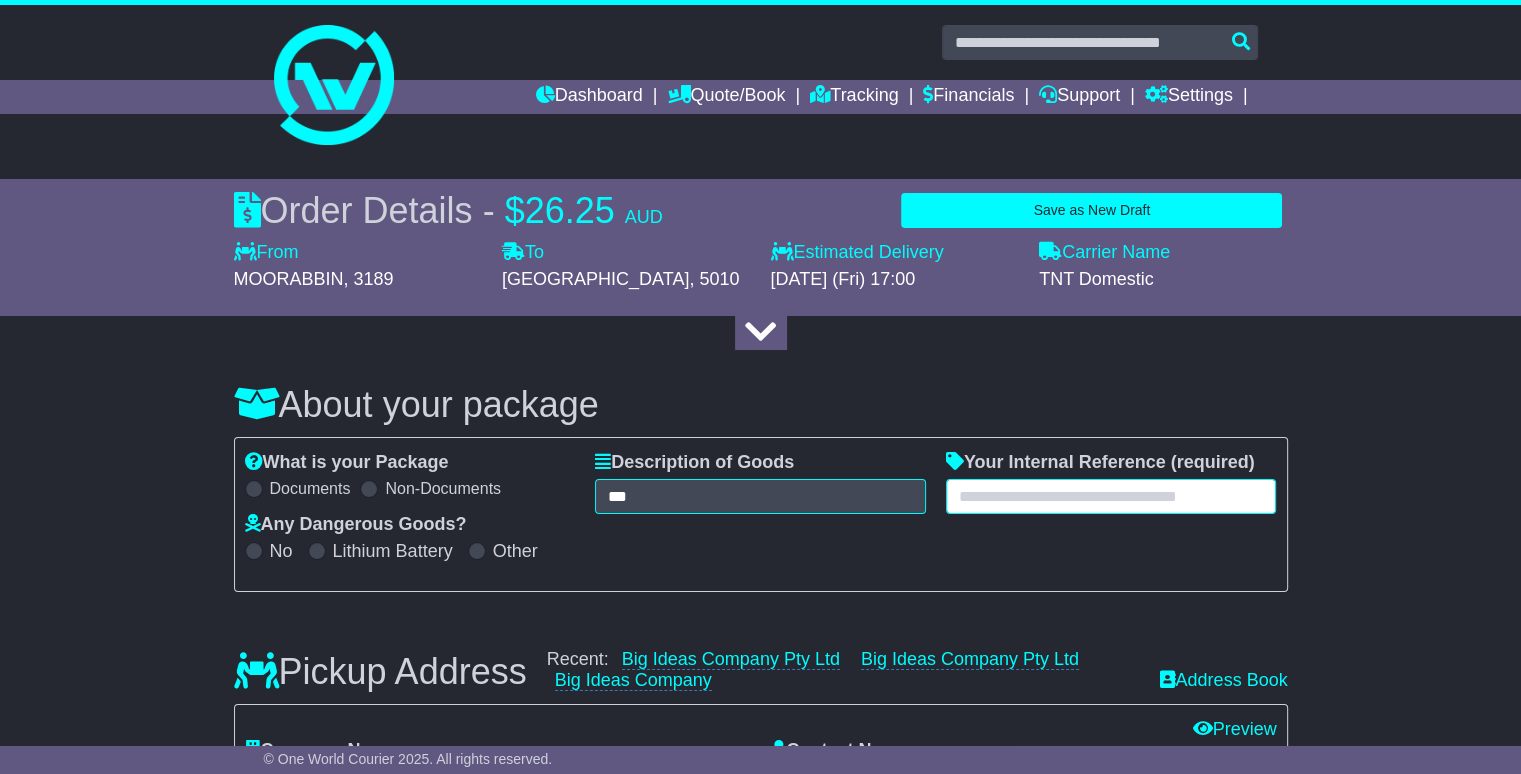 click at bounding box center (1111, 496) 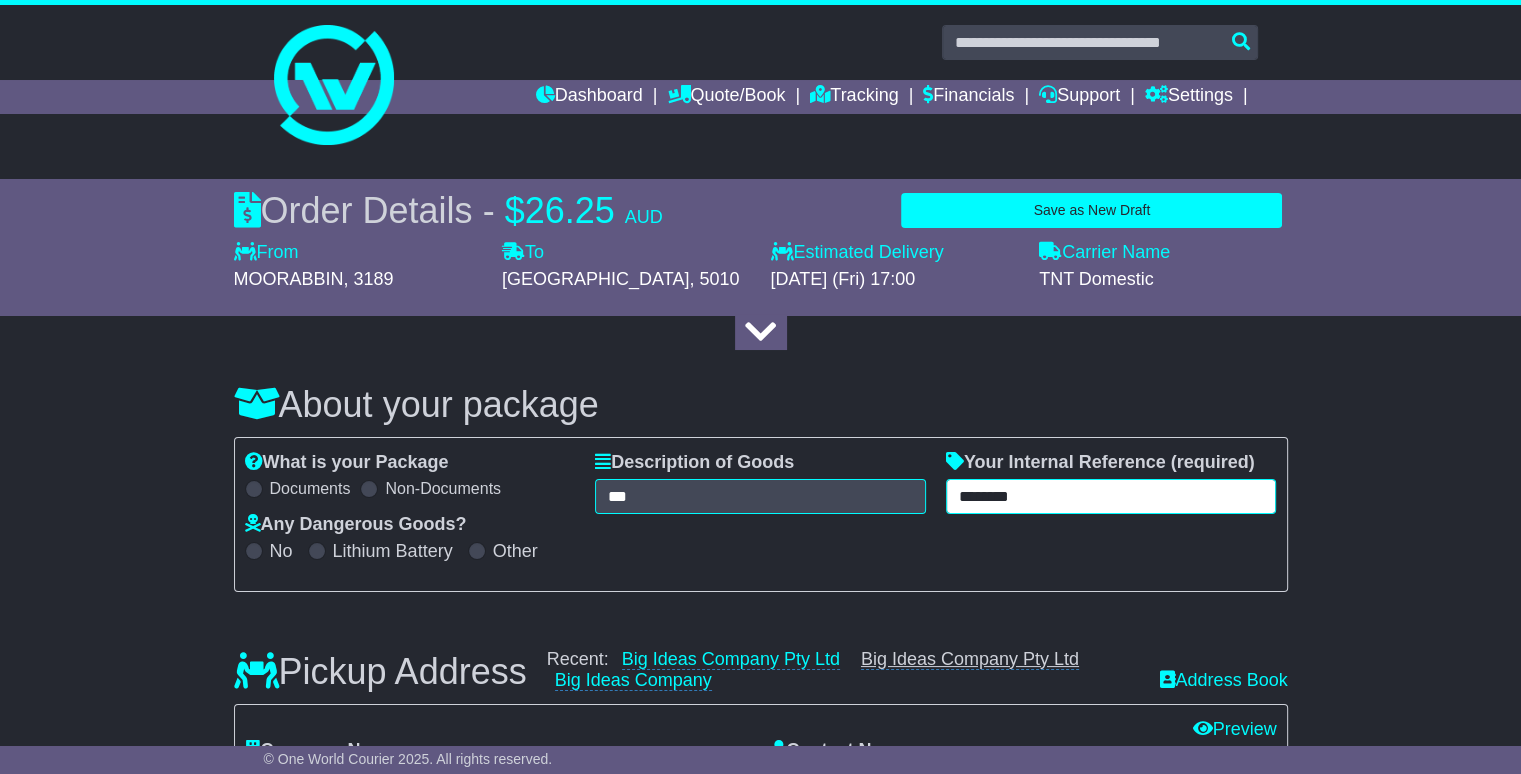 type on "********" 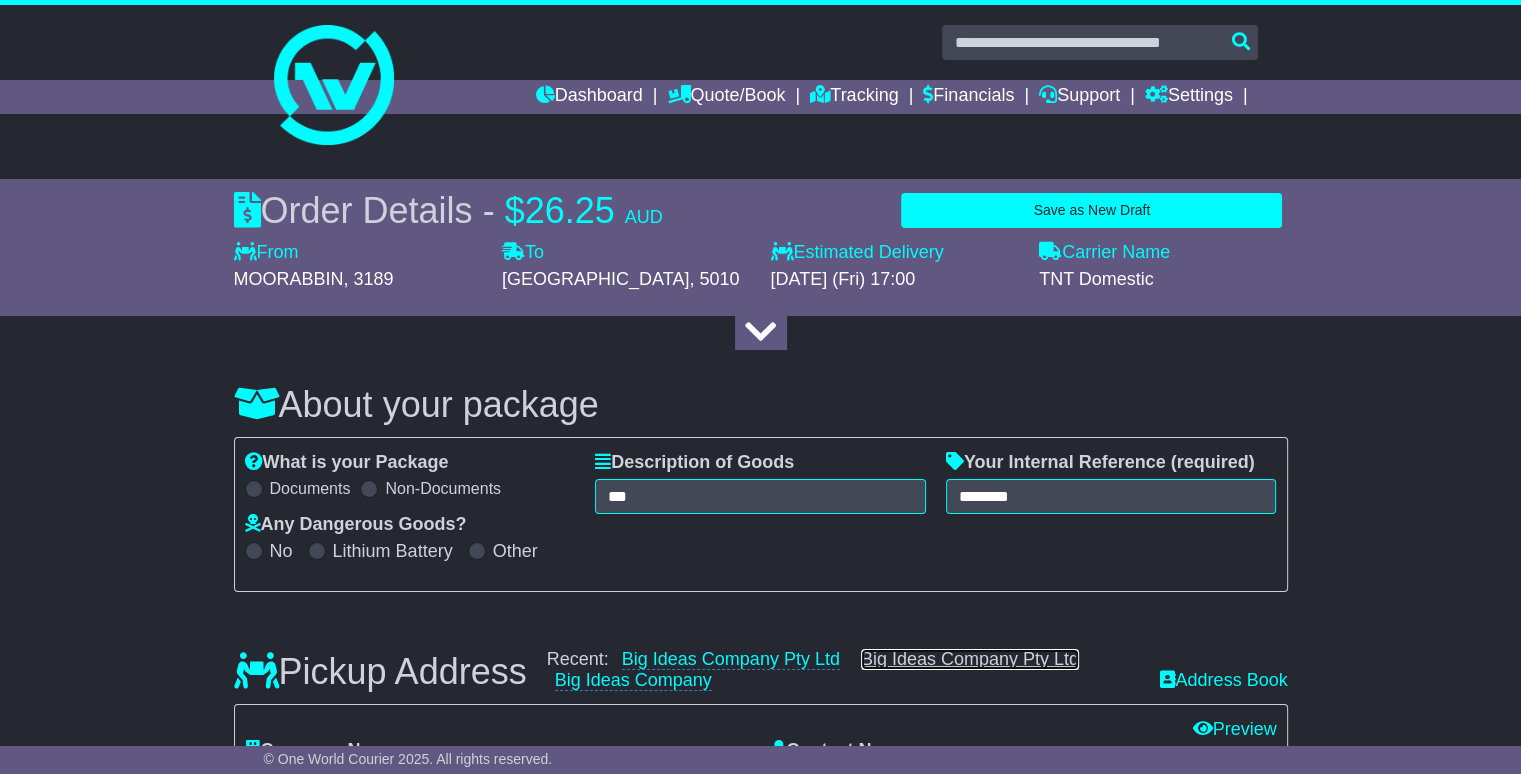 click on "Big Ideas Company Pty Ltd" at bounding box center (970, 659) 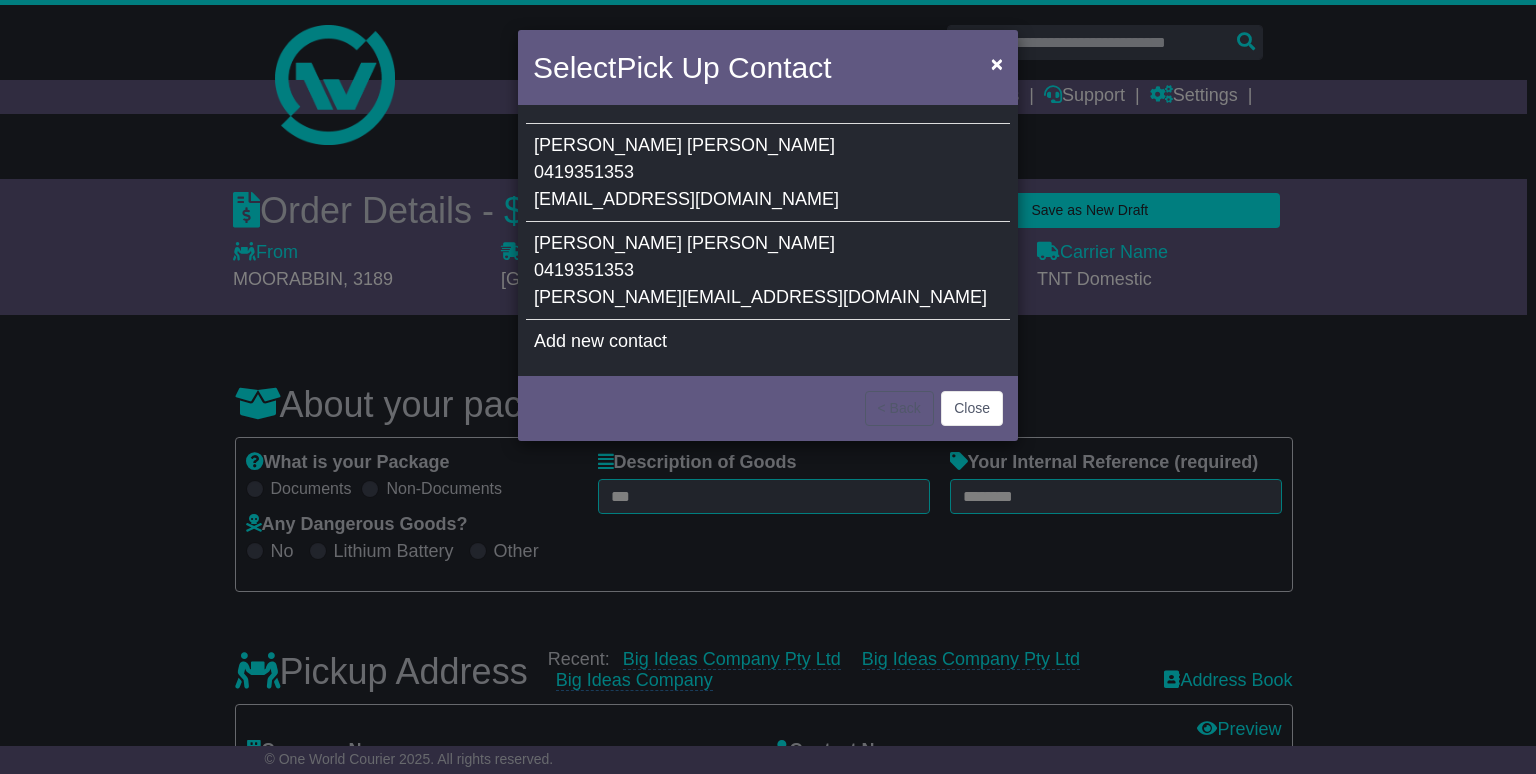 click on "[PERSON_NAME]
0419351353
[PERSON_NAME][EMAIL_ADDRESS][DOMAIN_NAME]" at bounding box center [768, 271] 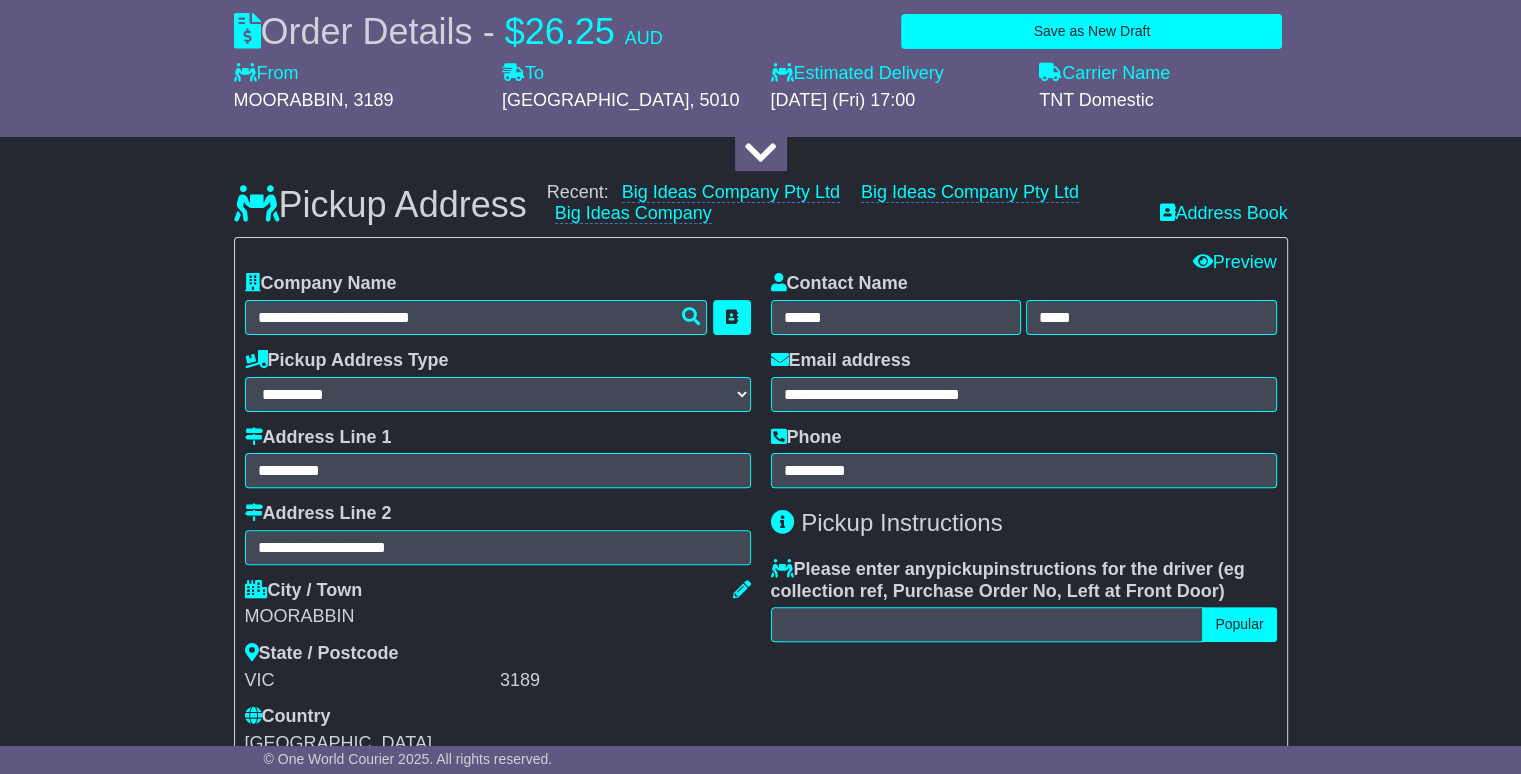 scroll, scrollTop: 600, scrollLeft: 0, axis: vertical 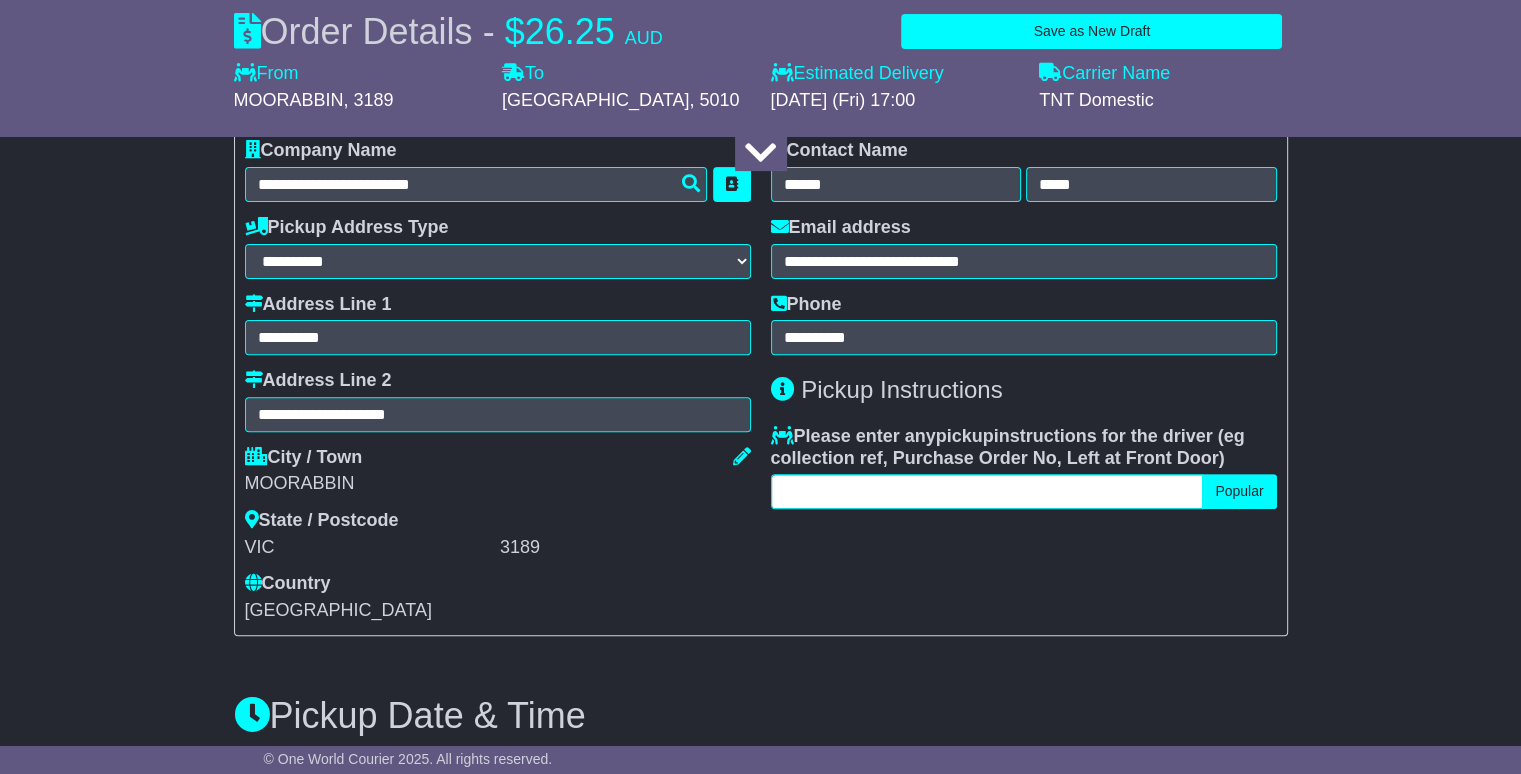 click at bounding box center (987, 491) 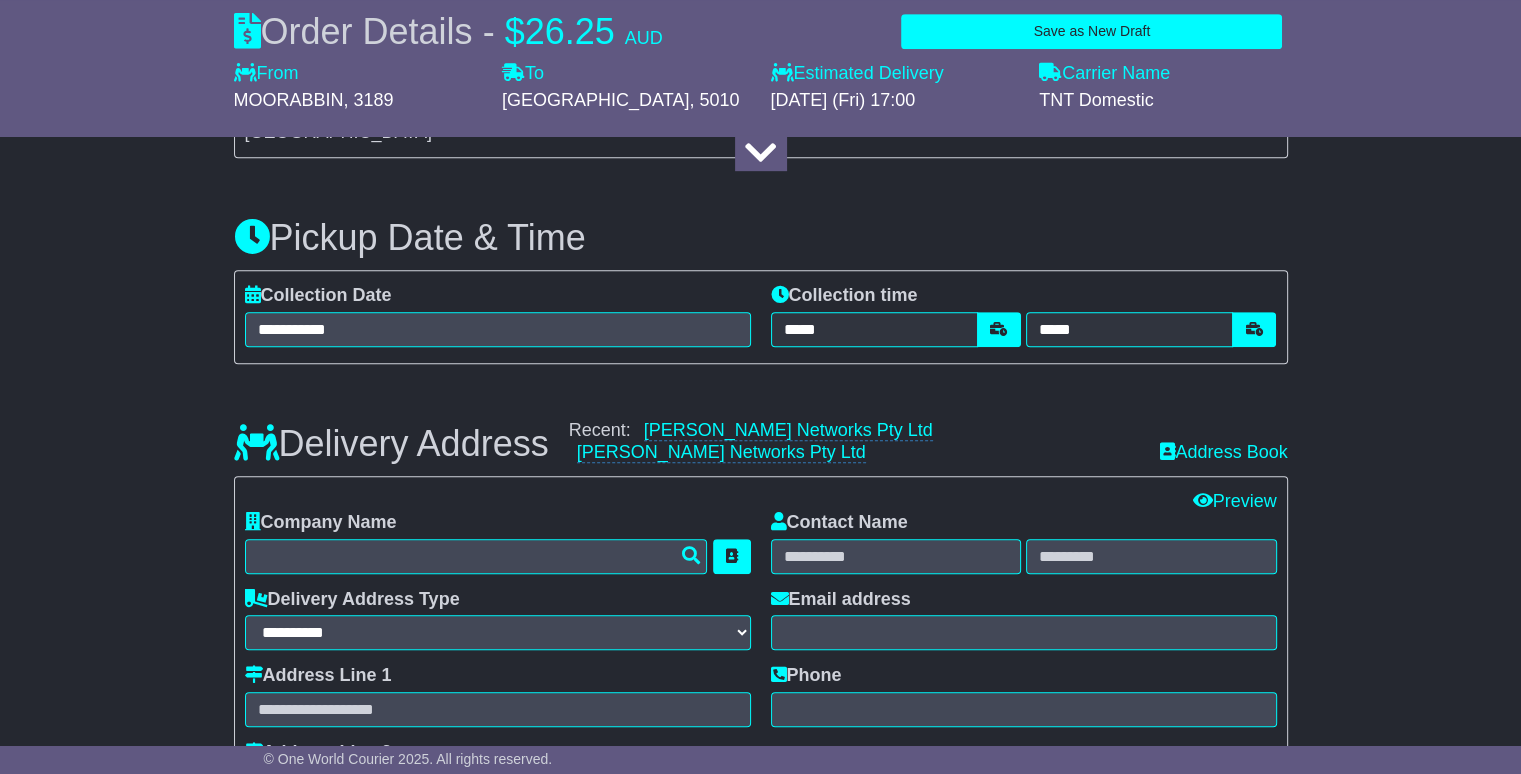 scroll, scrollTop: 1100, scrollLeft: 0, axis: vertical 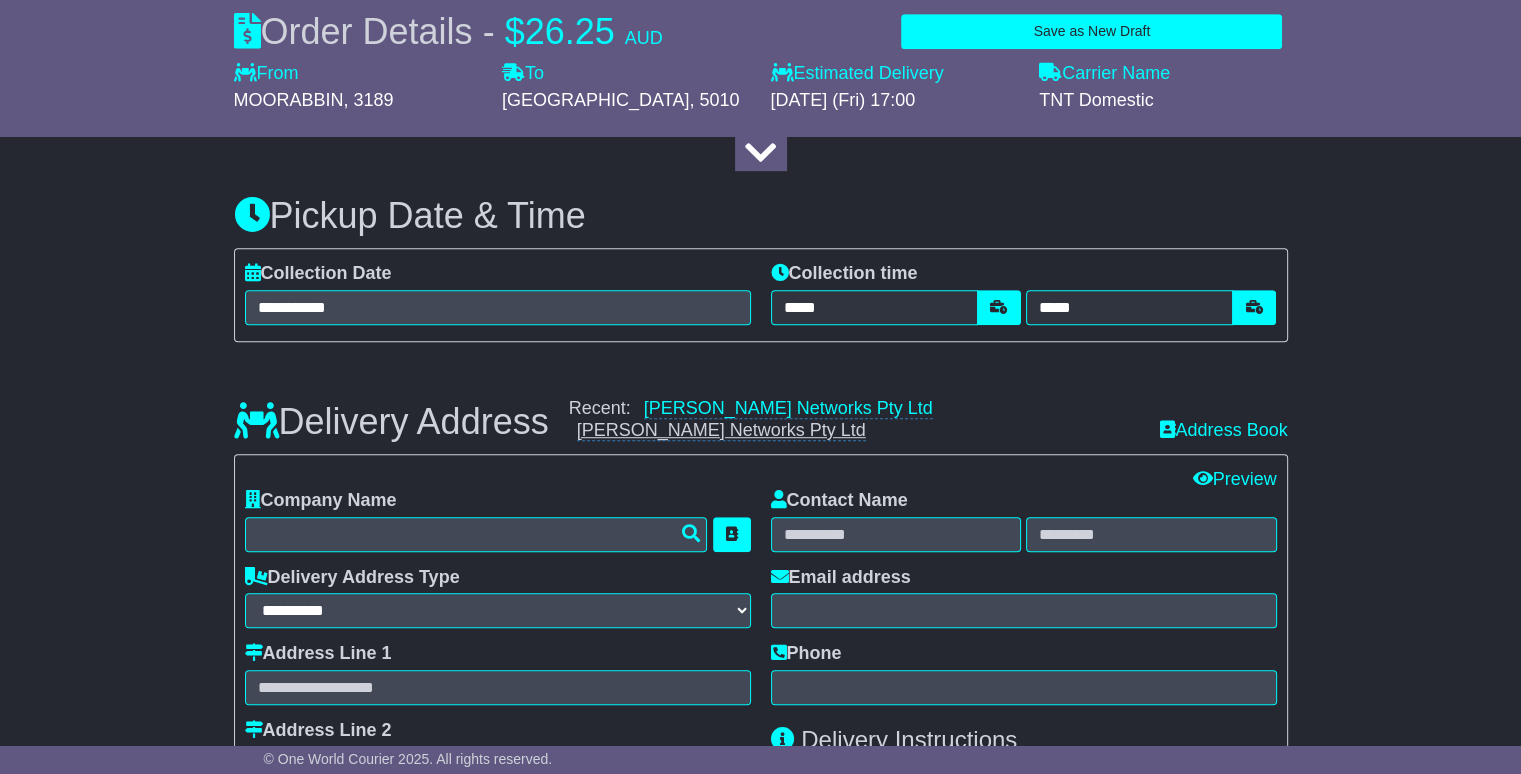 type on "**********" 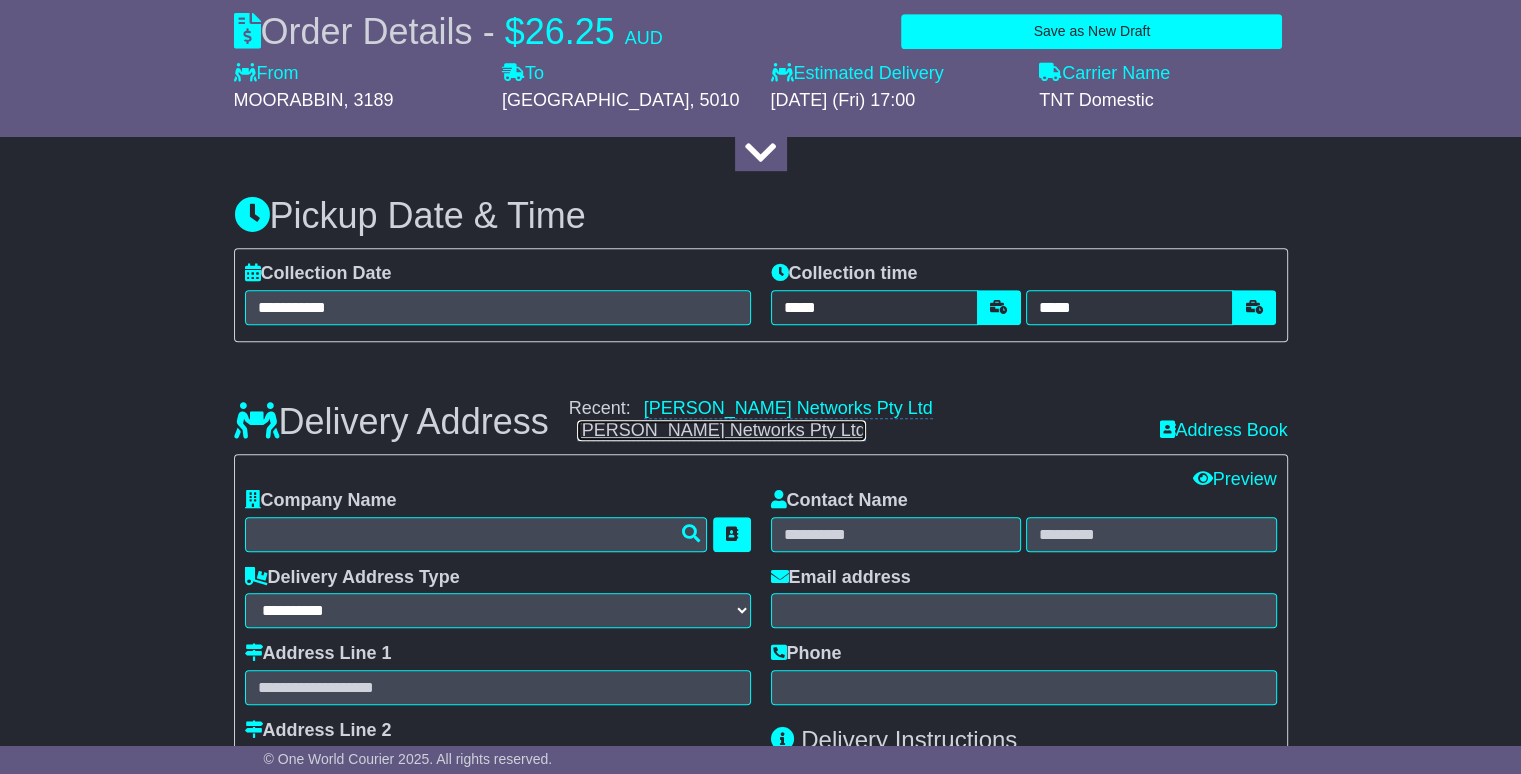 click on "[PERSON_NAME] Networks Pty Ltd" at bounding box center (721, 430) 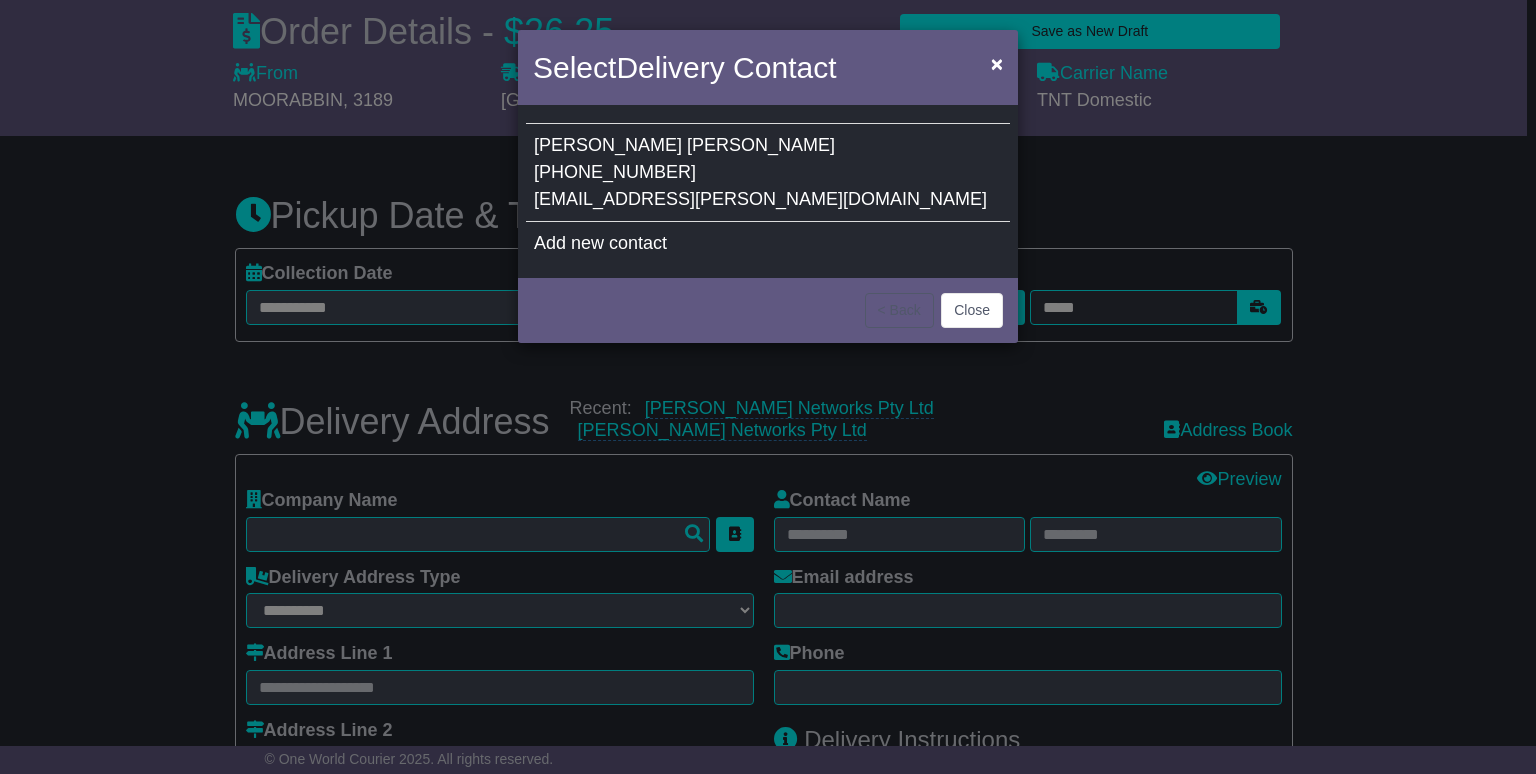 click on "[PERSON_NAME]
[PHONE_NUMBER]
[EMAIL_ADDRESS][PERSON_NAME][DOMAIN_NAME]" at bounding box center (768, 173) 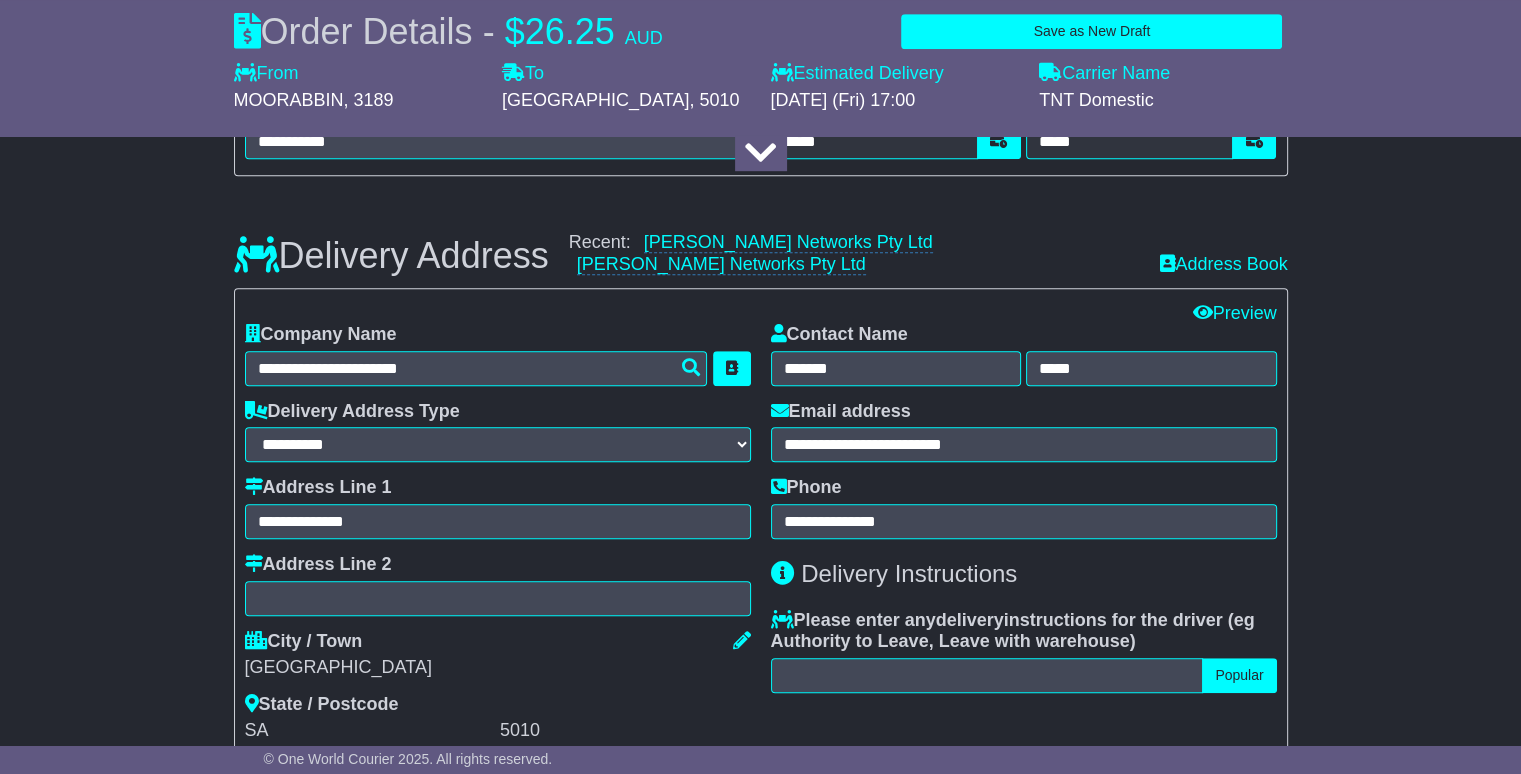 scroll, scrollTop: 1300, scrollLeft: 0, axis: vertical 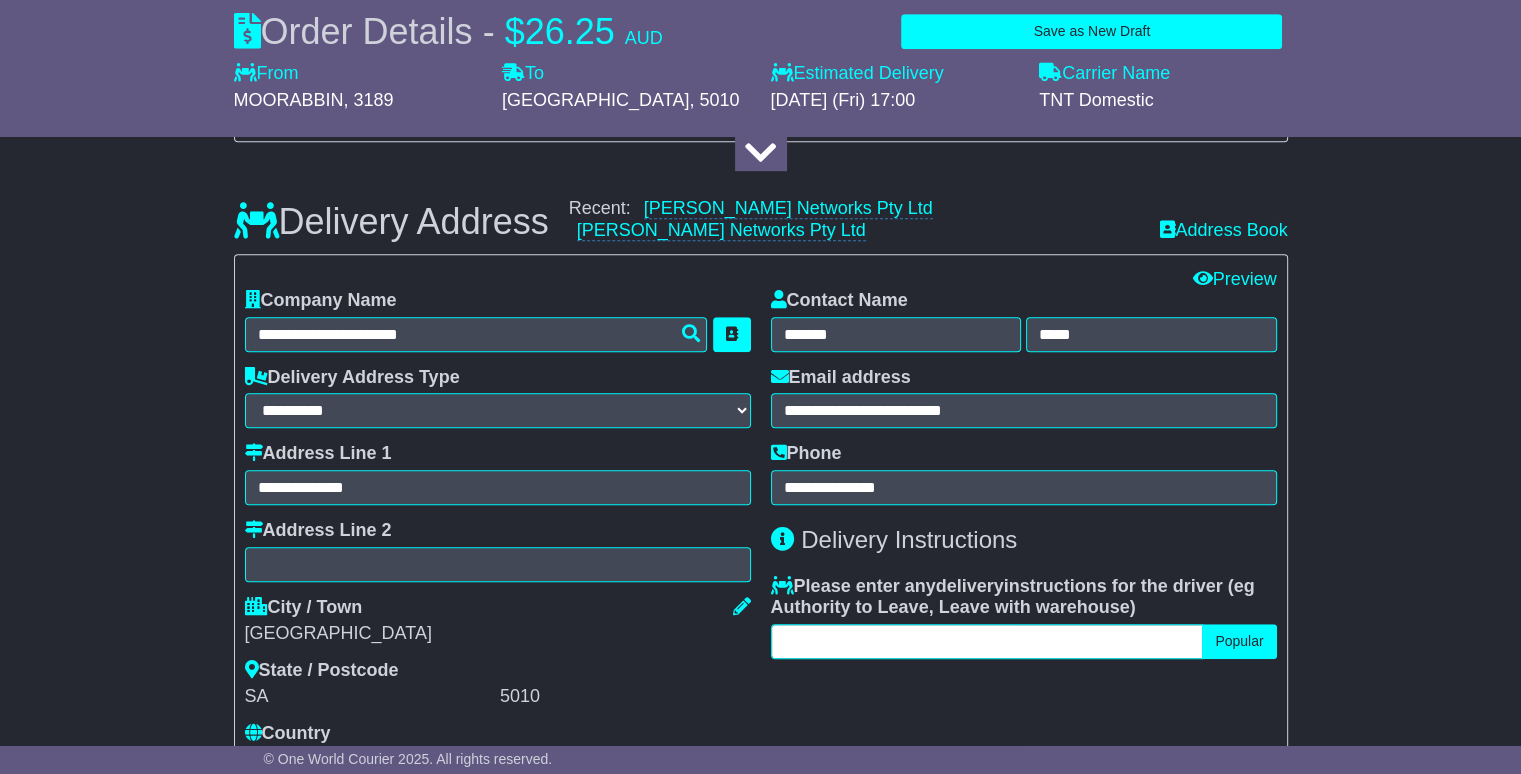 click at bounding box center [987, 641] 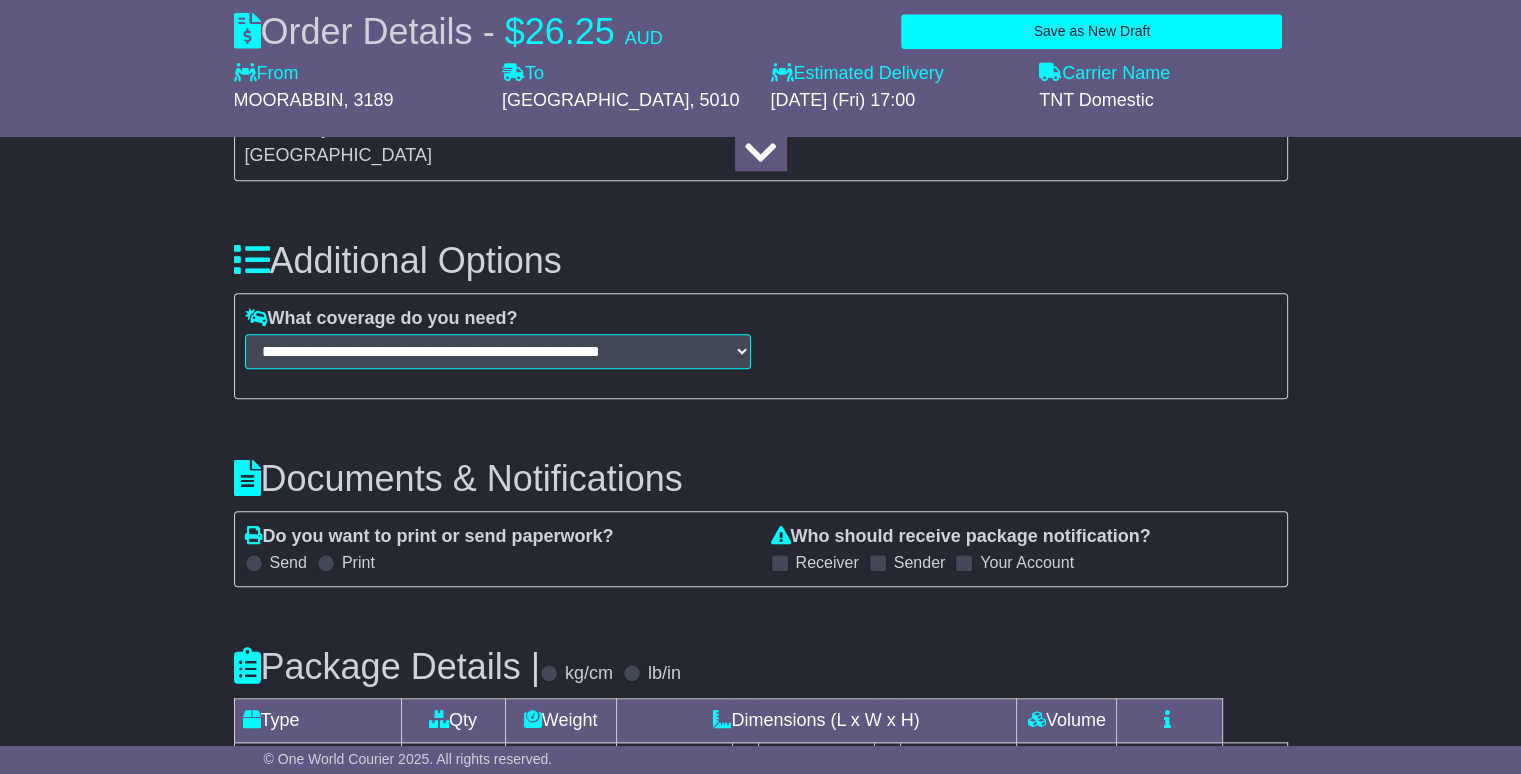 scroll, scrollTop: 2000, scrollLeft: 0, axis: vertical 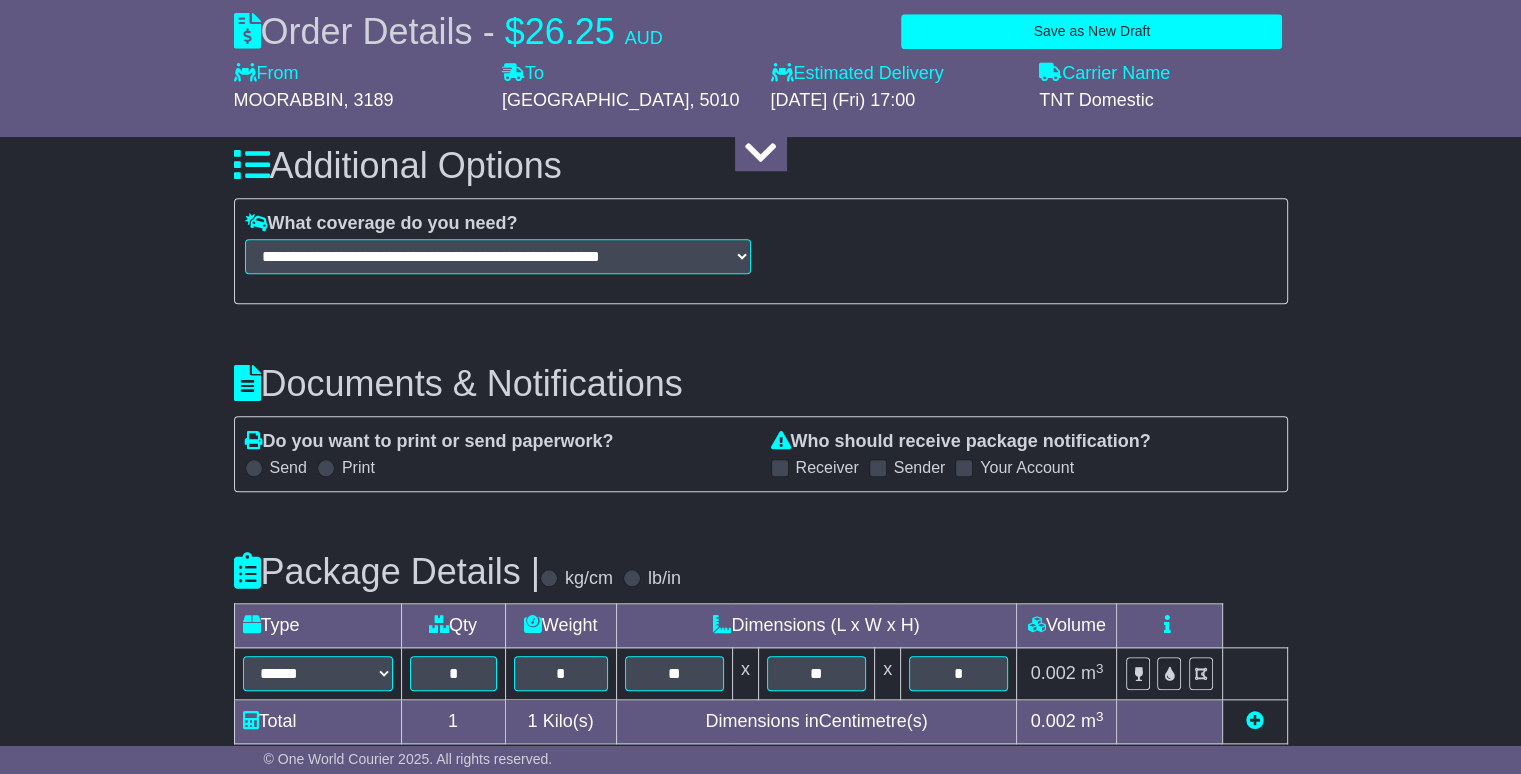 type on "**********" 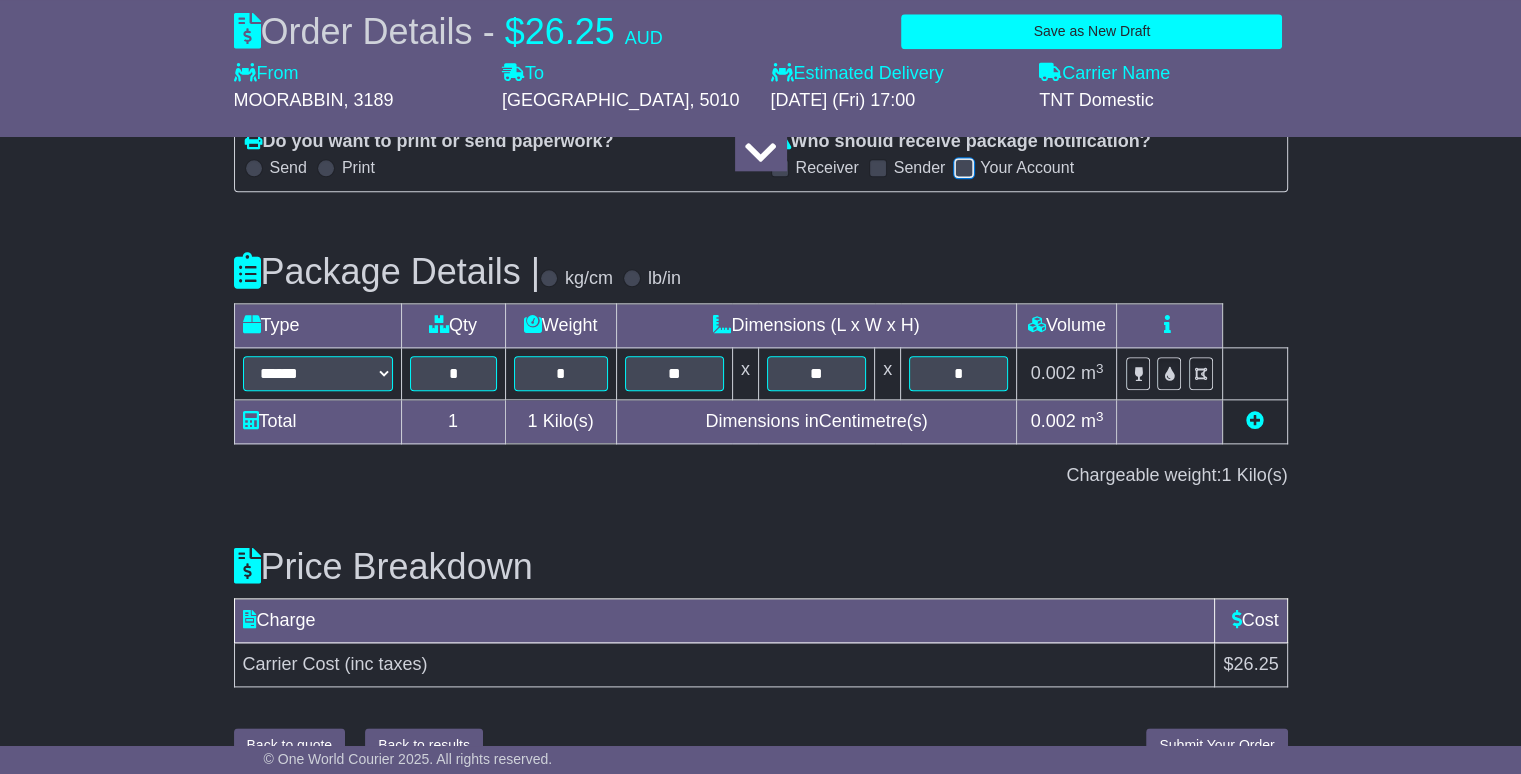 scroll, scrollTop: 2336, scrollLeft: 0, axis: vertical 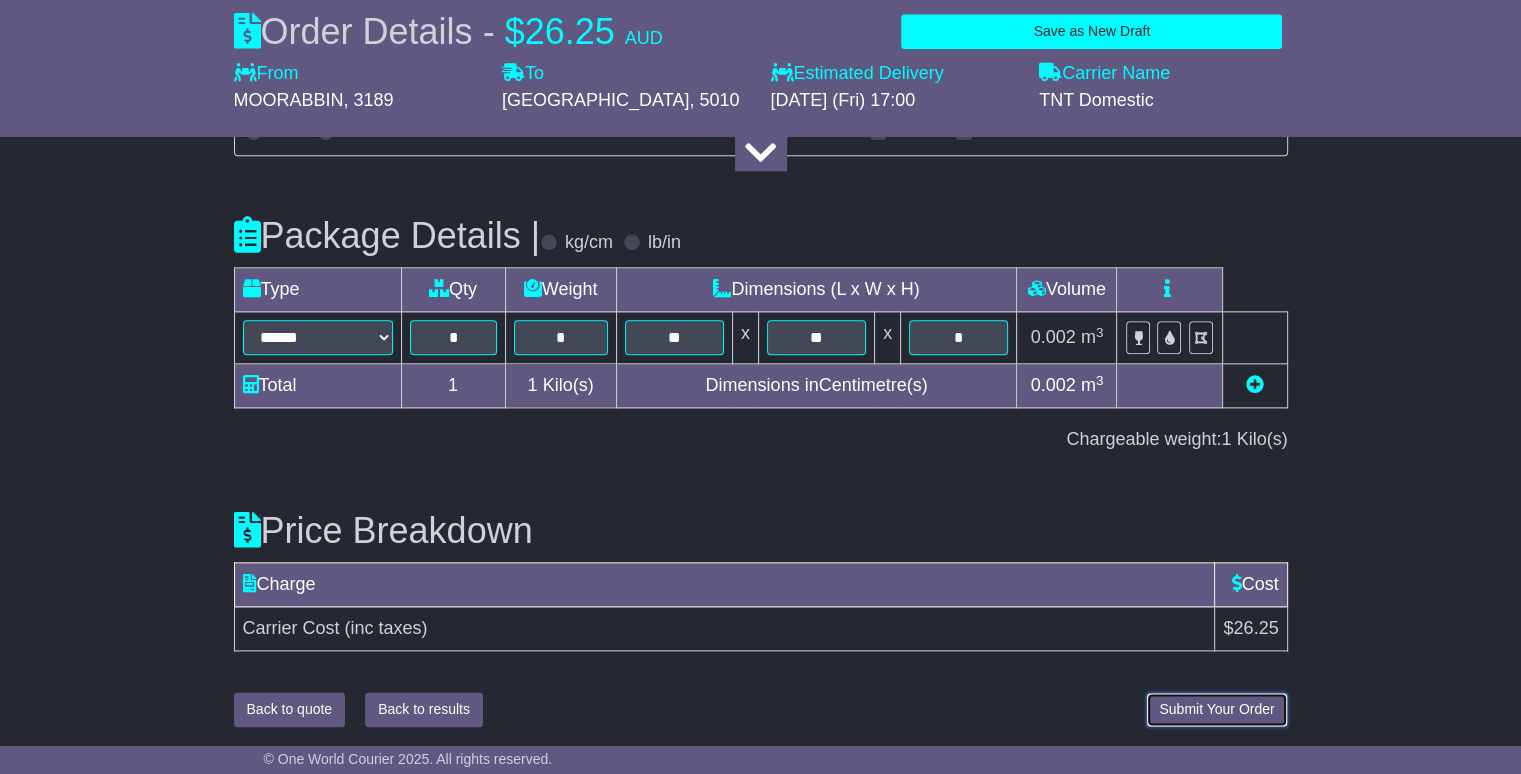 click on "Submit Your Order" at bounding box center [1216, 709] 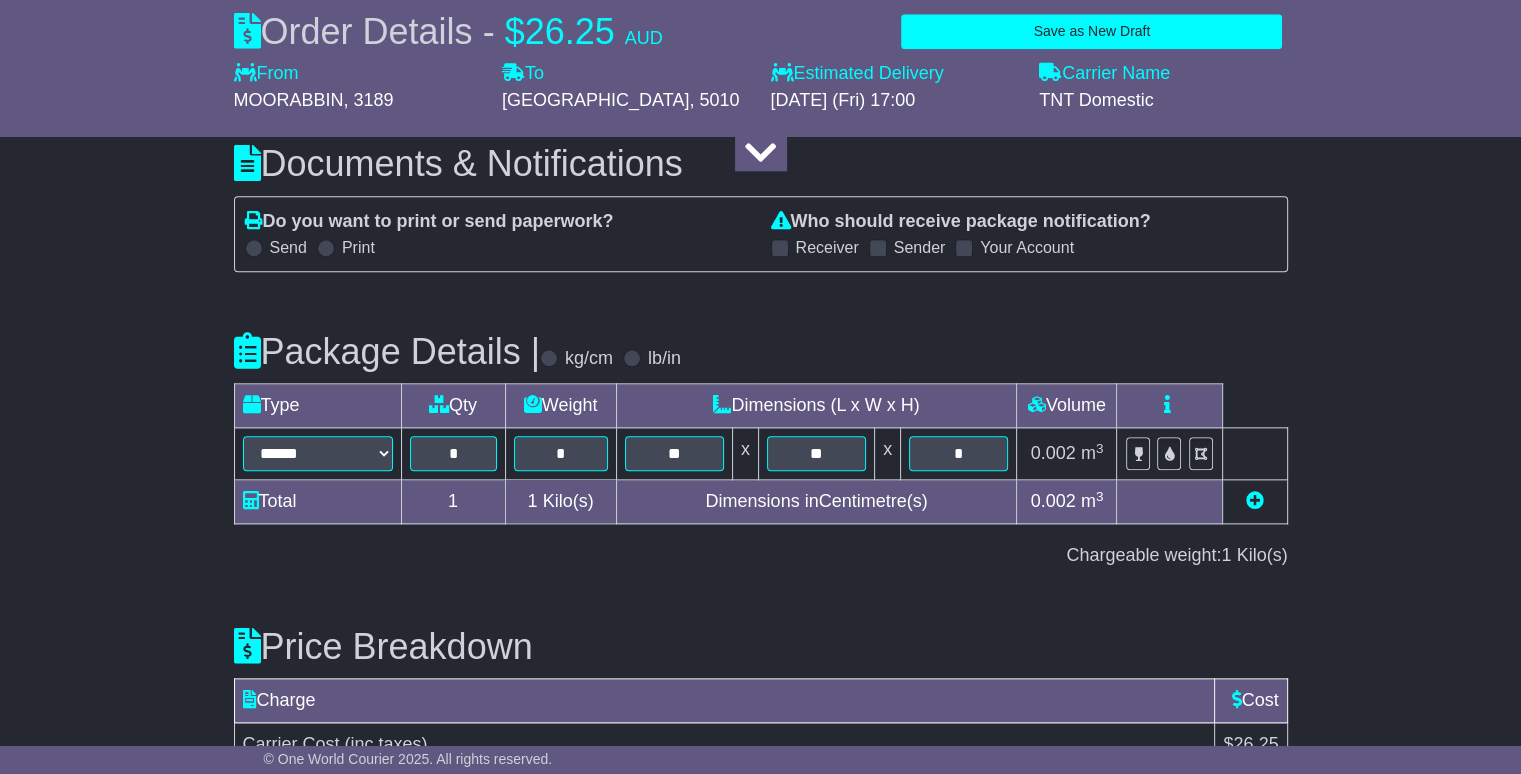 scroll, scrollTop: 2336, scrollLeft: 0, axis: vertical 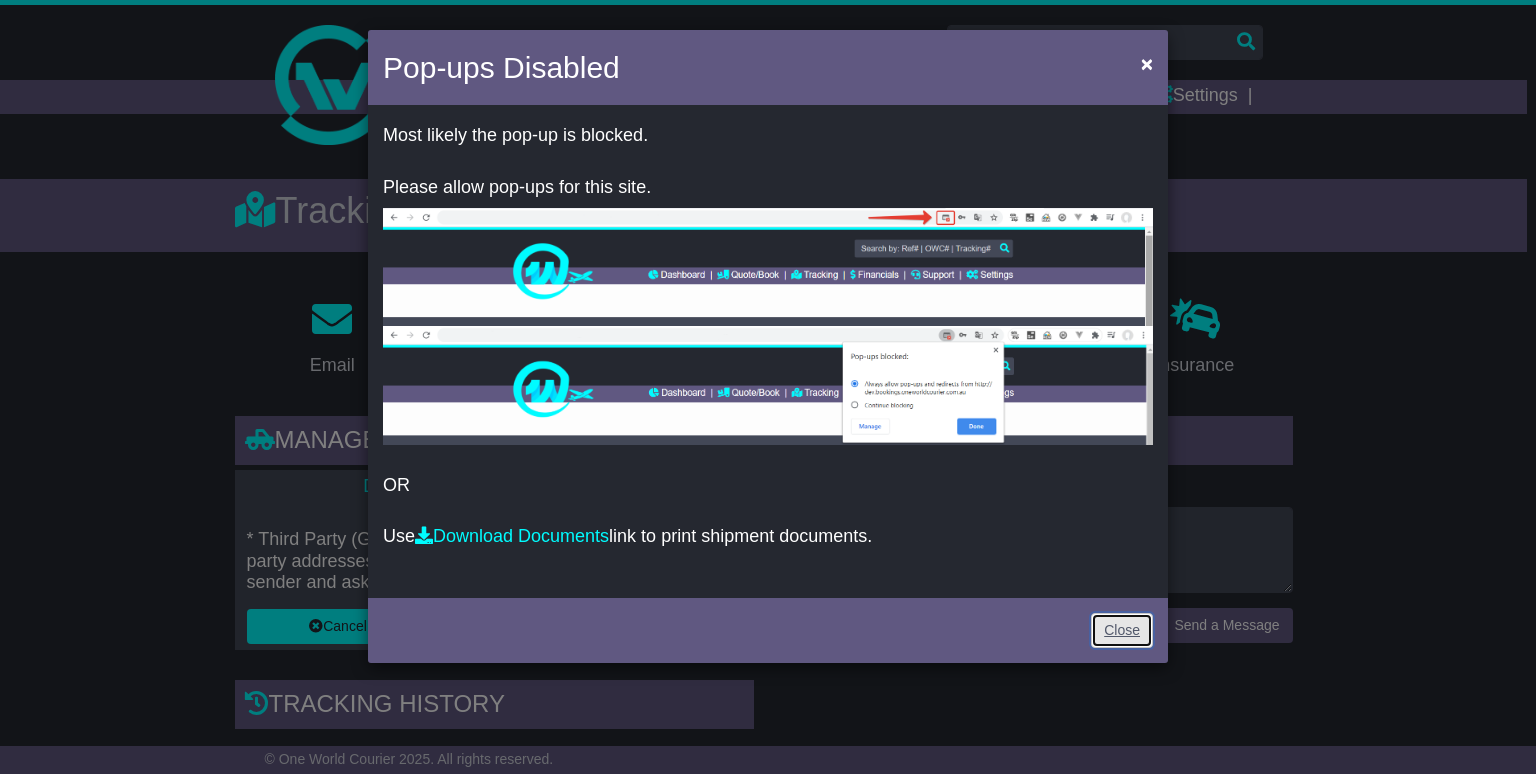 click on "Close" at bounding box center (1122, 630) 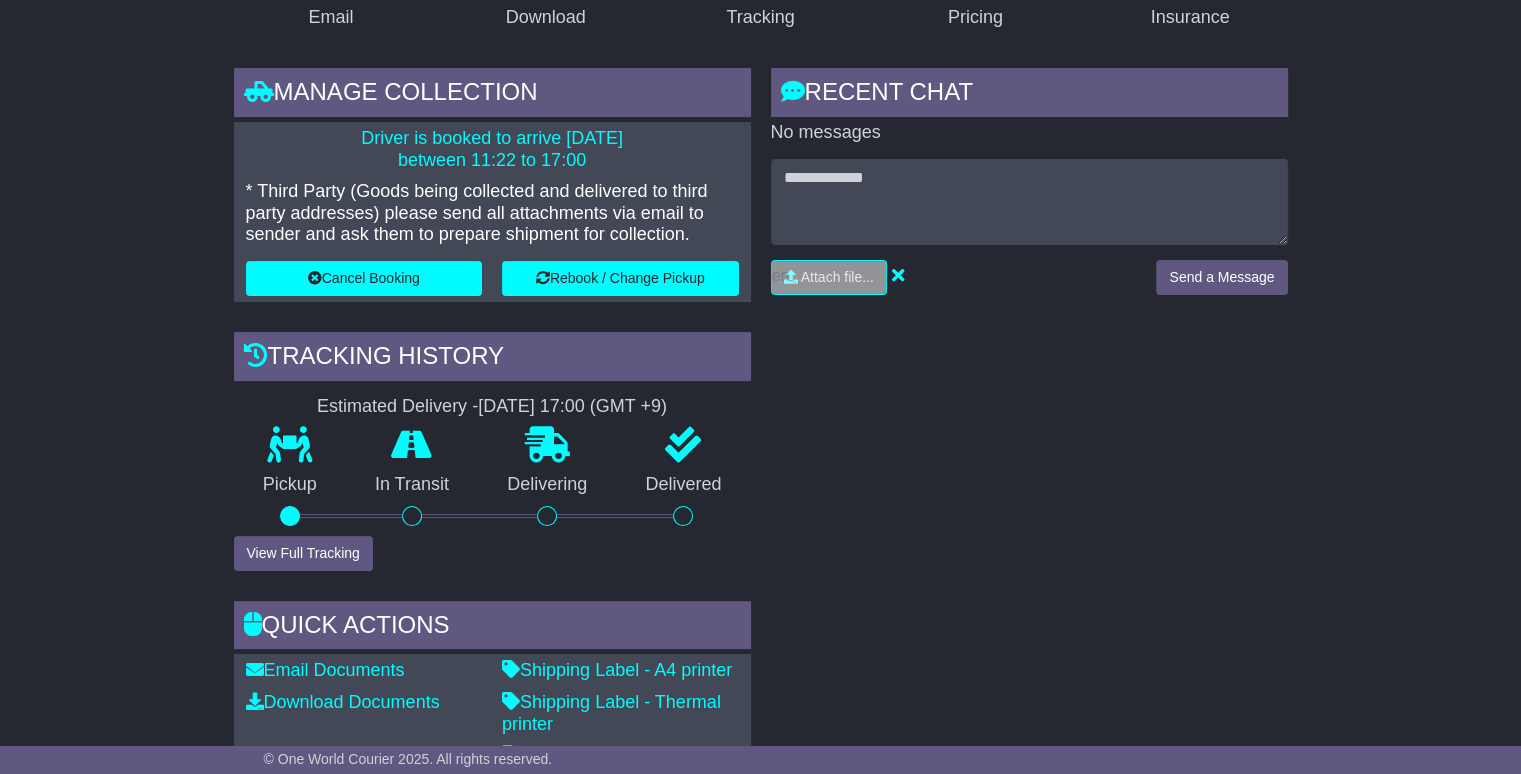 scroll, scrollTop: 400, scrollLeft: 0, axis: vertical 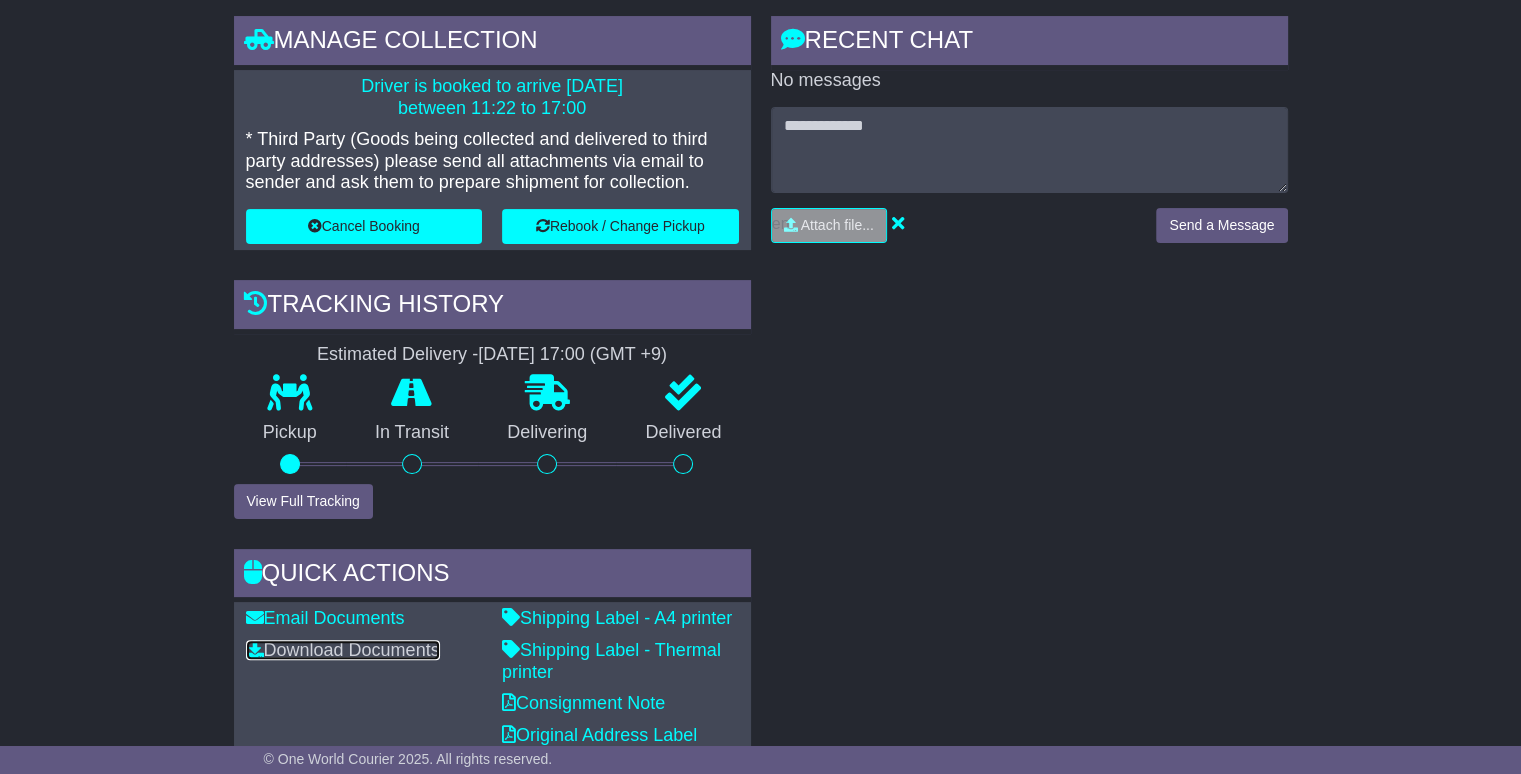 click on "Download Documents" at bounding box center (343, 650) 